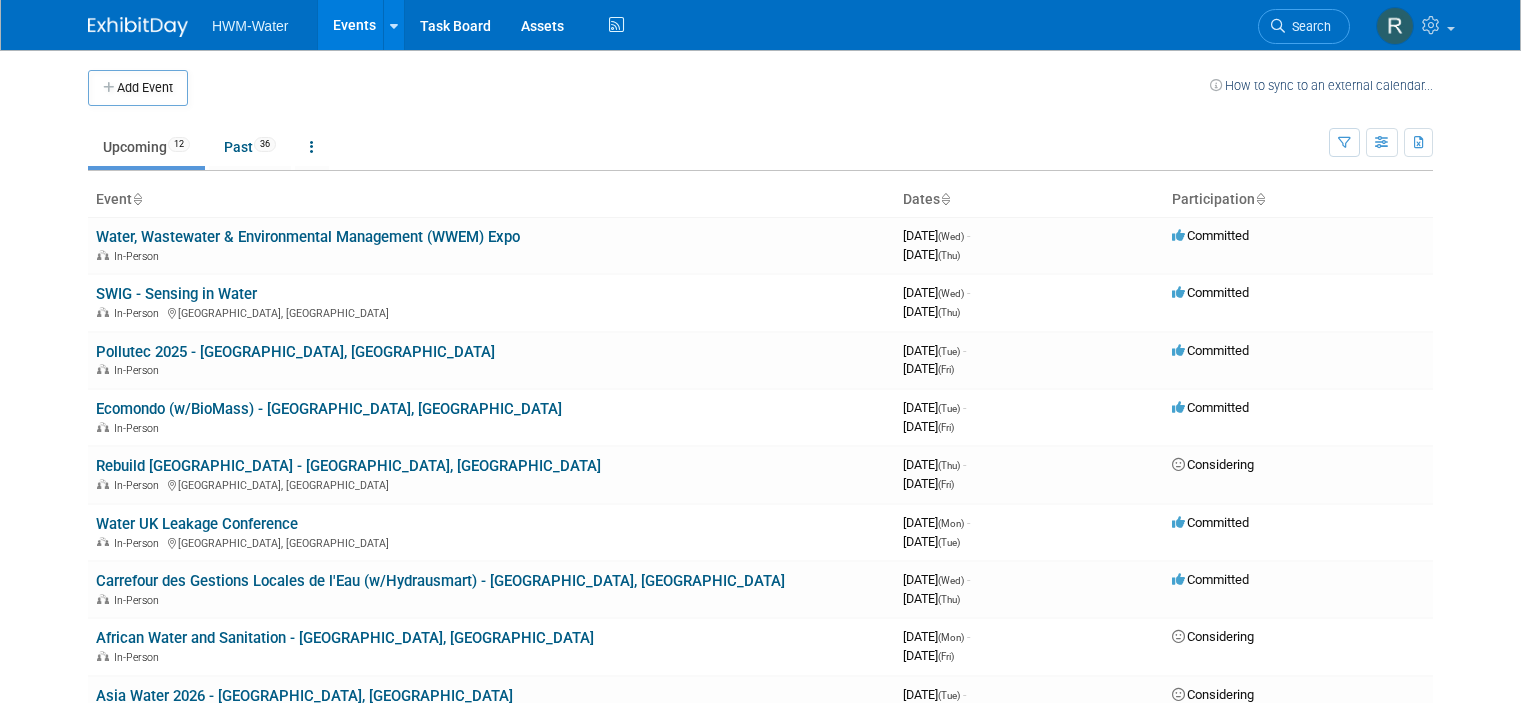 scroll, scrollTop: 0, scrollLeft: 0, axis: both 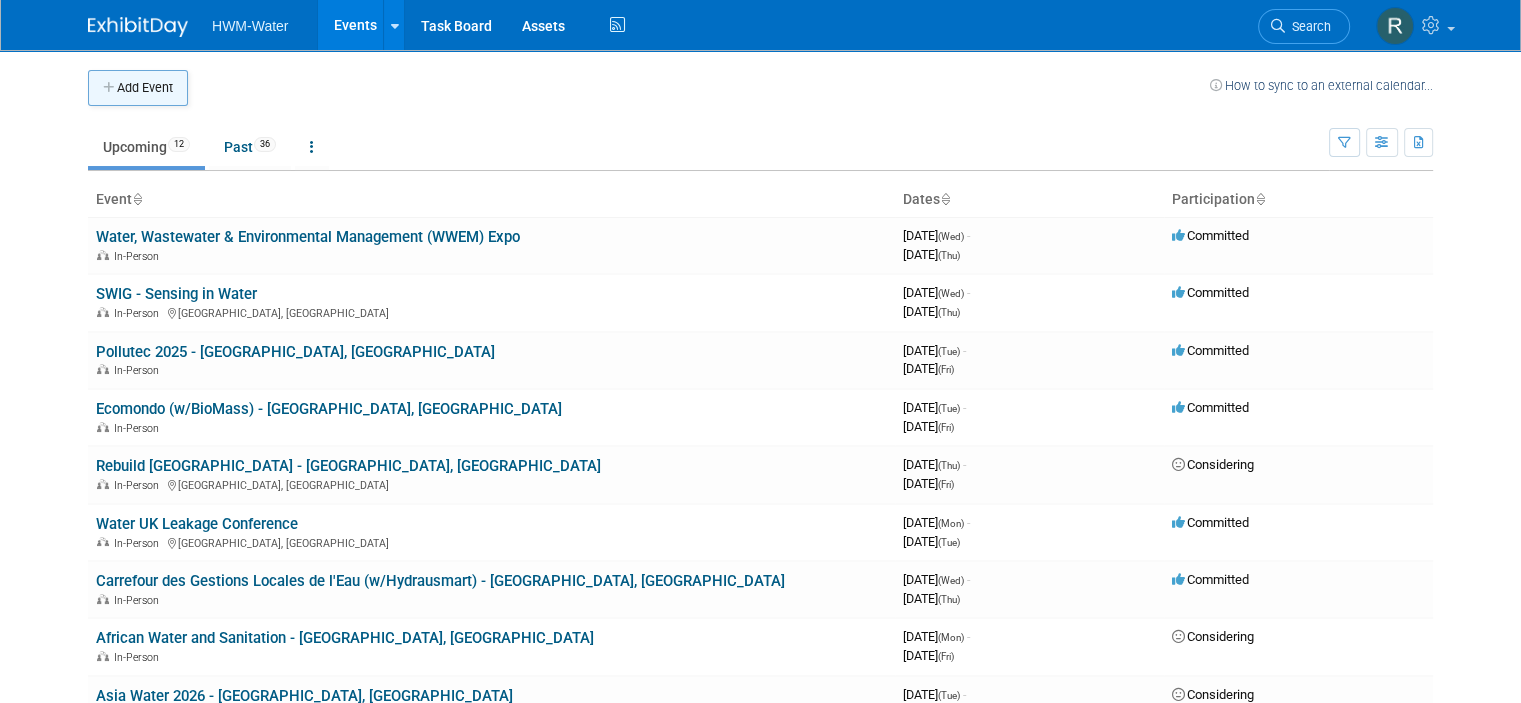 click on "Add Event" at bounding box center (138, 88) 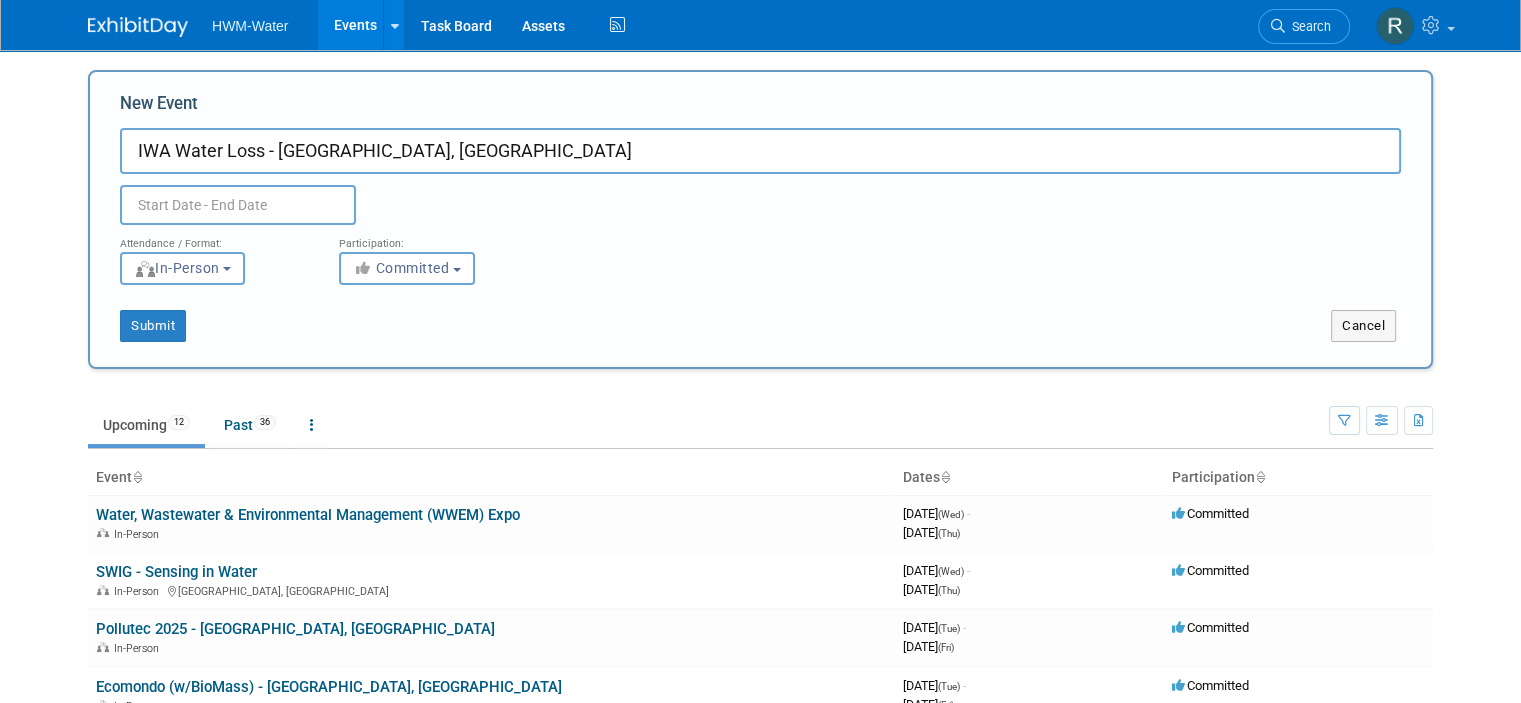 type on "IWA Water Loss - [GEOGRAPHIC_DATA], [GEOGRAPHIC_DATA]" 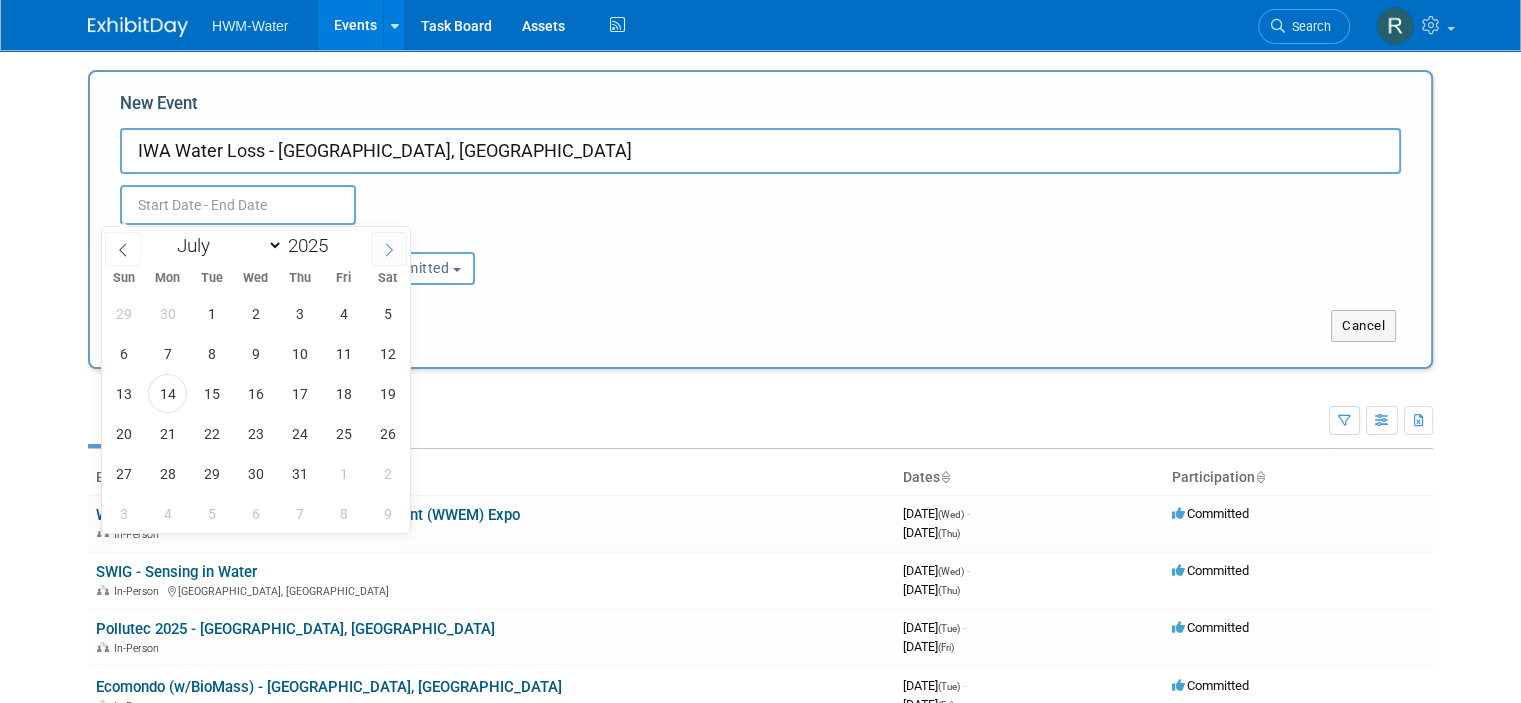click at bounding box center (389, 249) 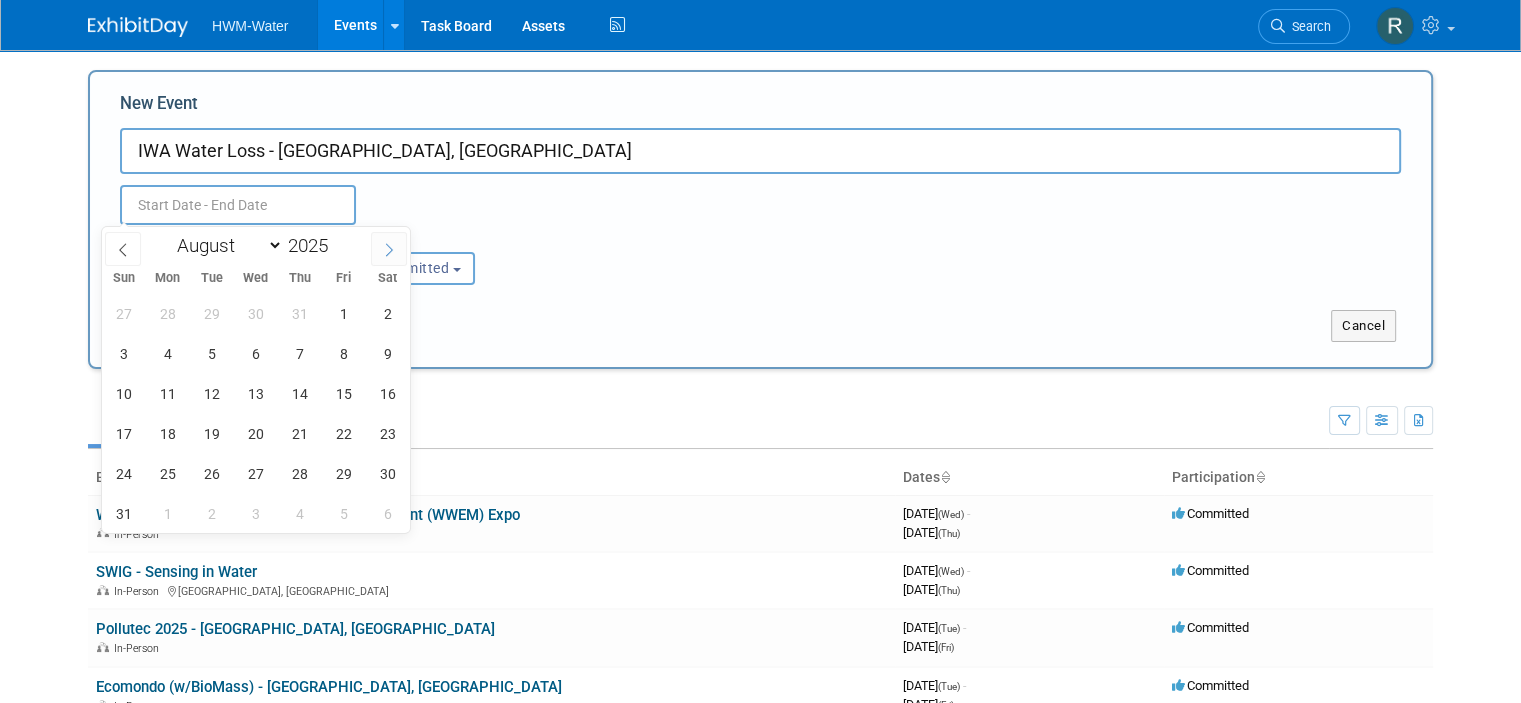 click at bounding box center (389, 249) 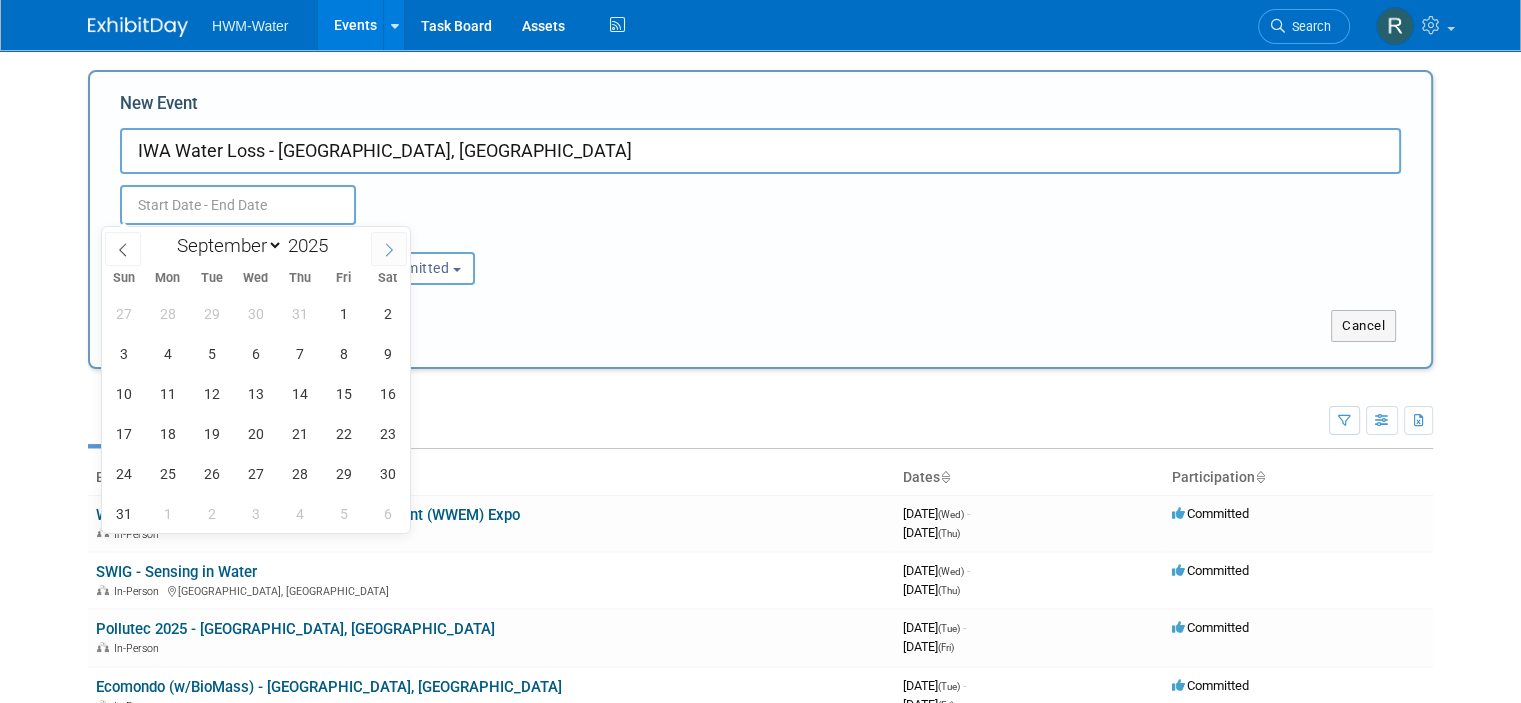 click at bounding box center [389, 249] 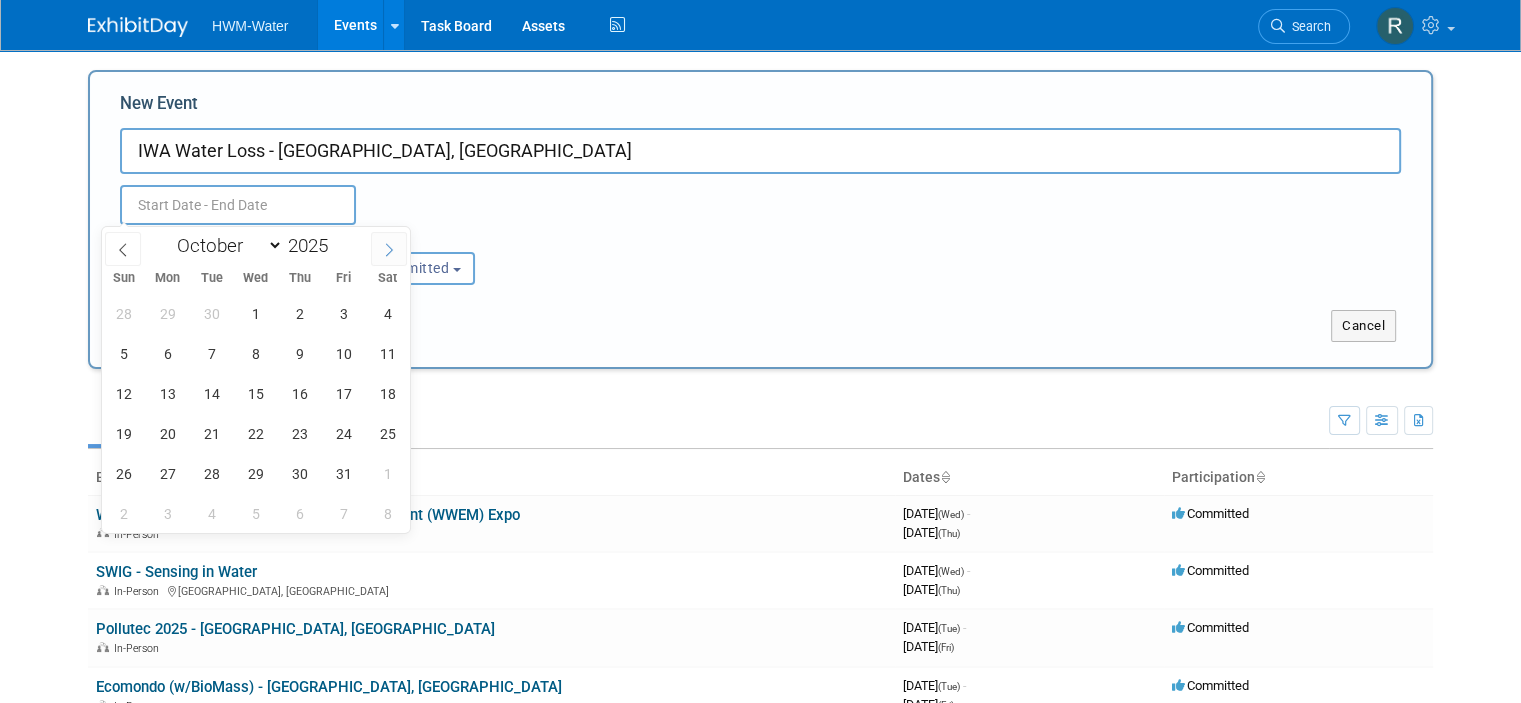 click at bounding box center (389, 249) 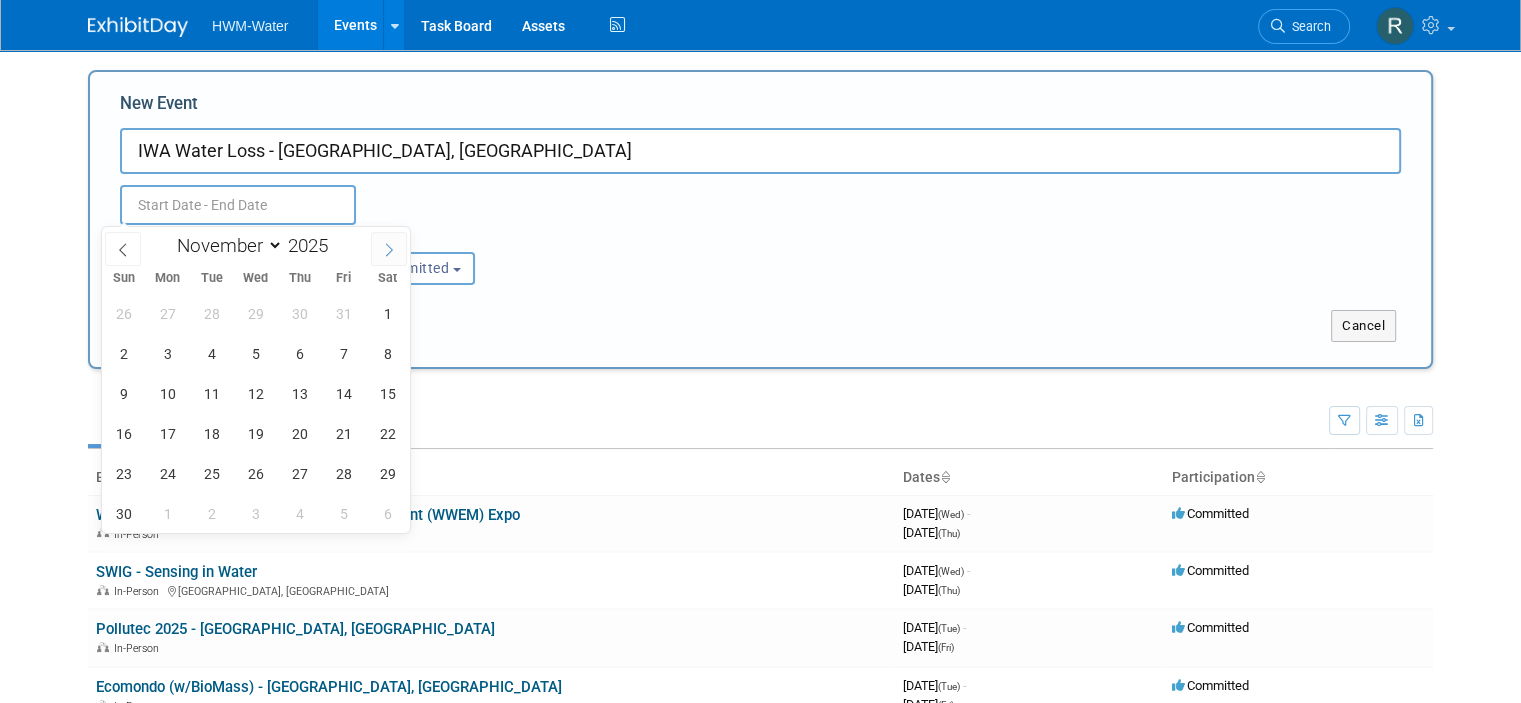click at bounding box center (389, 249) 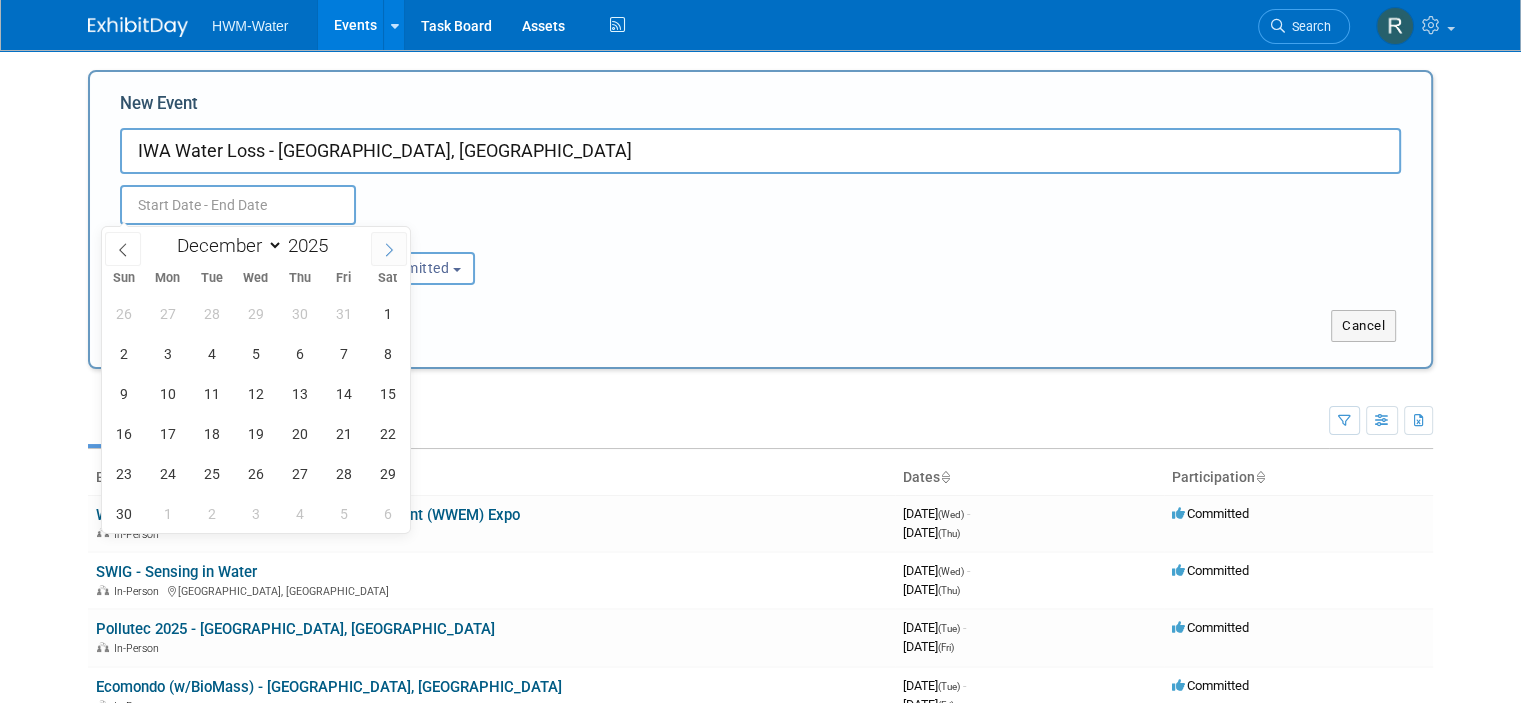 click at bounding box center (389, 249) 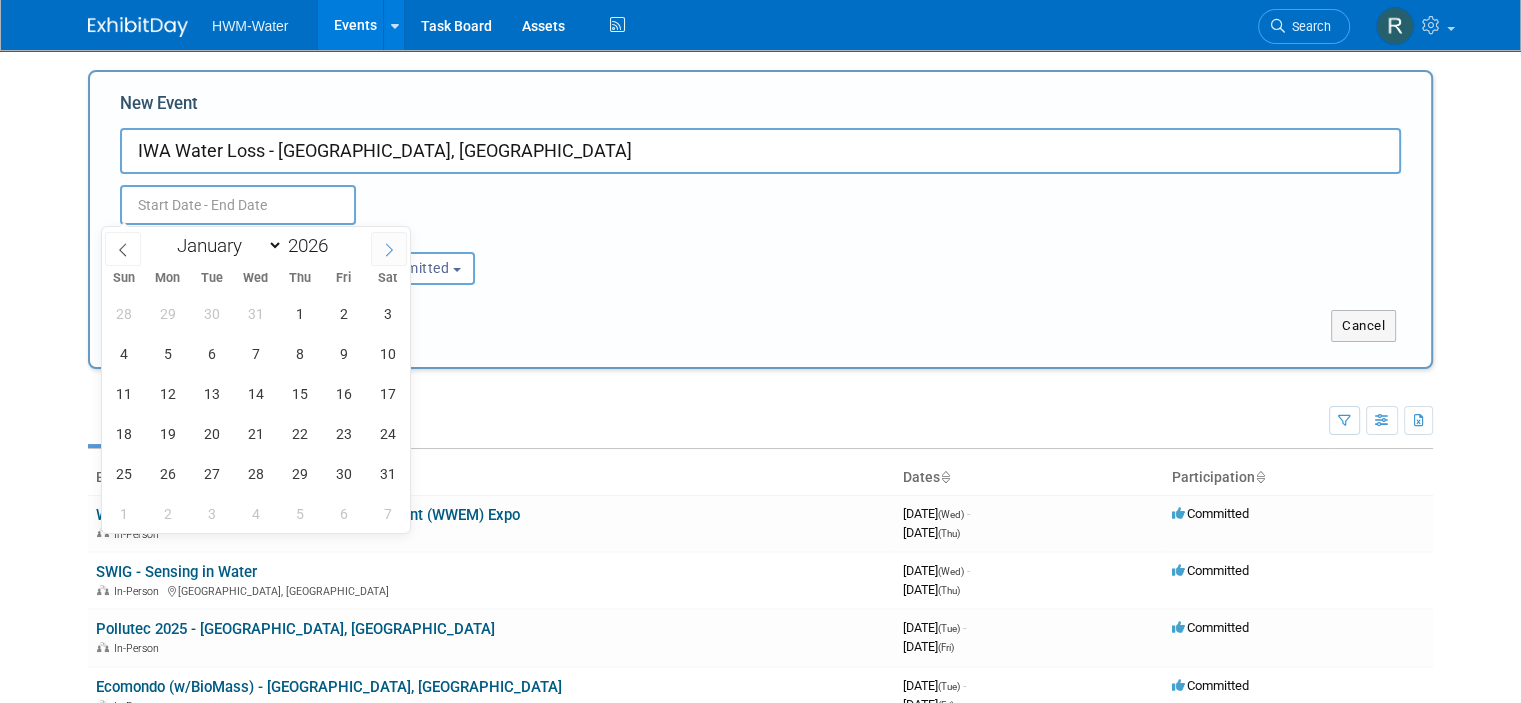 click at bounding box center (389, 249) 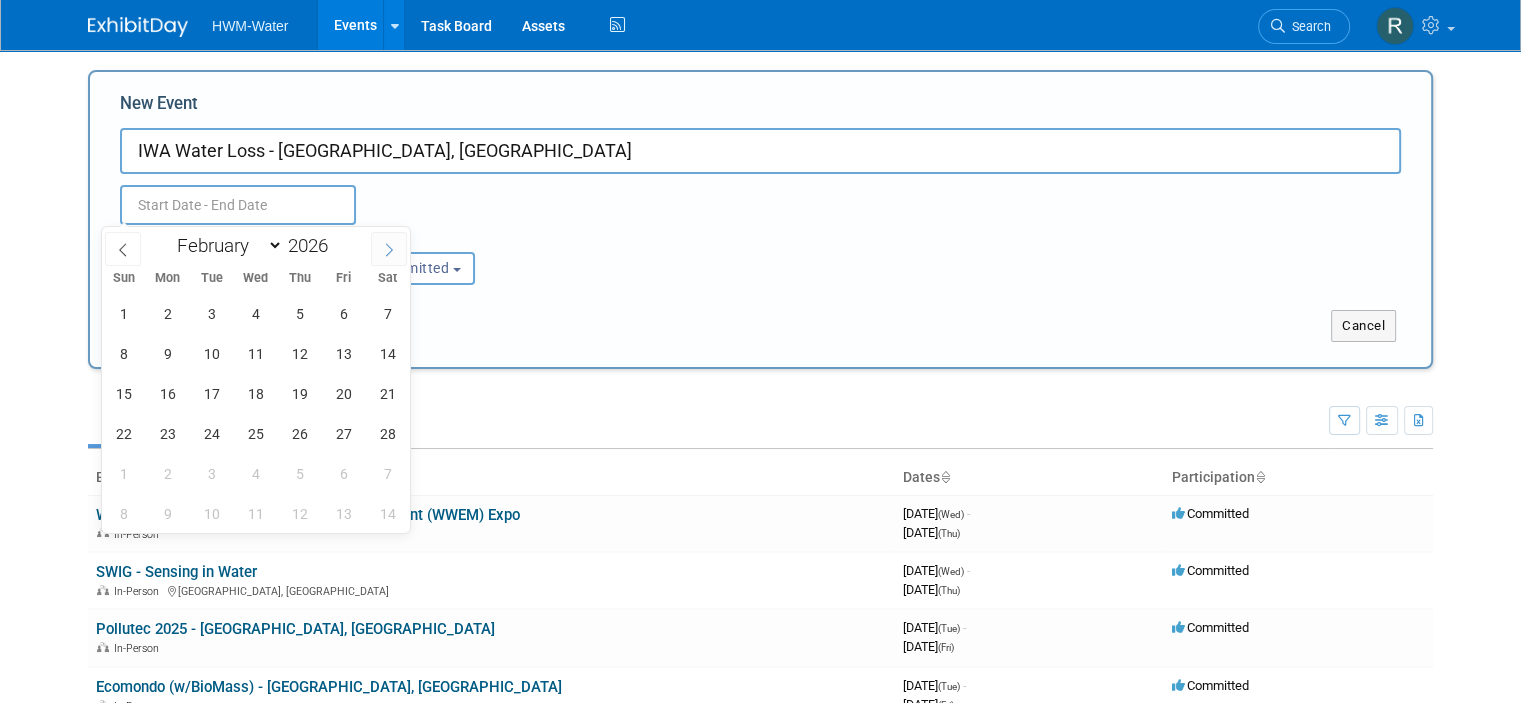 click at bounding box center [389, 249] 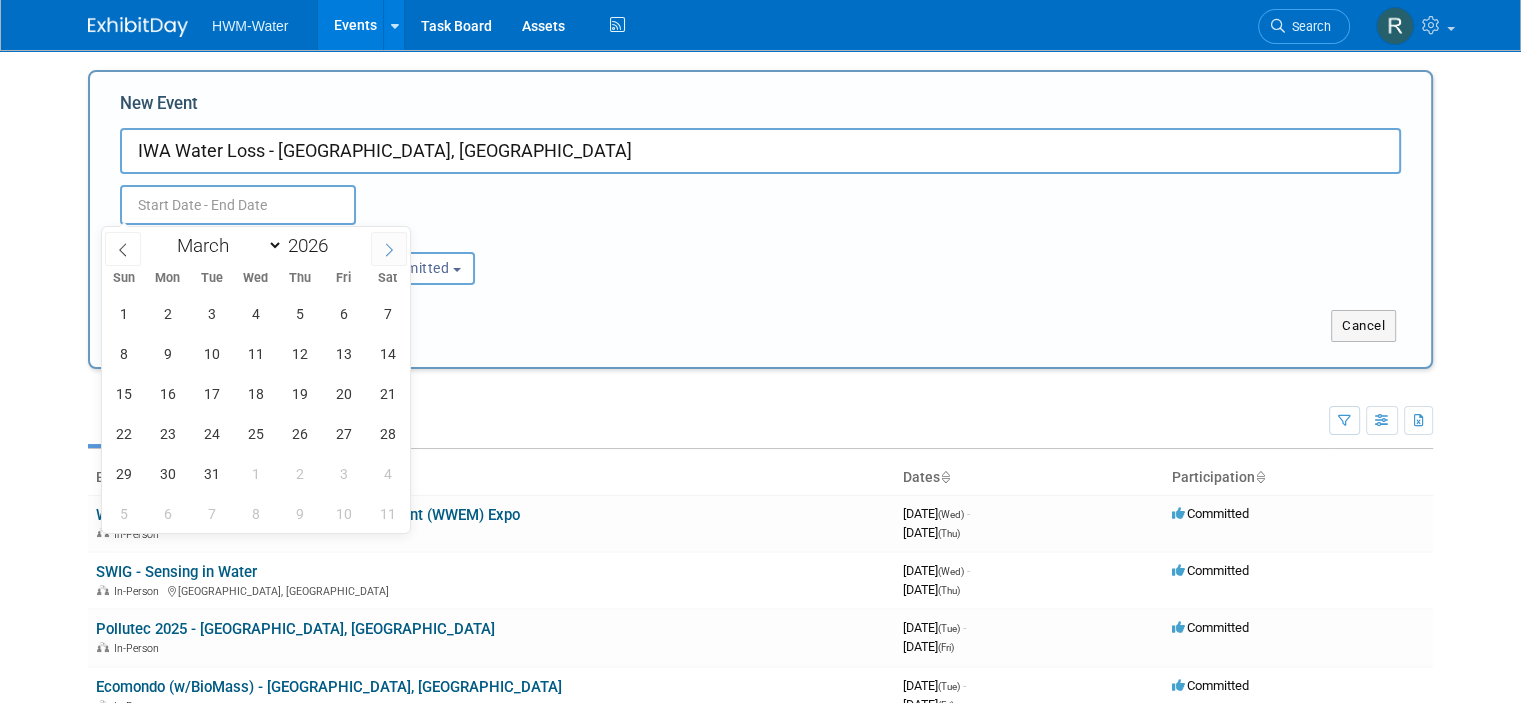 click at bounding box center (389, 249) 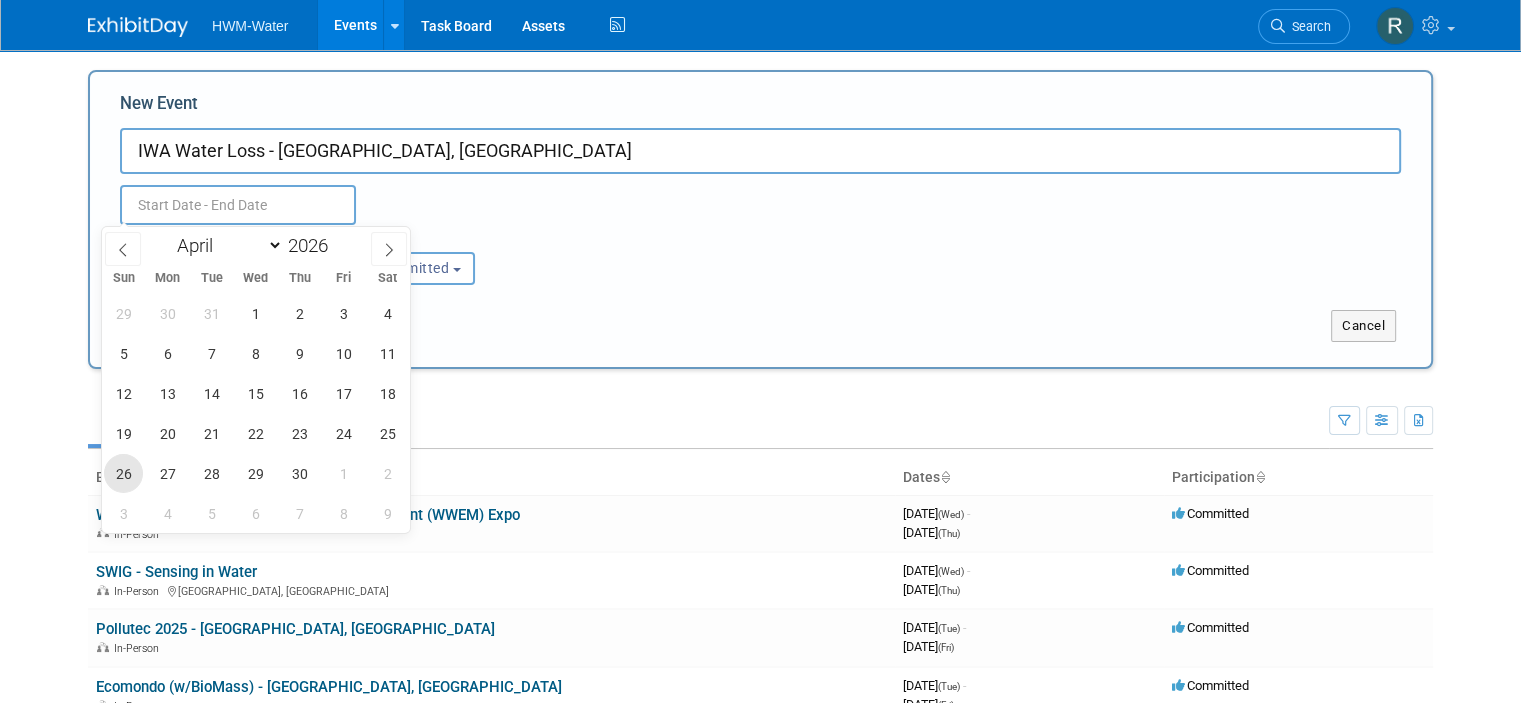 click on "26" at bounding box center (123, 473) 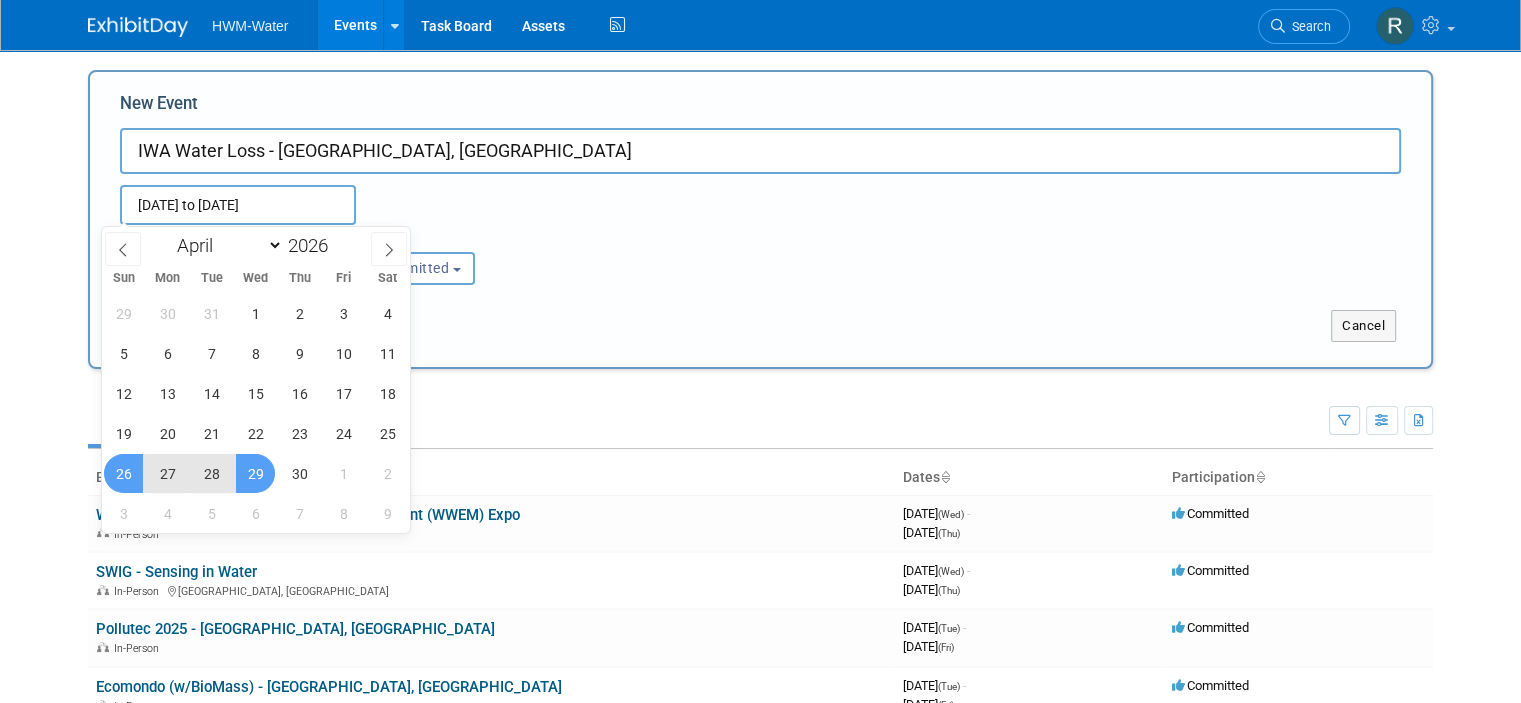 click on "29" at bounding box center [255, 473] 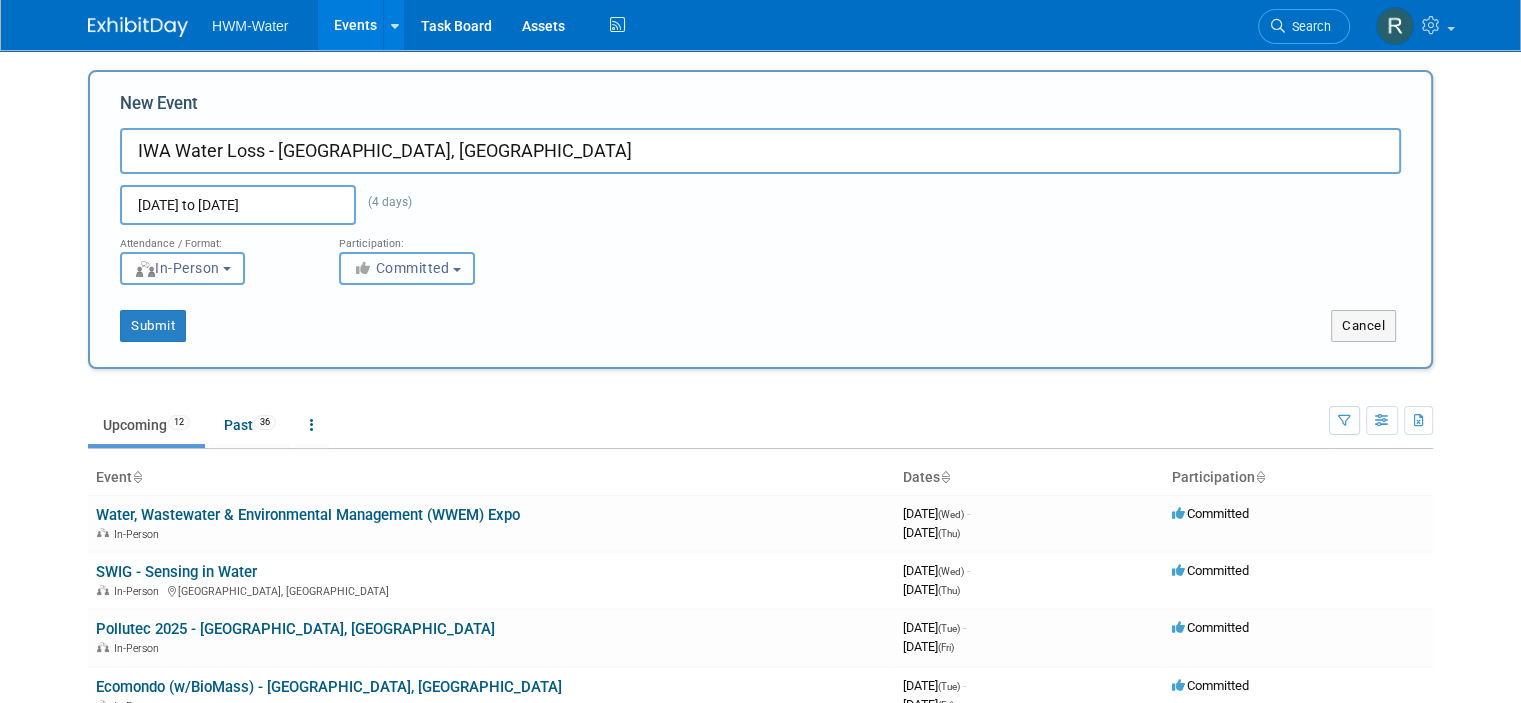click on "Committed" at bounding box center [407, 268] 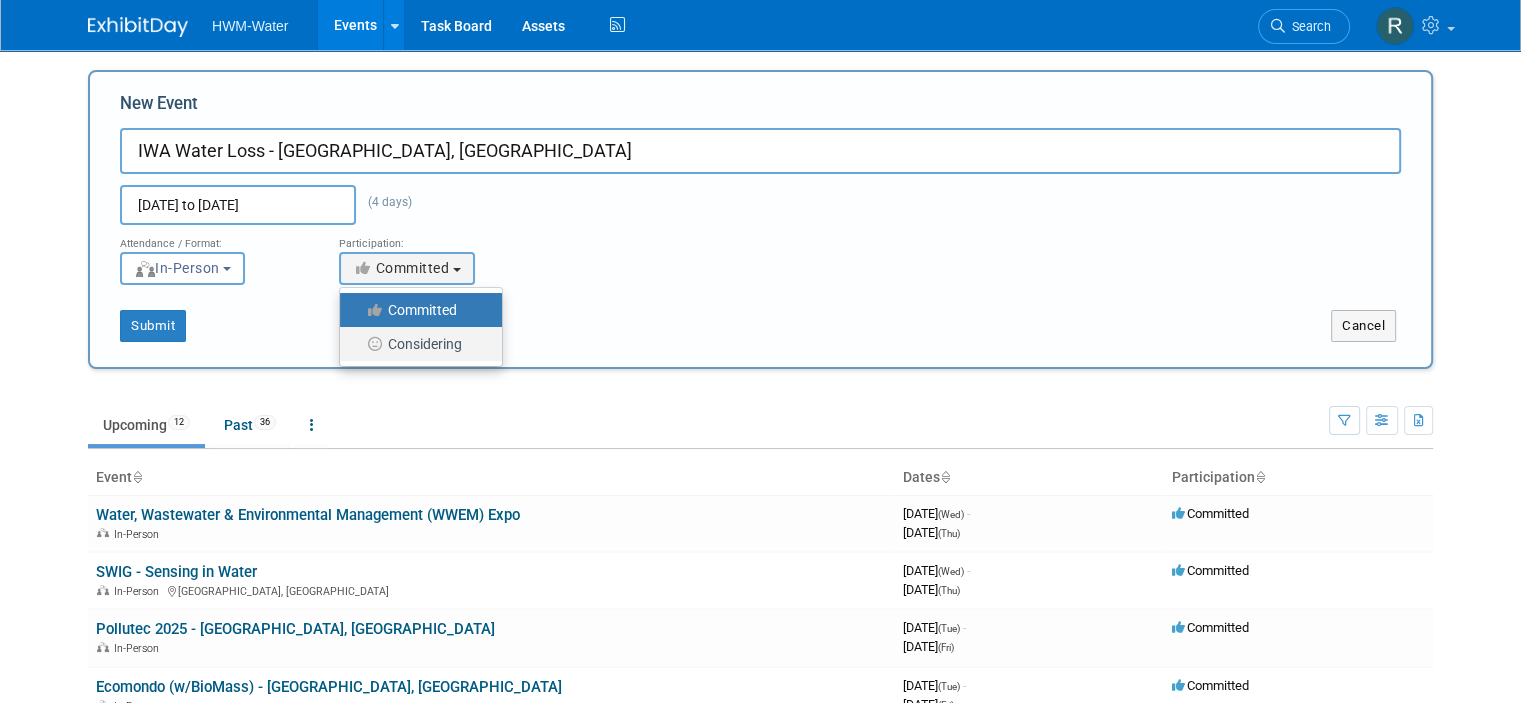 click on "Considering" at bounding box center [416, 344] 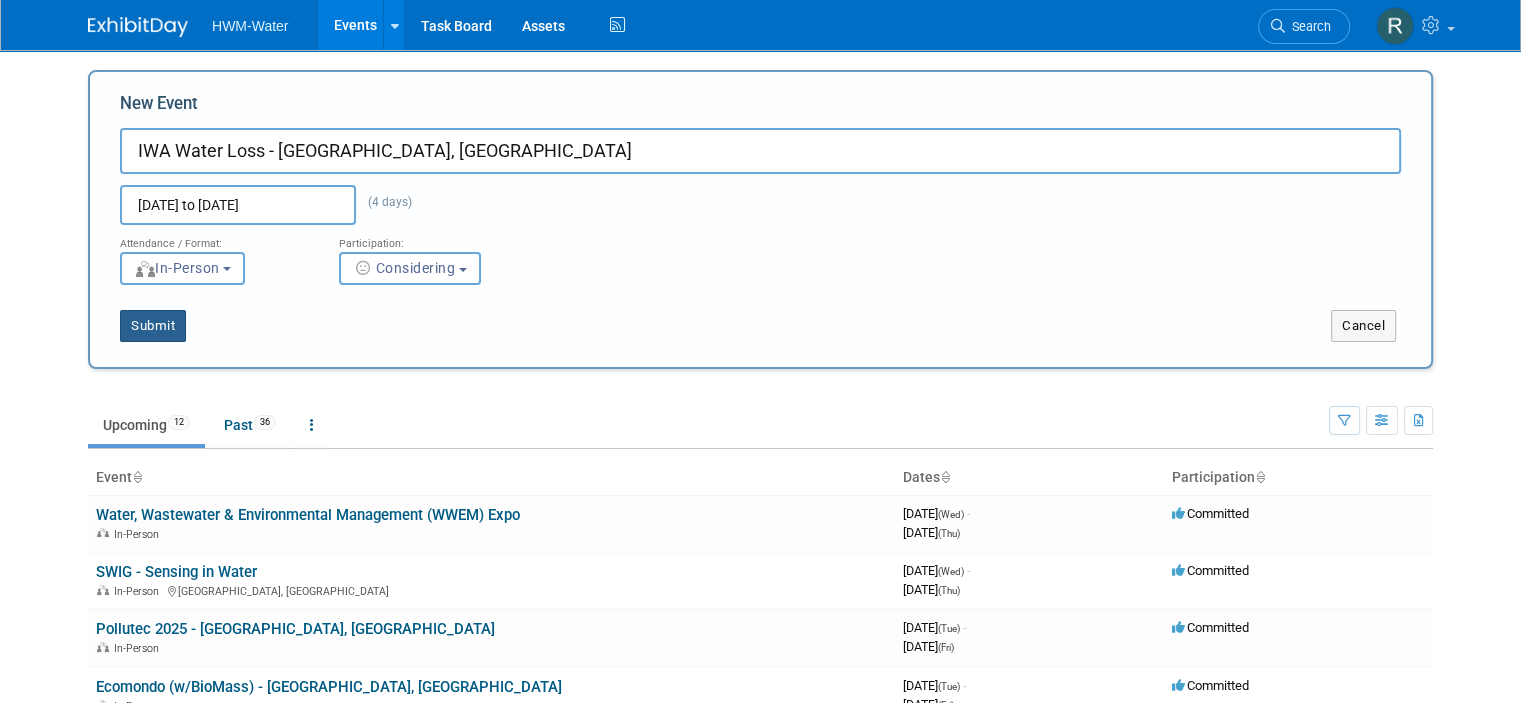 click on "Submit" at bounding box center [153, 326] 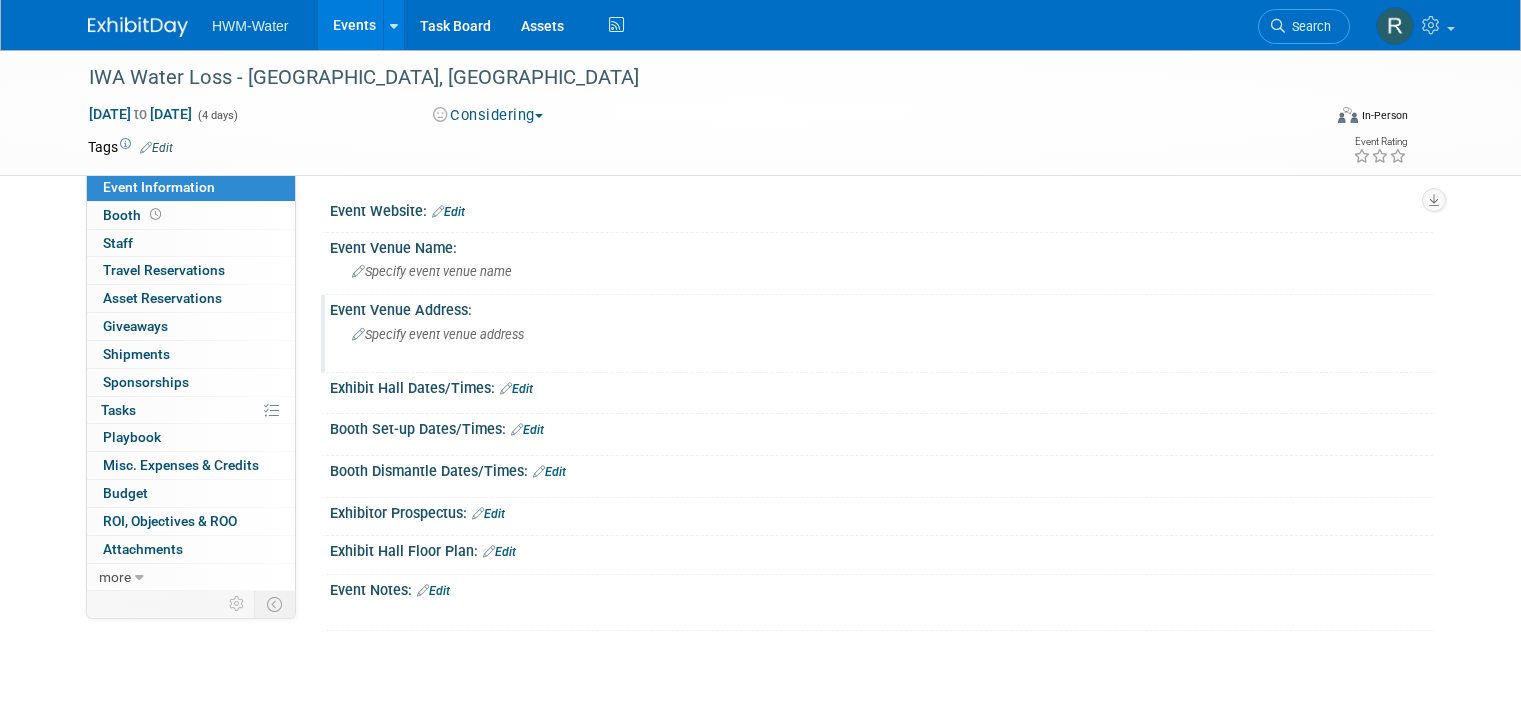 scroll, scrollTop: 0, scrollLeft: 0, axis: both 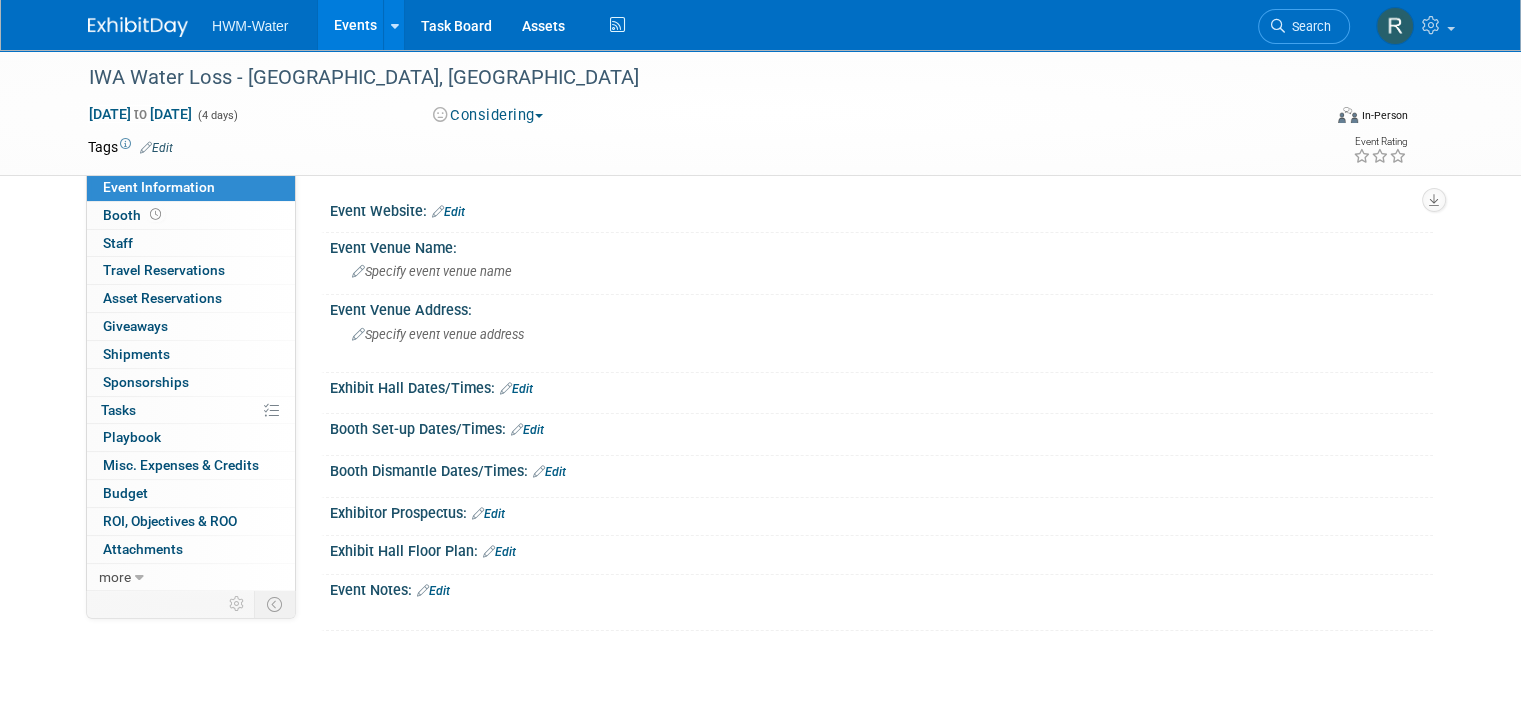 click on "Event Website:
Edit" at bounding box center [881, 209] 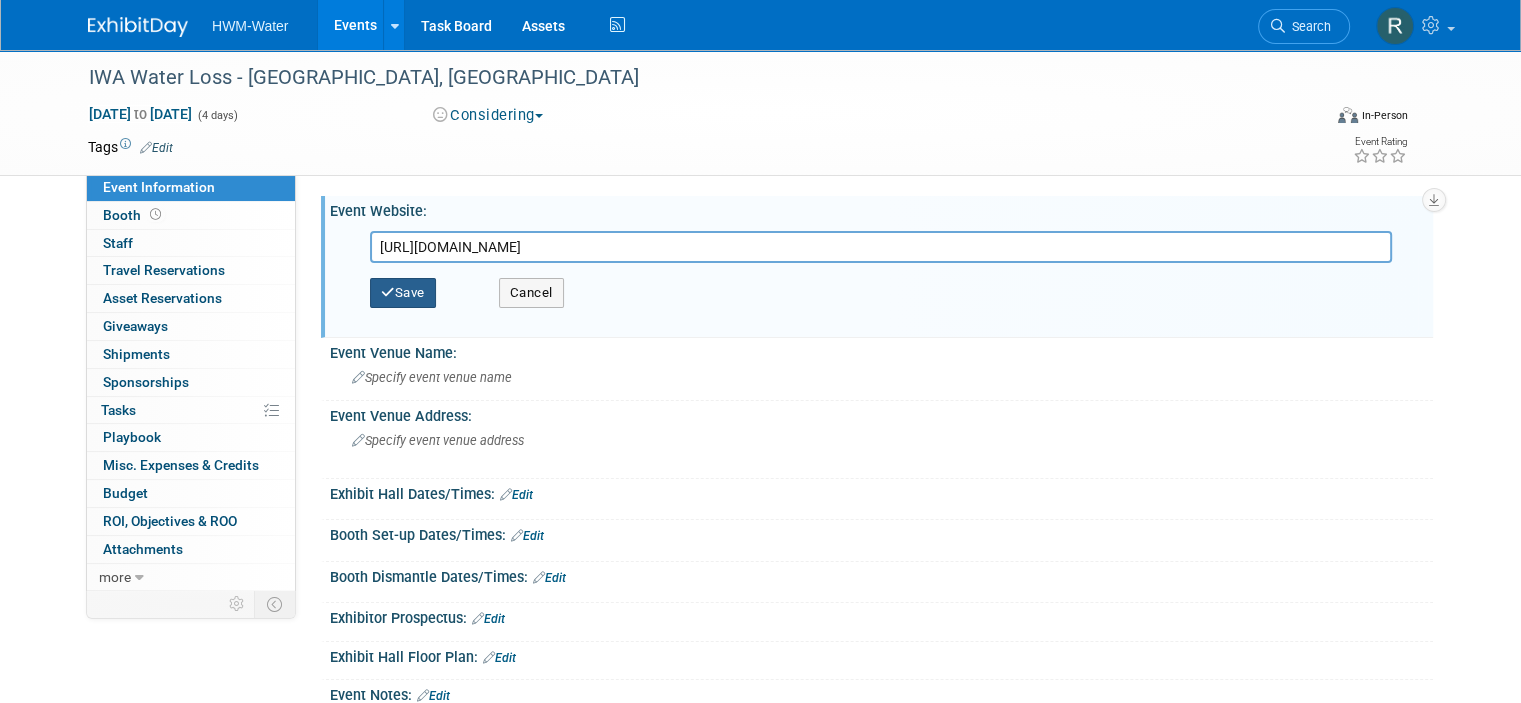 type on "https://waterloss2026.com/" 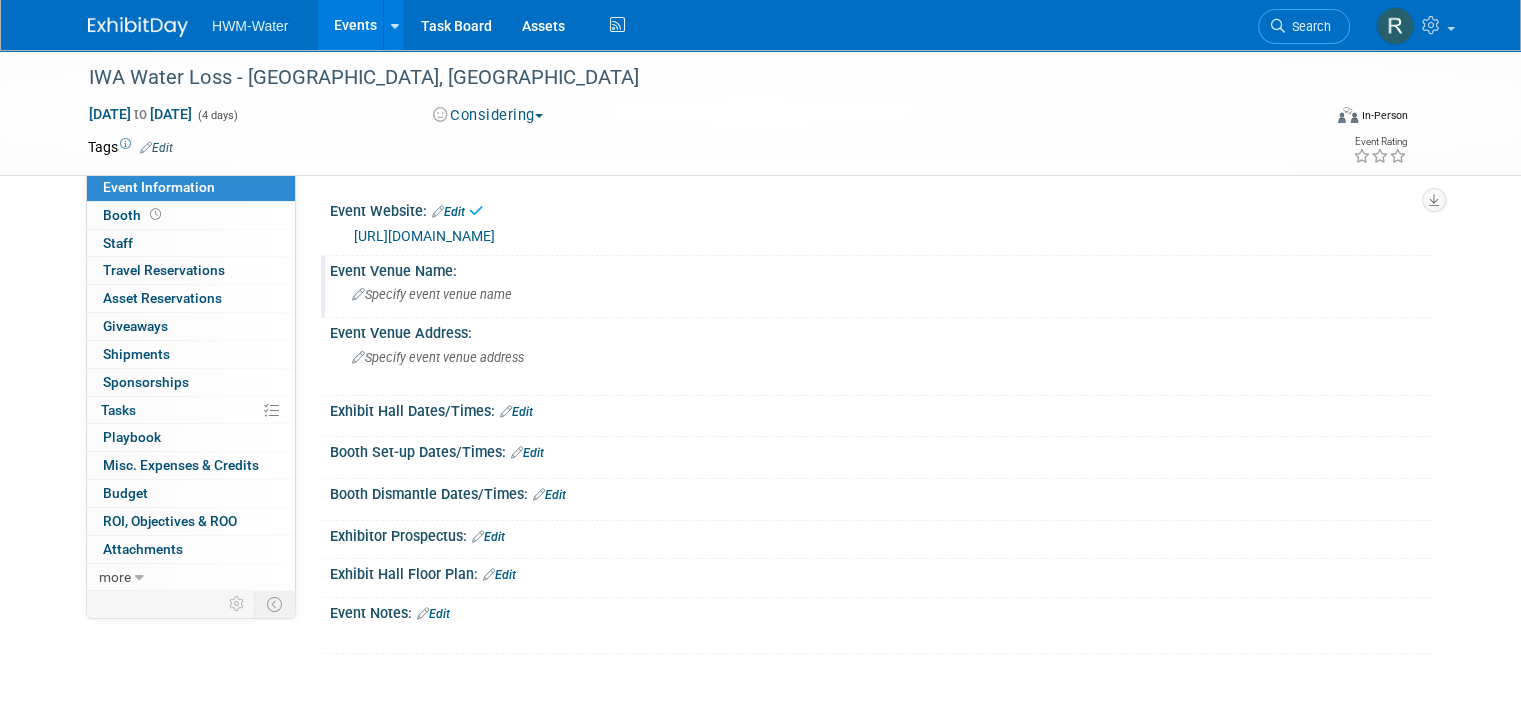 click on "Specify event venue name" at bounding box center [432, 294] 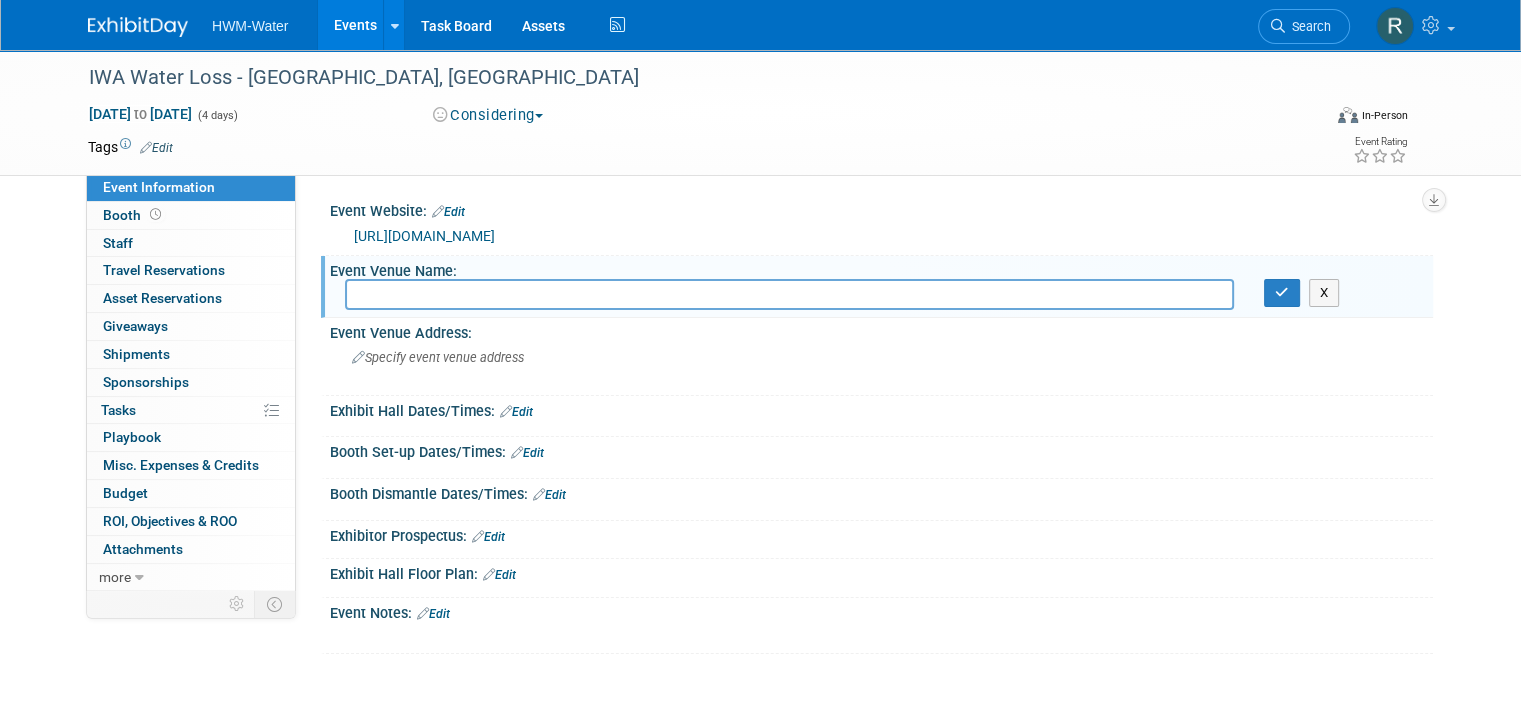 click at bounding box center (789, 294) 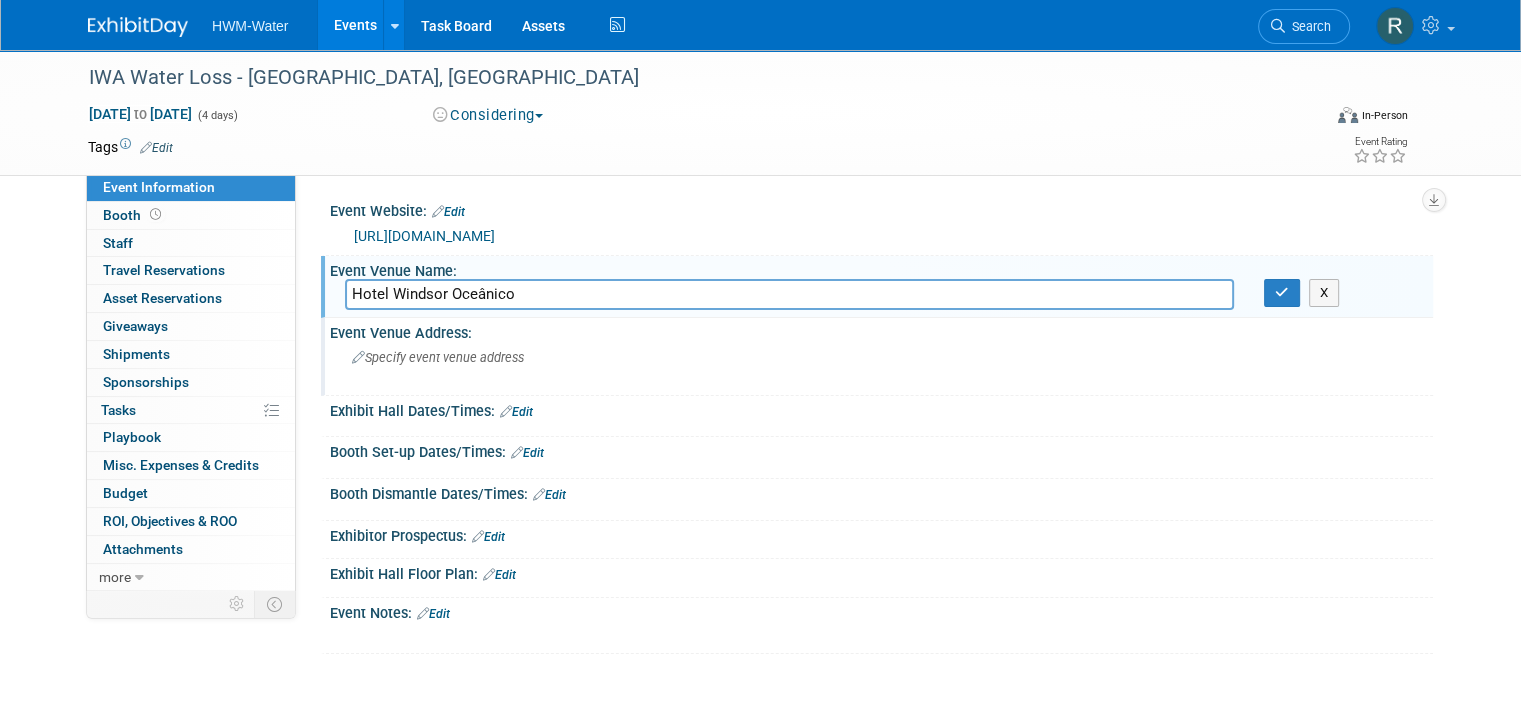 type on "Hotel Windsor Oceânico" 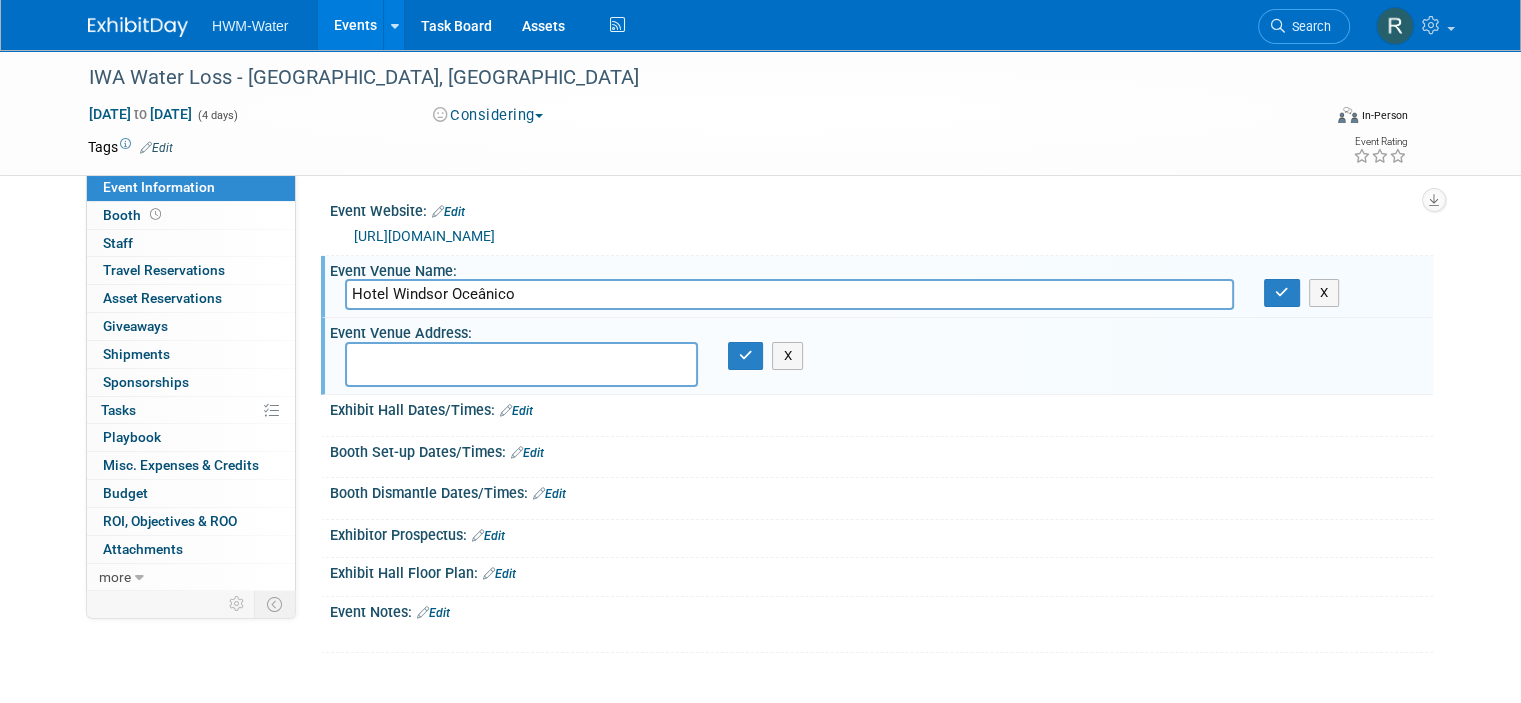 click at bounding box center (521, 364) 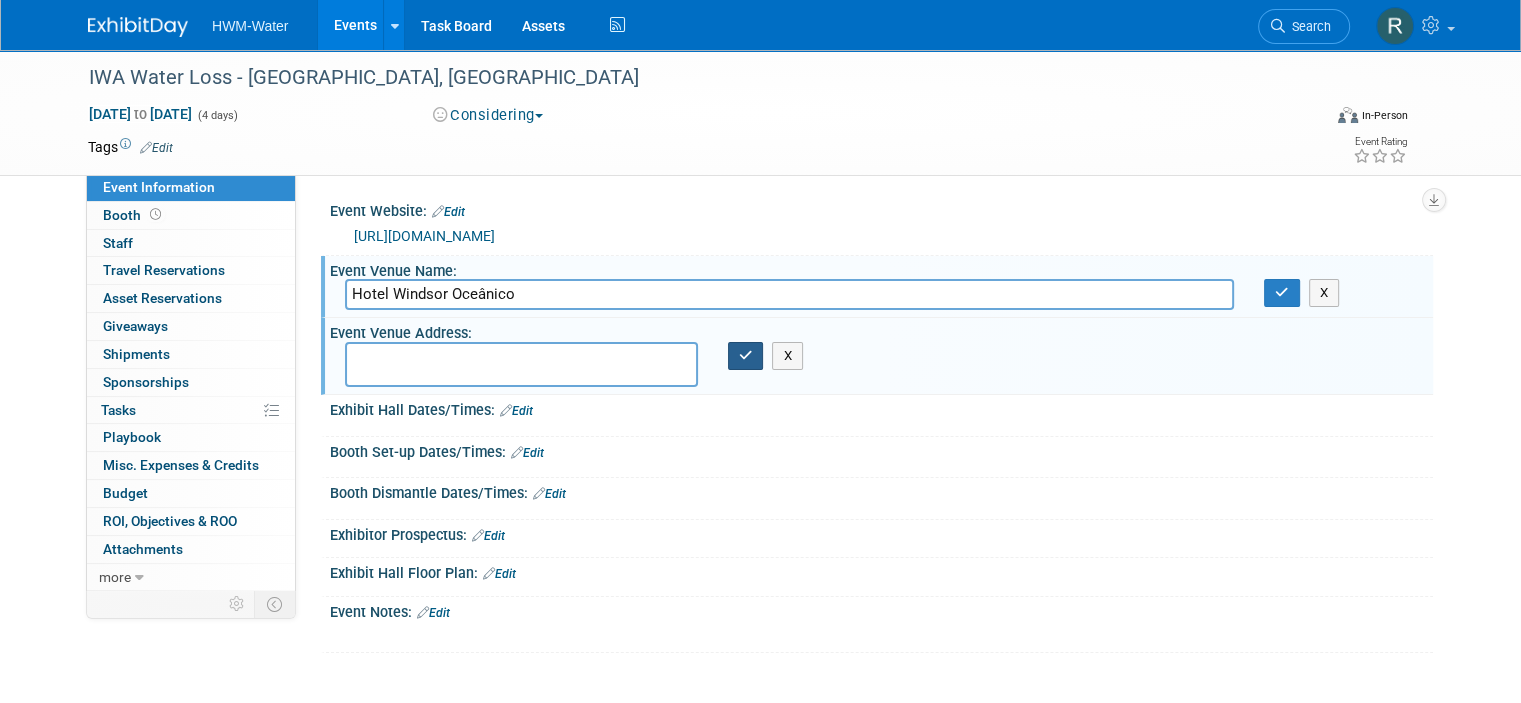 click at bounding box center (746, 355) 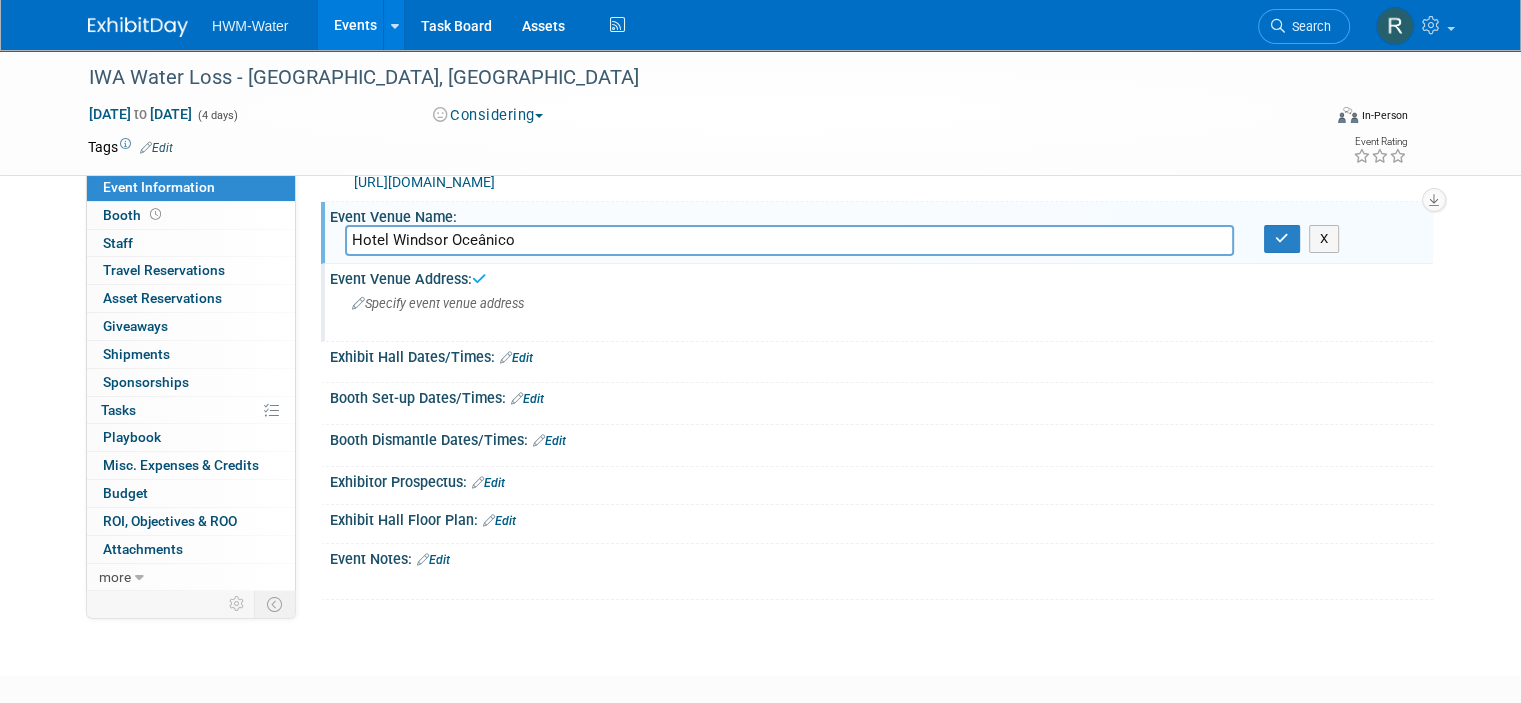 scroll, scrollTop: 100, scrollLeft: 0, axis: vertical 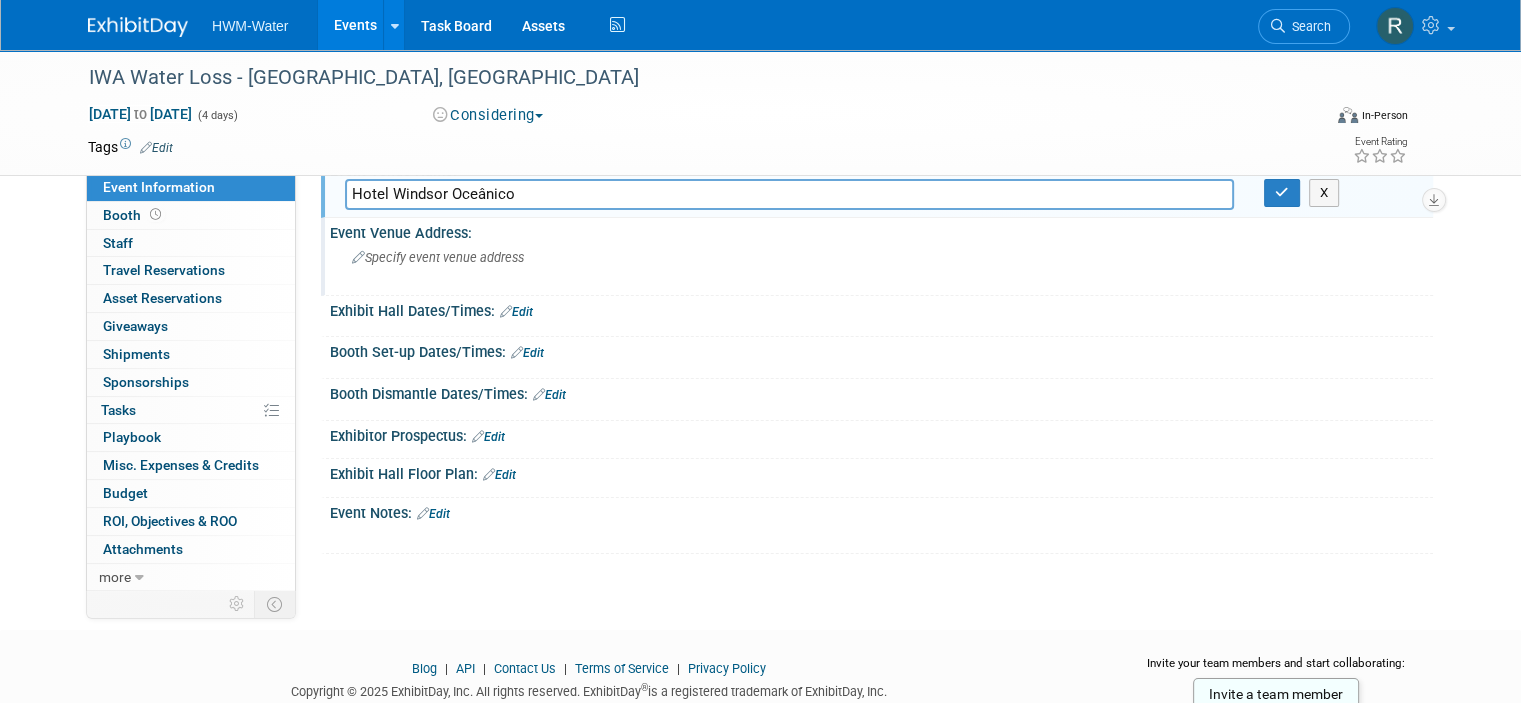 click on "Edit" at bounding box center (433, 514) 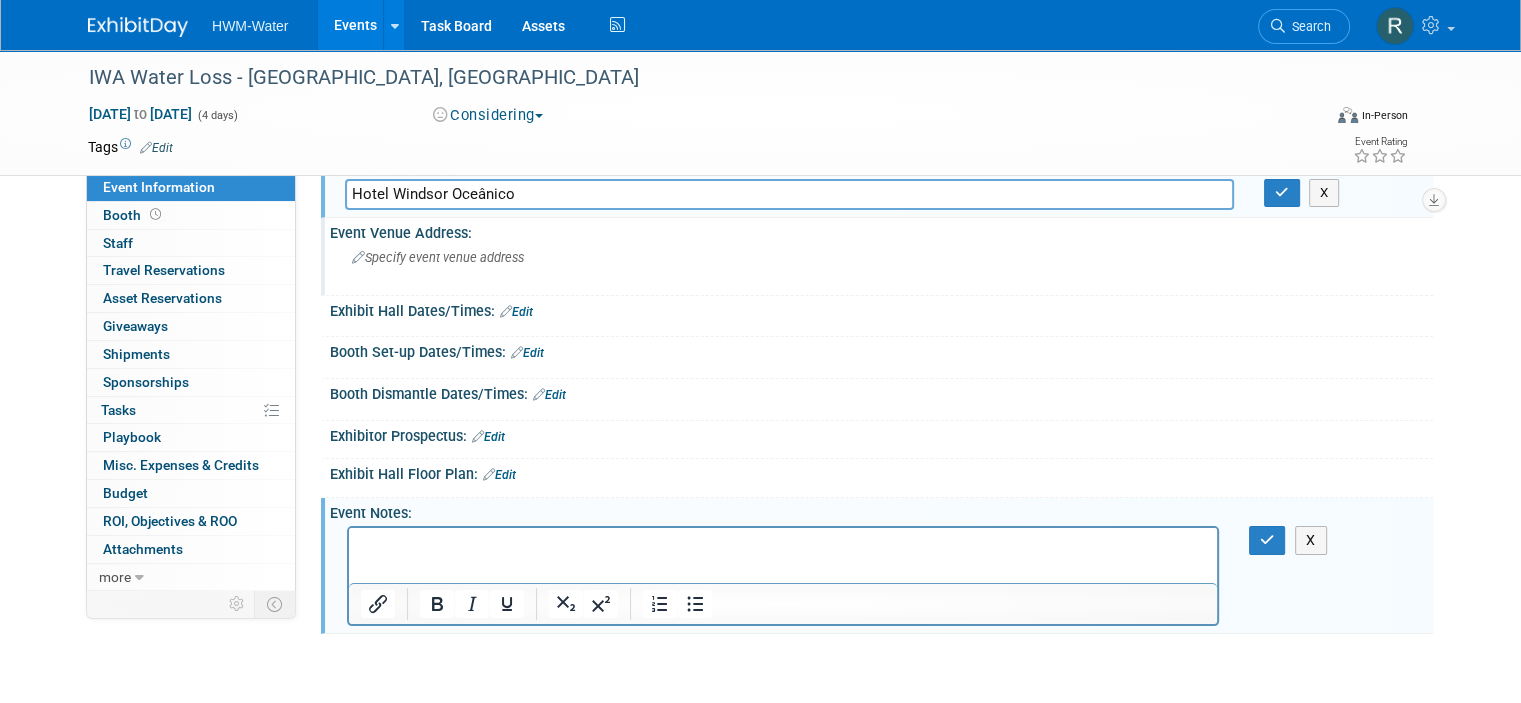 scroll, scrollTop: 0, scrollLeft: 0, axis: both 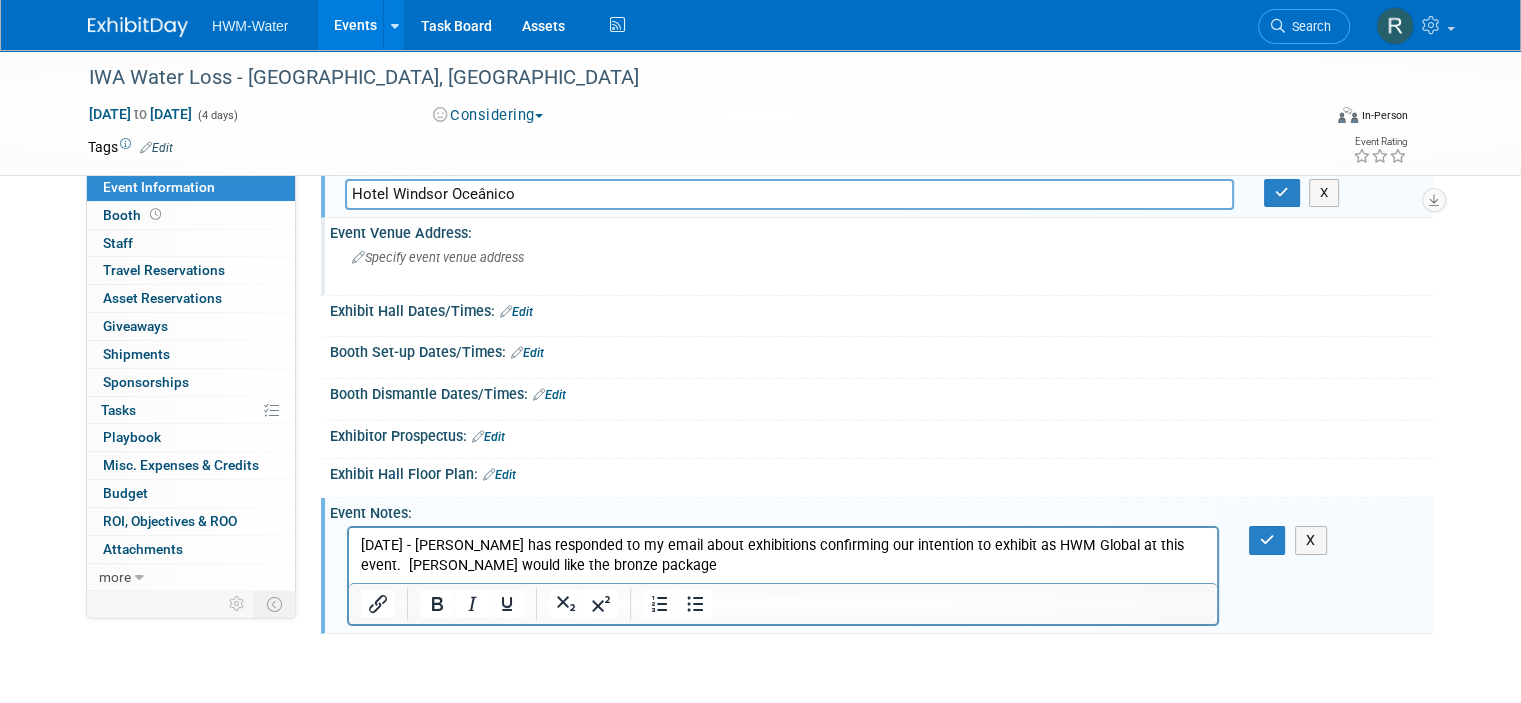 click on "14.07.25 - Mark has responded to my email about exhibitions confirming our intention to exhibit as HWM Global at this event.  Mark would like the bronze package" at bounding box center [783, 556] 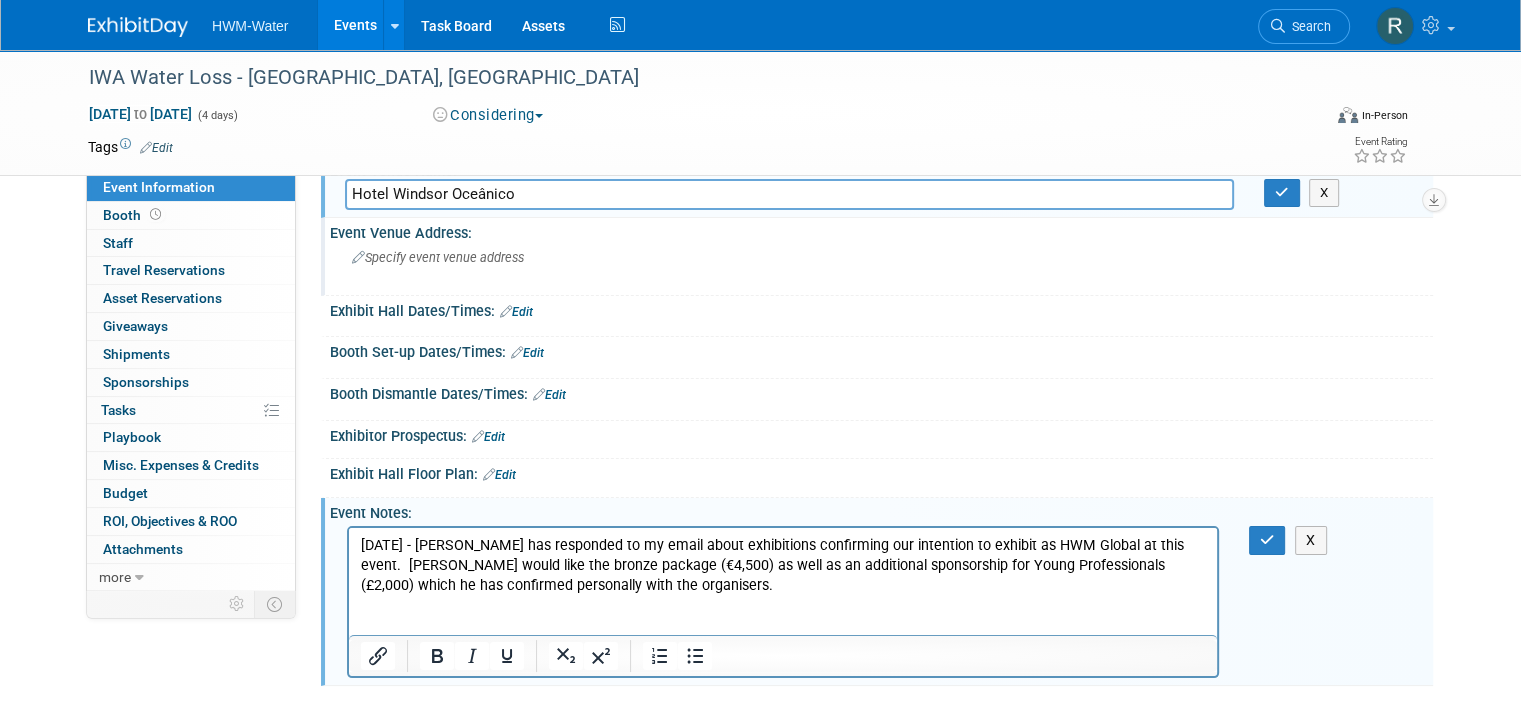click on "14.07.25 - Mark has responded to my email about exhibitions confirming our intention to exhibit as HWM Global at this event.  Mark would like the bronze package (€4,500) as well as an additional sponsorship for Young Professionals (£2,000) which he has confirmed personally with the organisers." at bounding box center [783, 566] 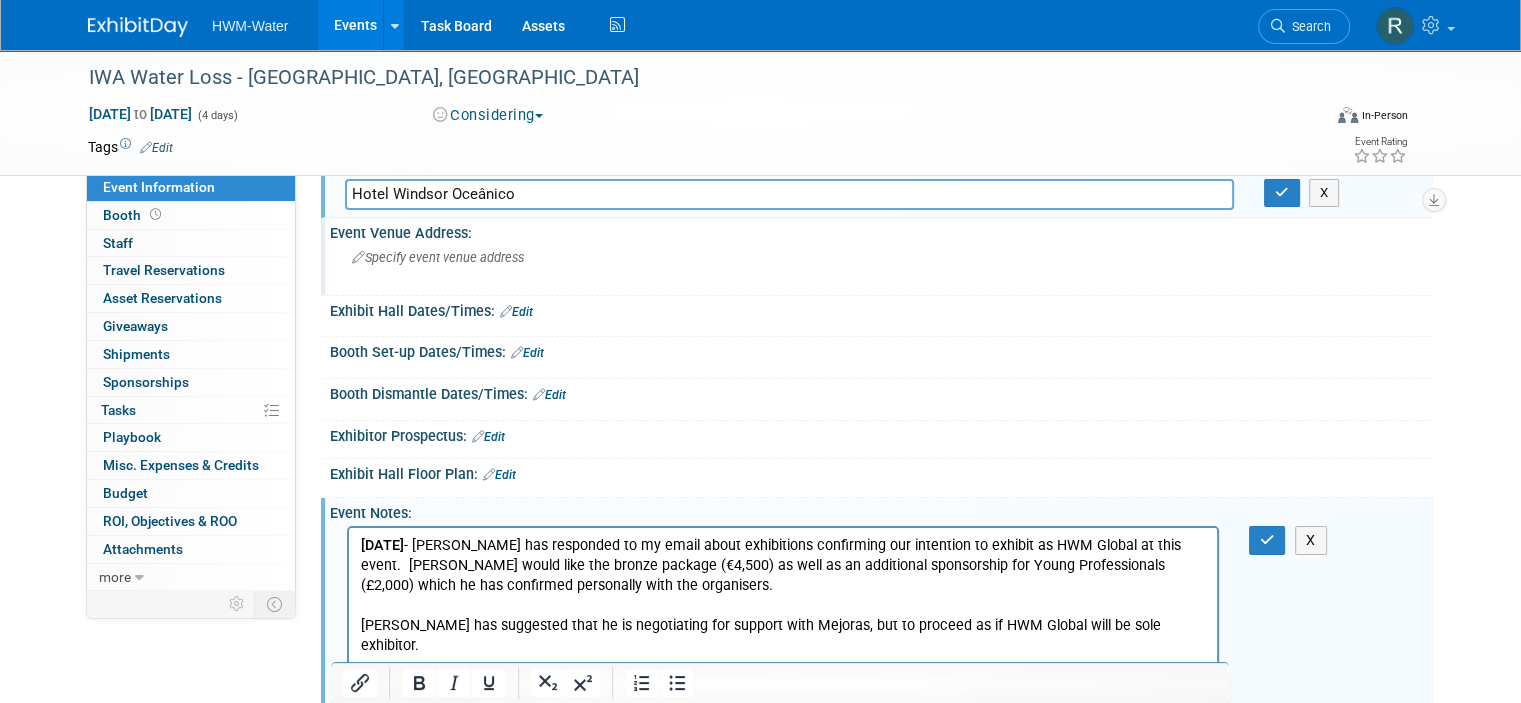 scroll, scrollTop: 111, scrollLeft: 0, axis: vertical 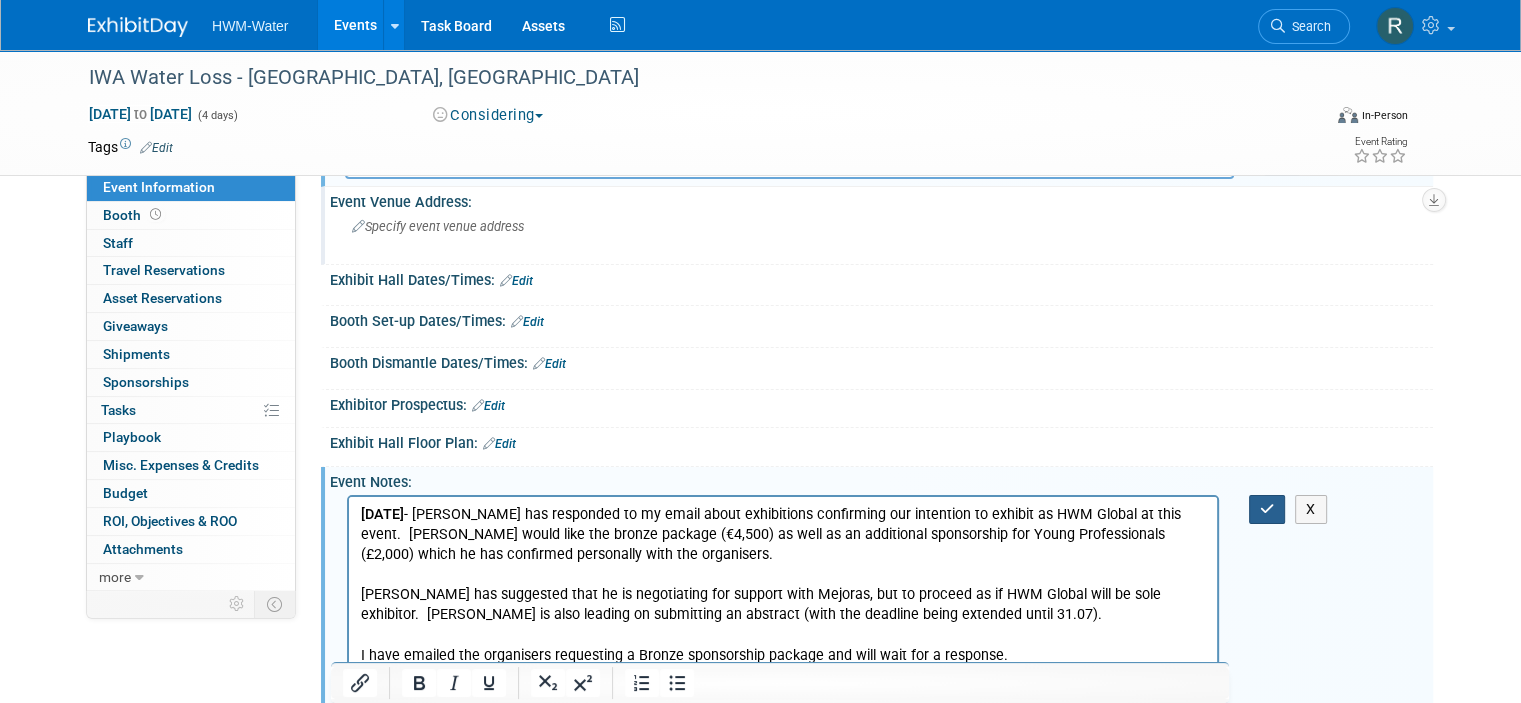 click at bounding box center (1267, 509) 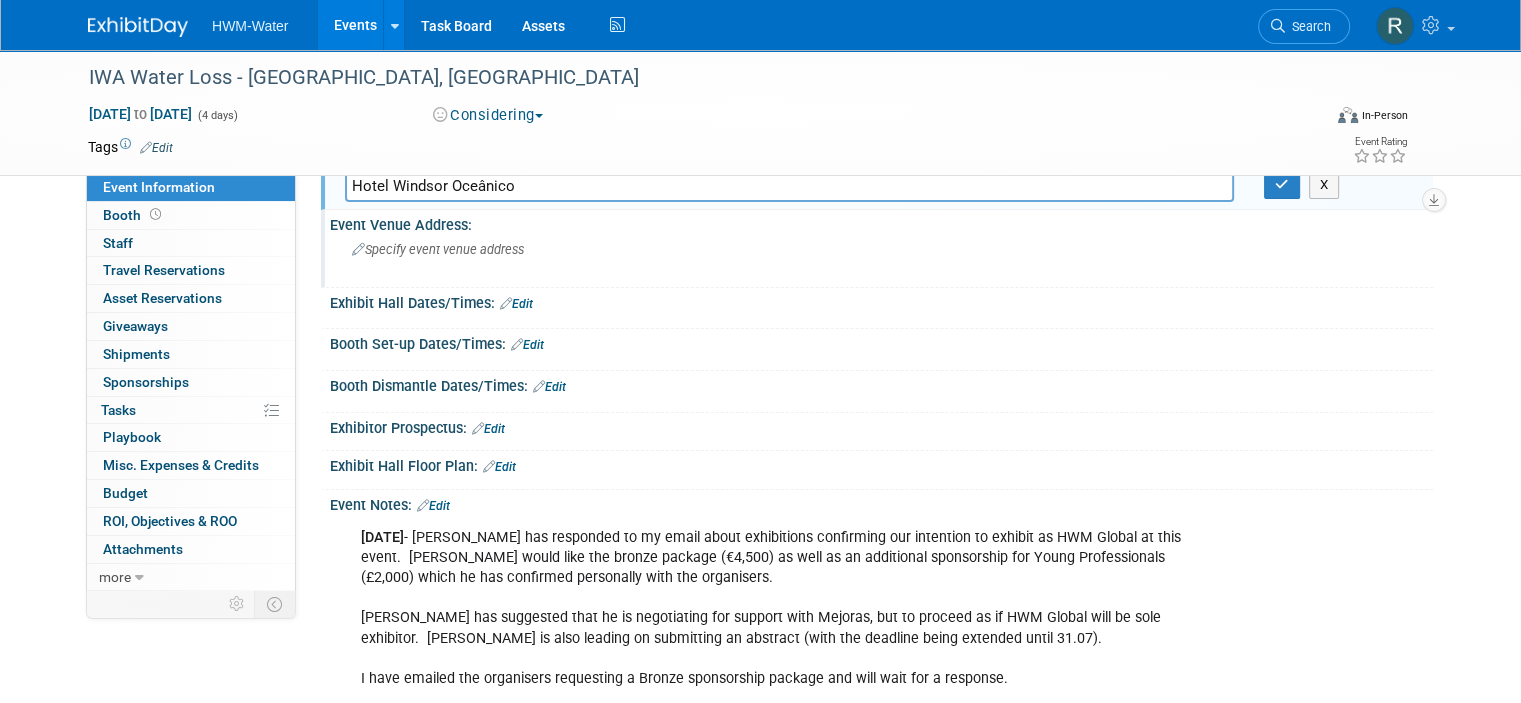 scroll, scrollTop: 300, scrollLeft: 0, axis: vertical 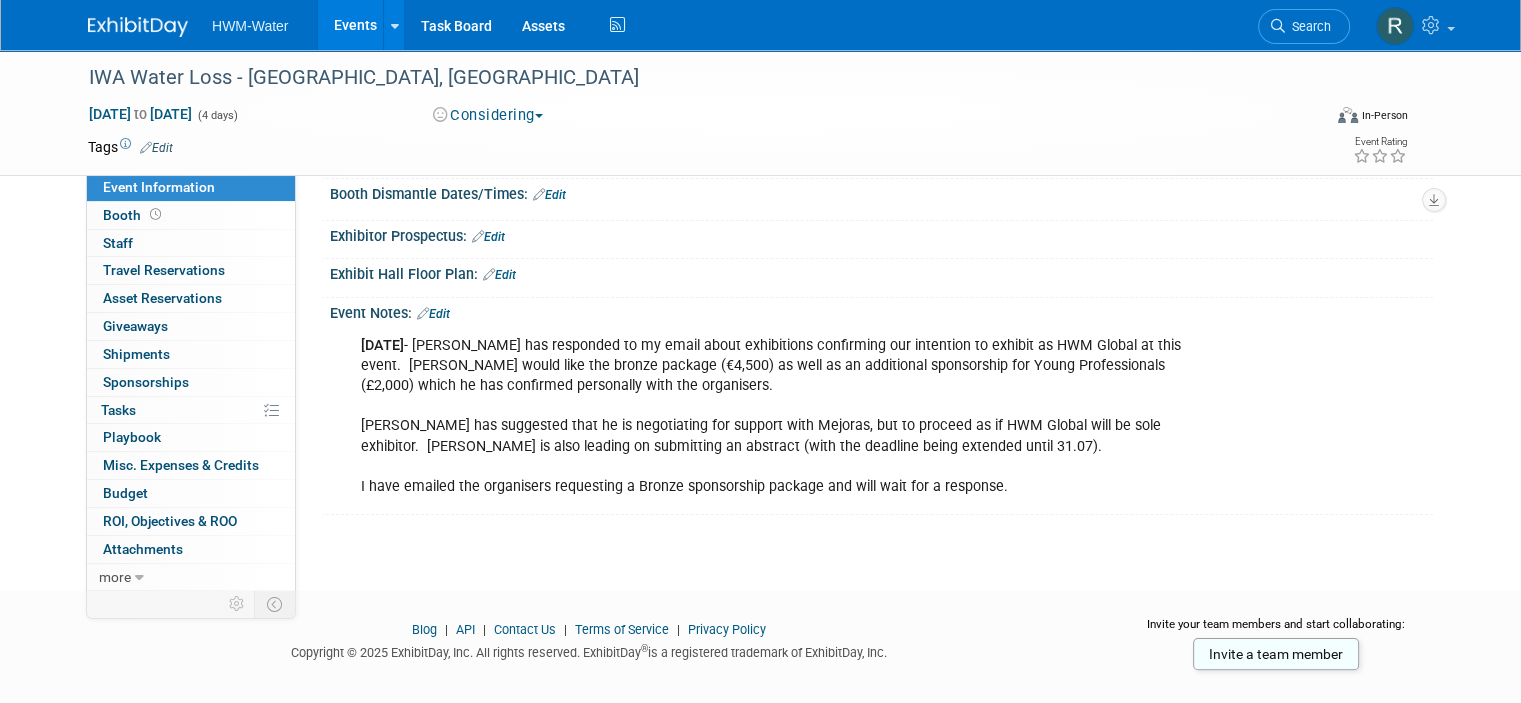 click at bounding box center (138, 27) 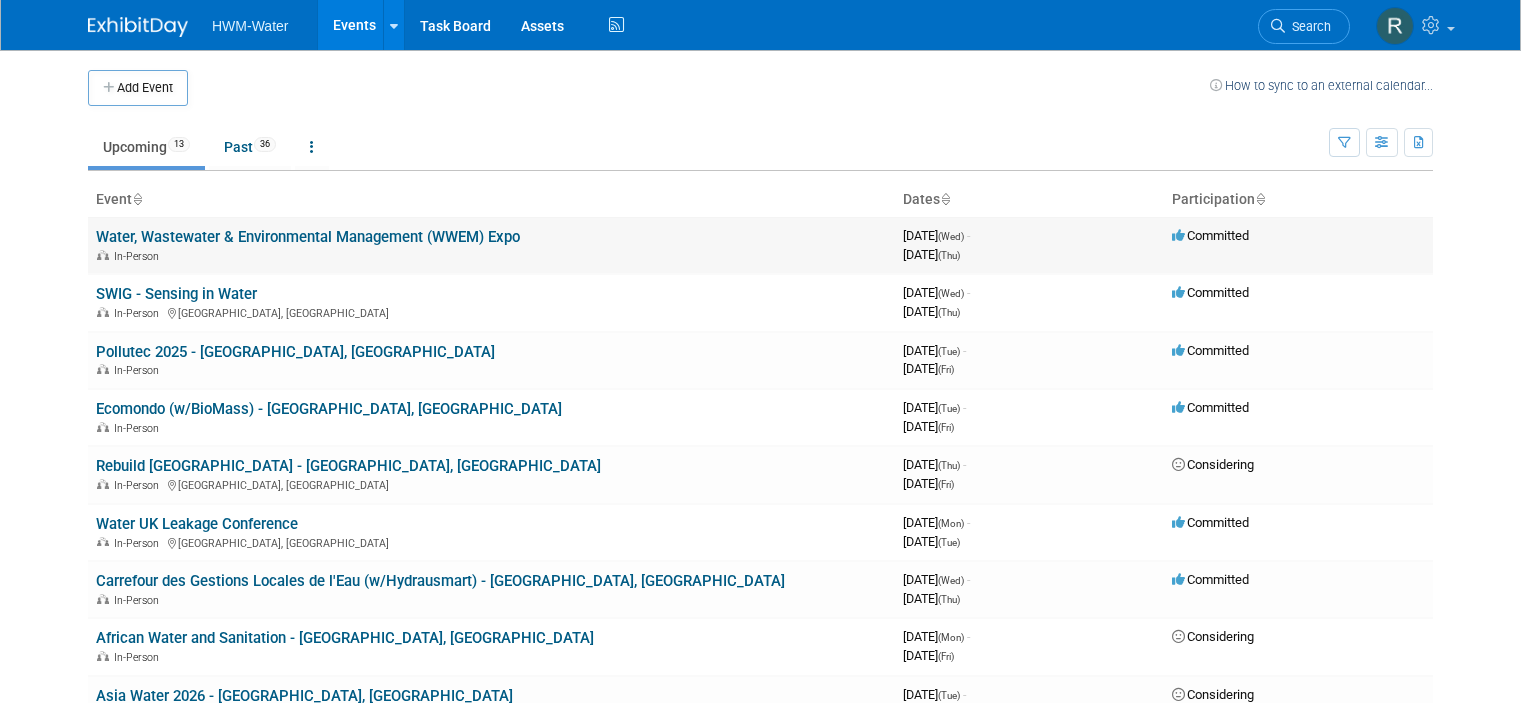 scroll, scrollTop: 0, scrollLeft: 0, axis: both 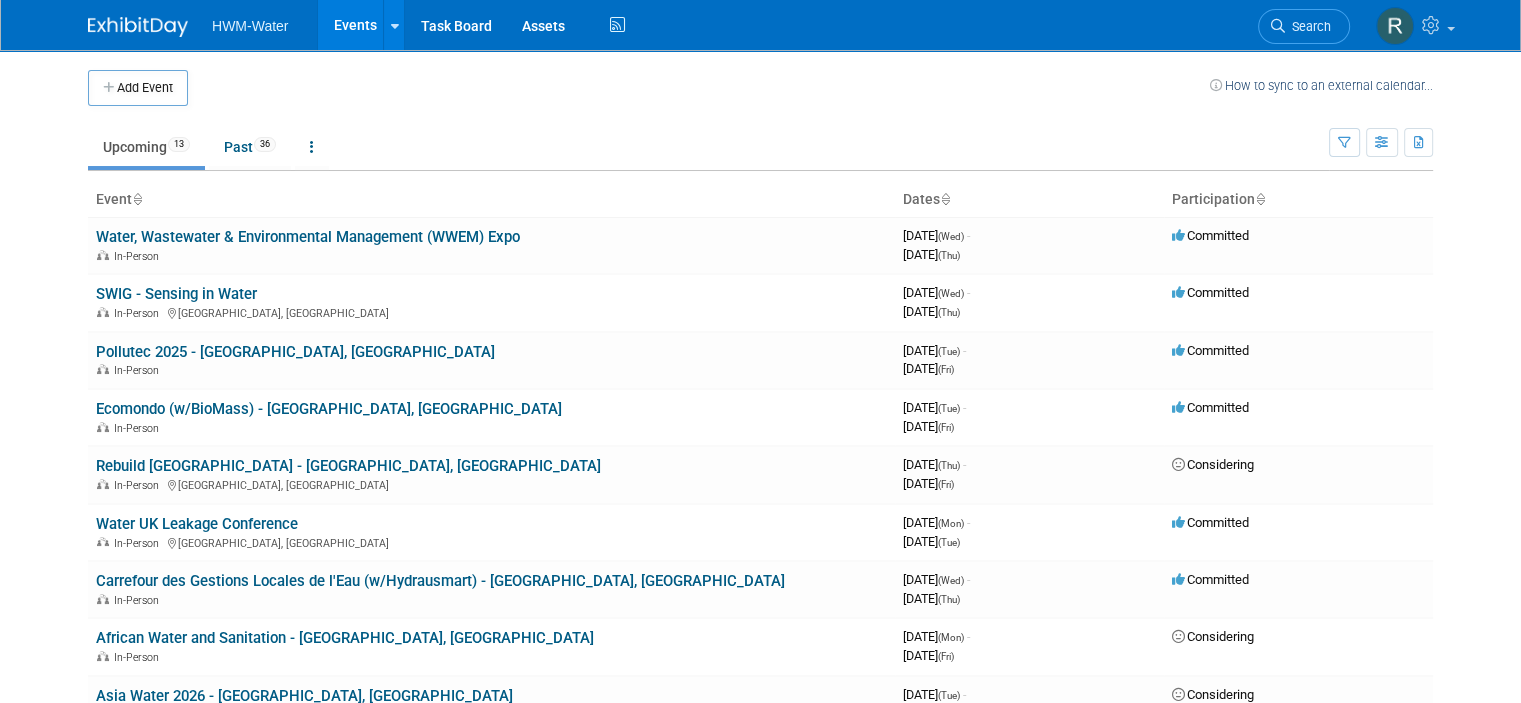 click on "Add Event" at bounding box center (138, 88) 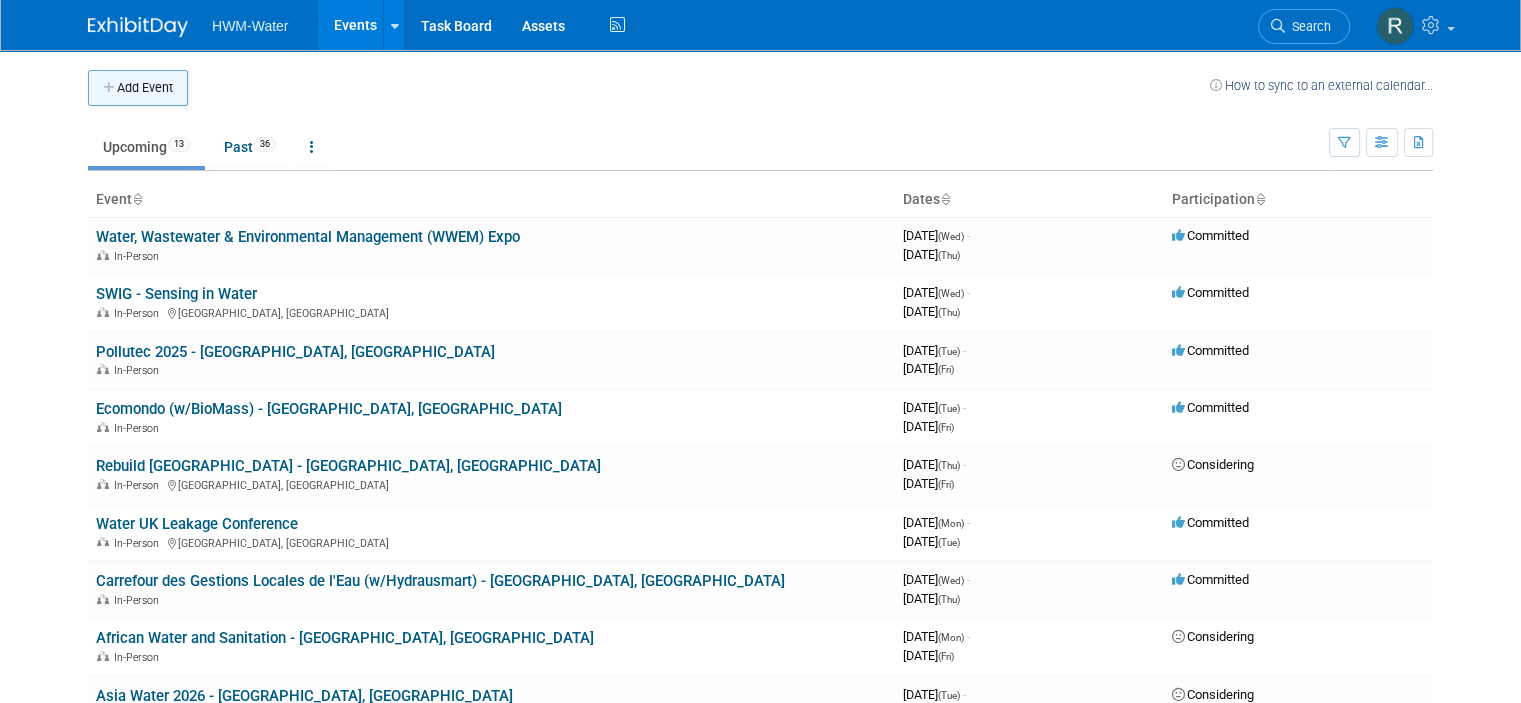 click on "Add Event" at bounding box center (138, 88) 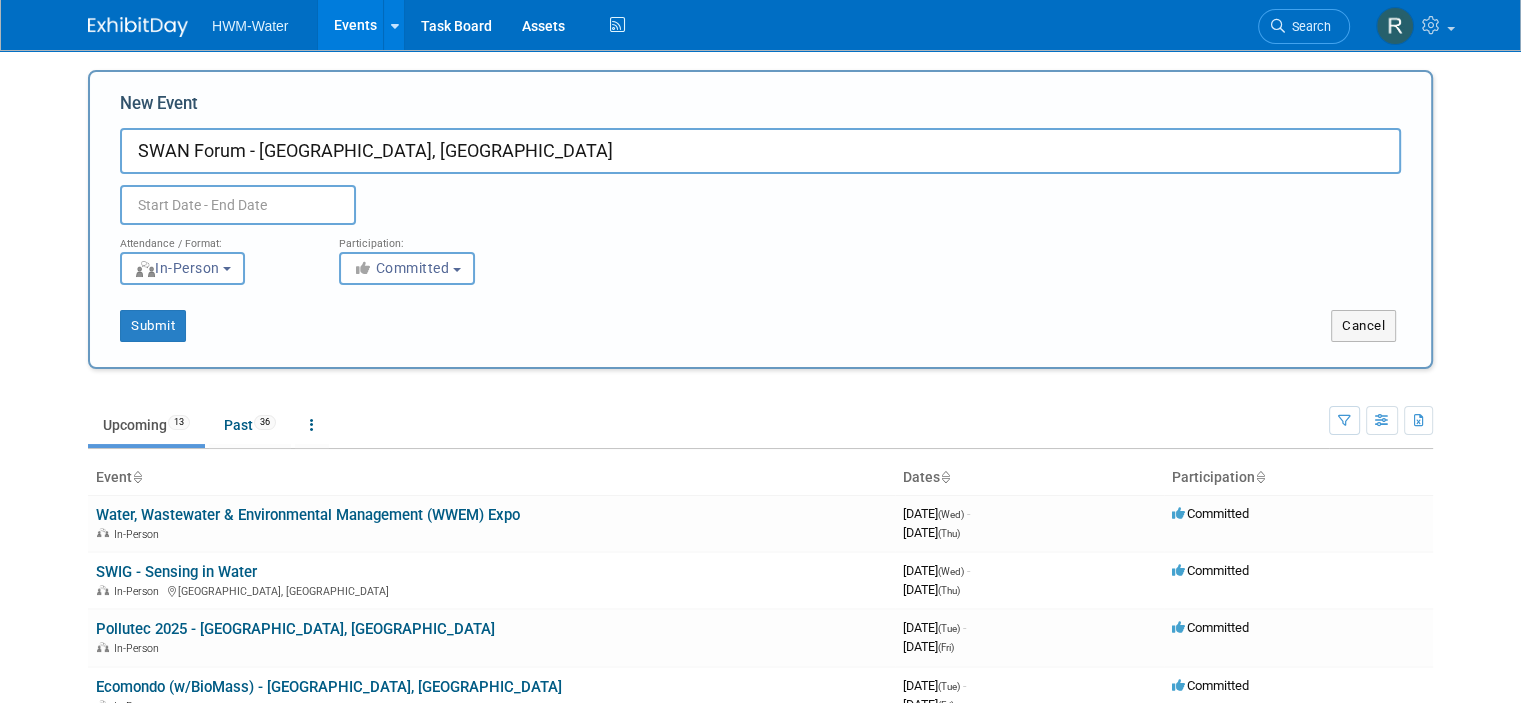 type on "SWAN Forum - [GEOGRAPHIC_DATA], [GEOGRAPHIC_DATA]" 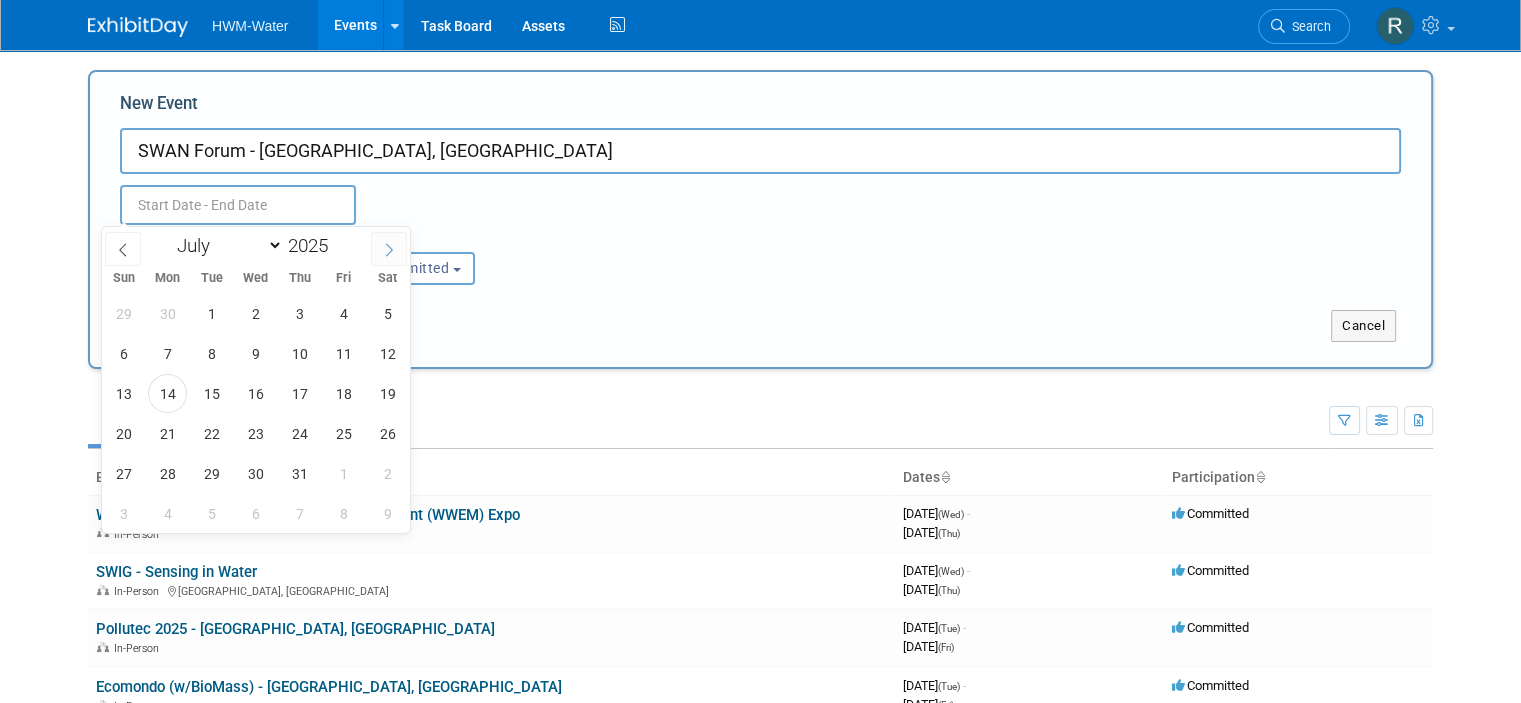 click at bounding box center [389, 249] 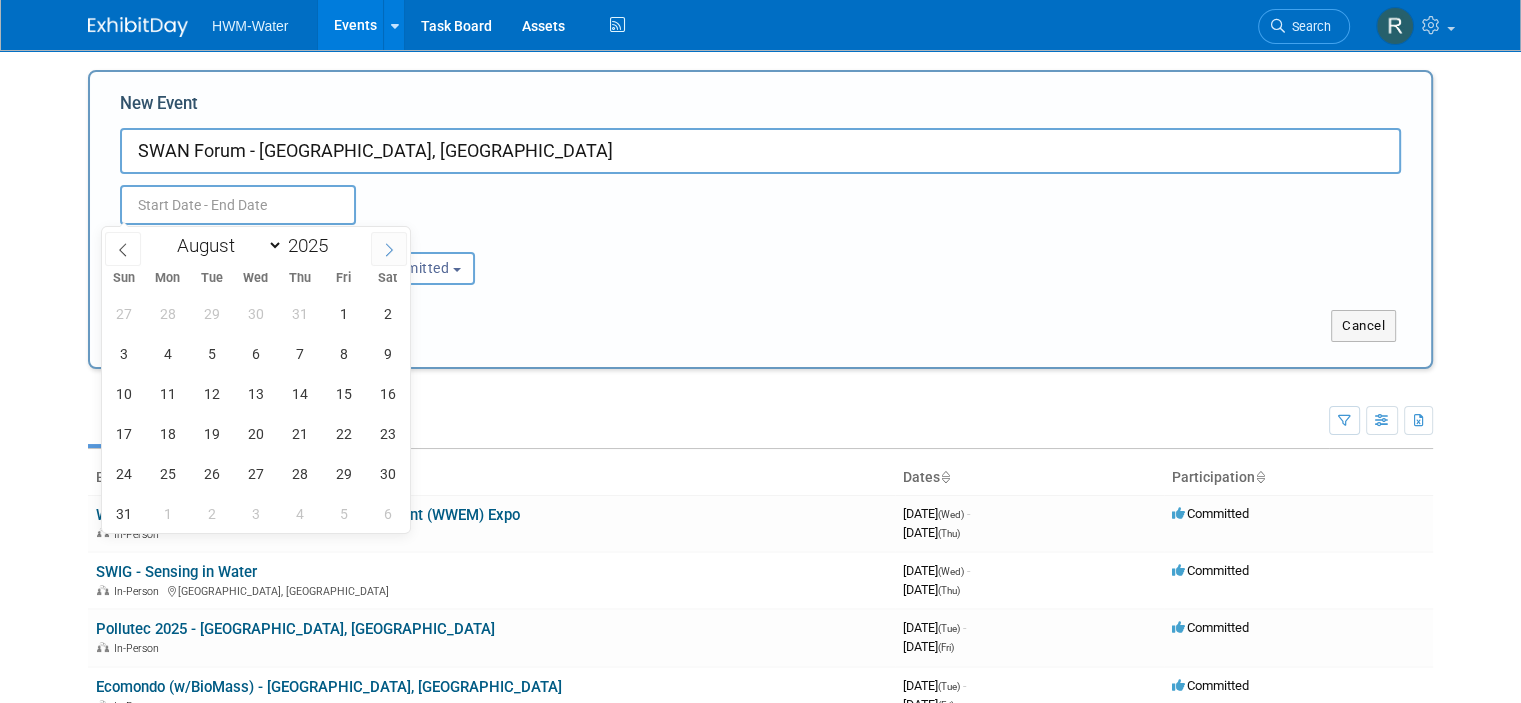 click at bounding box center [389, 249] 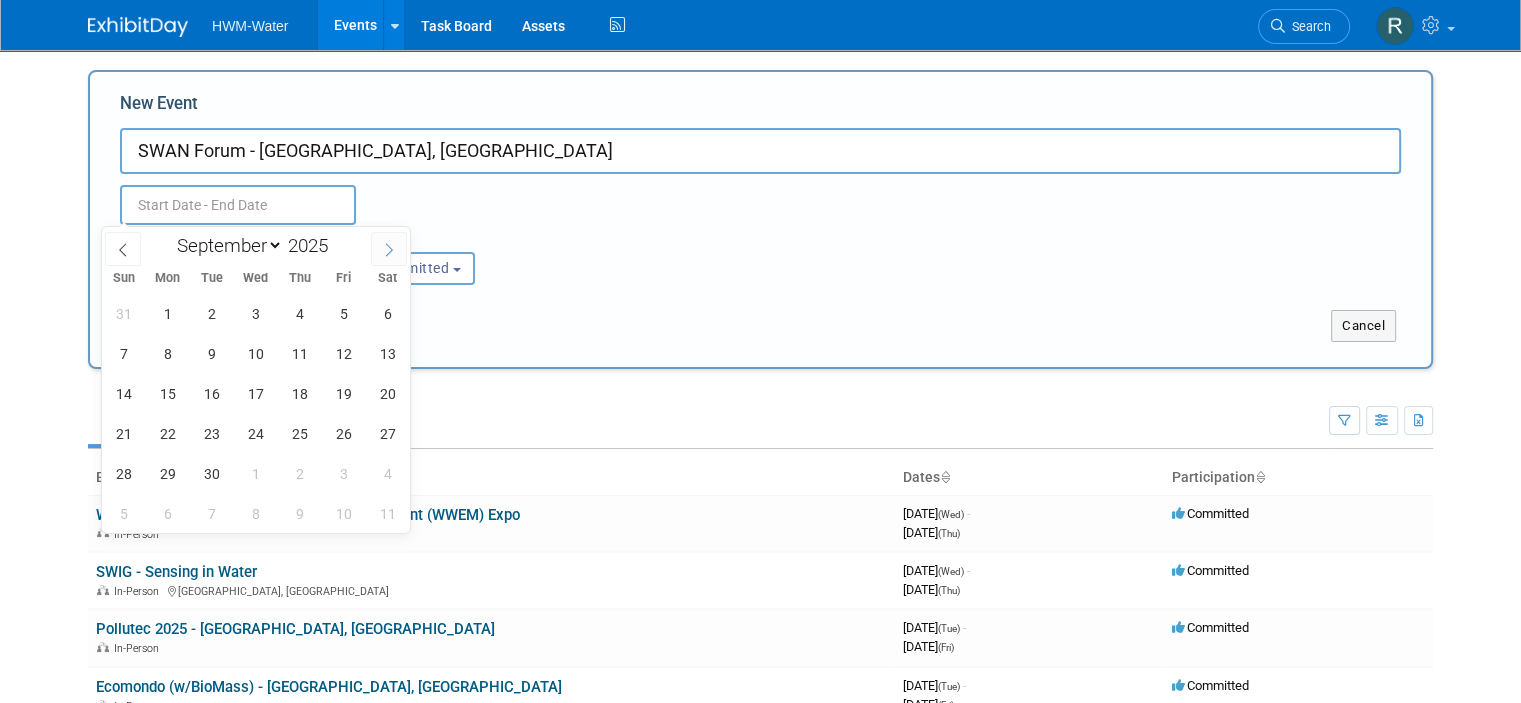 click at bounding box center [389, 249] 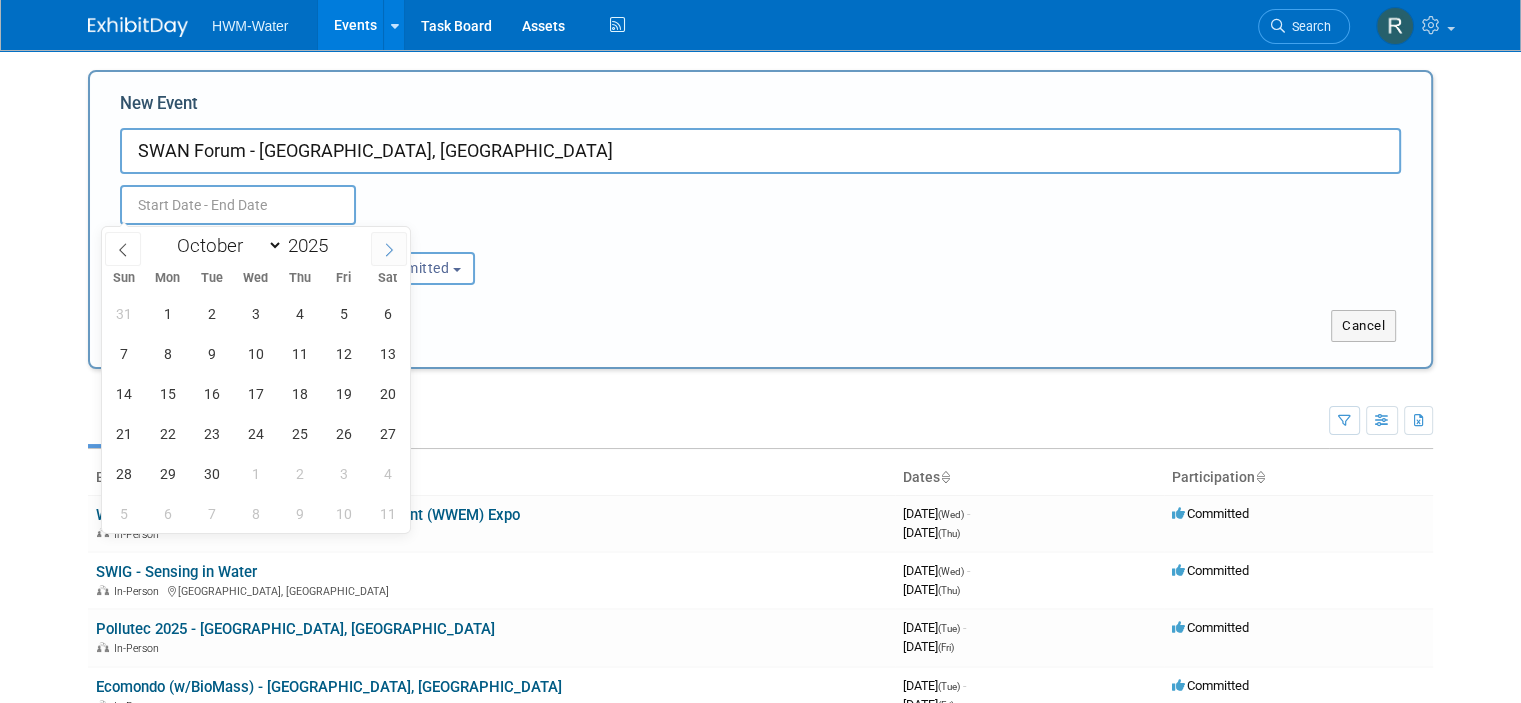 click at bounding box center [389, 249] 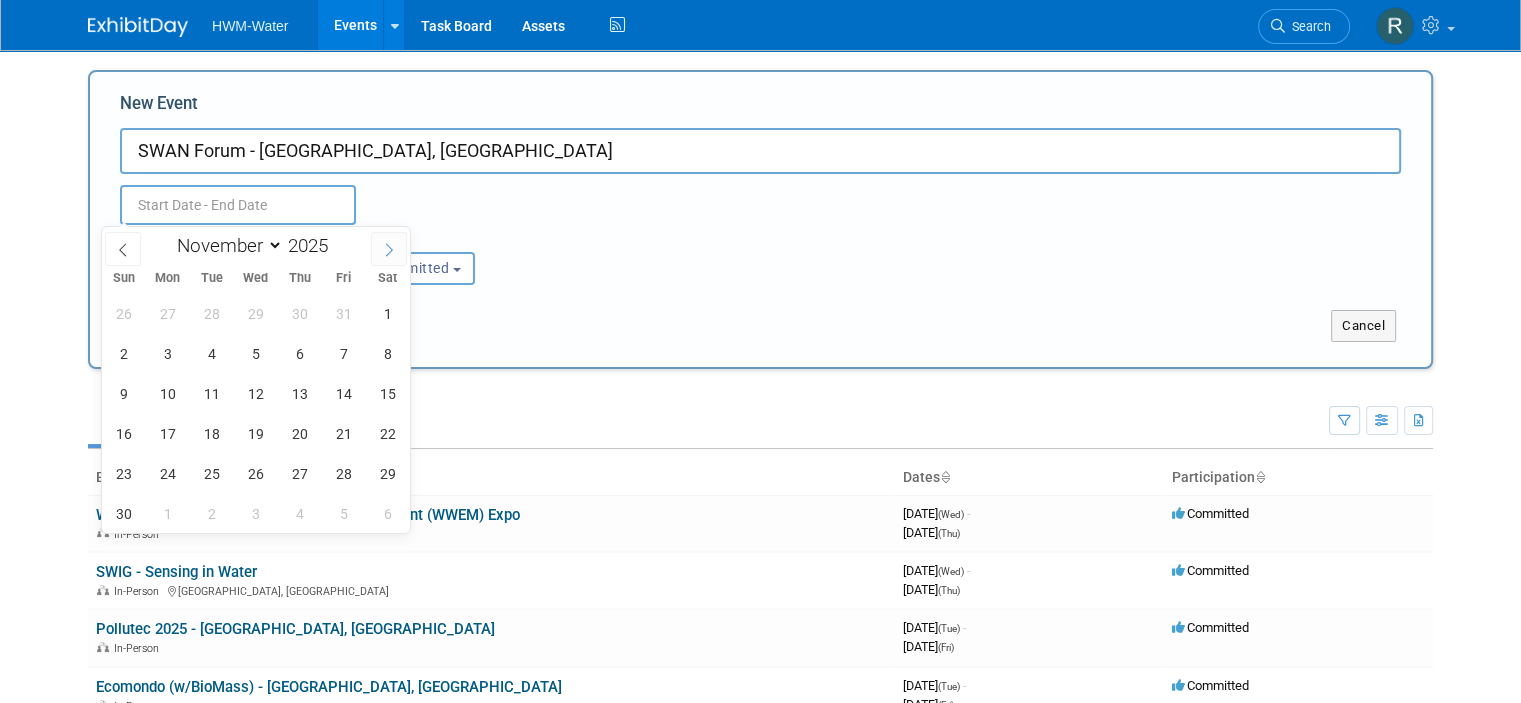 click at bounding box center (389, 249) 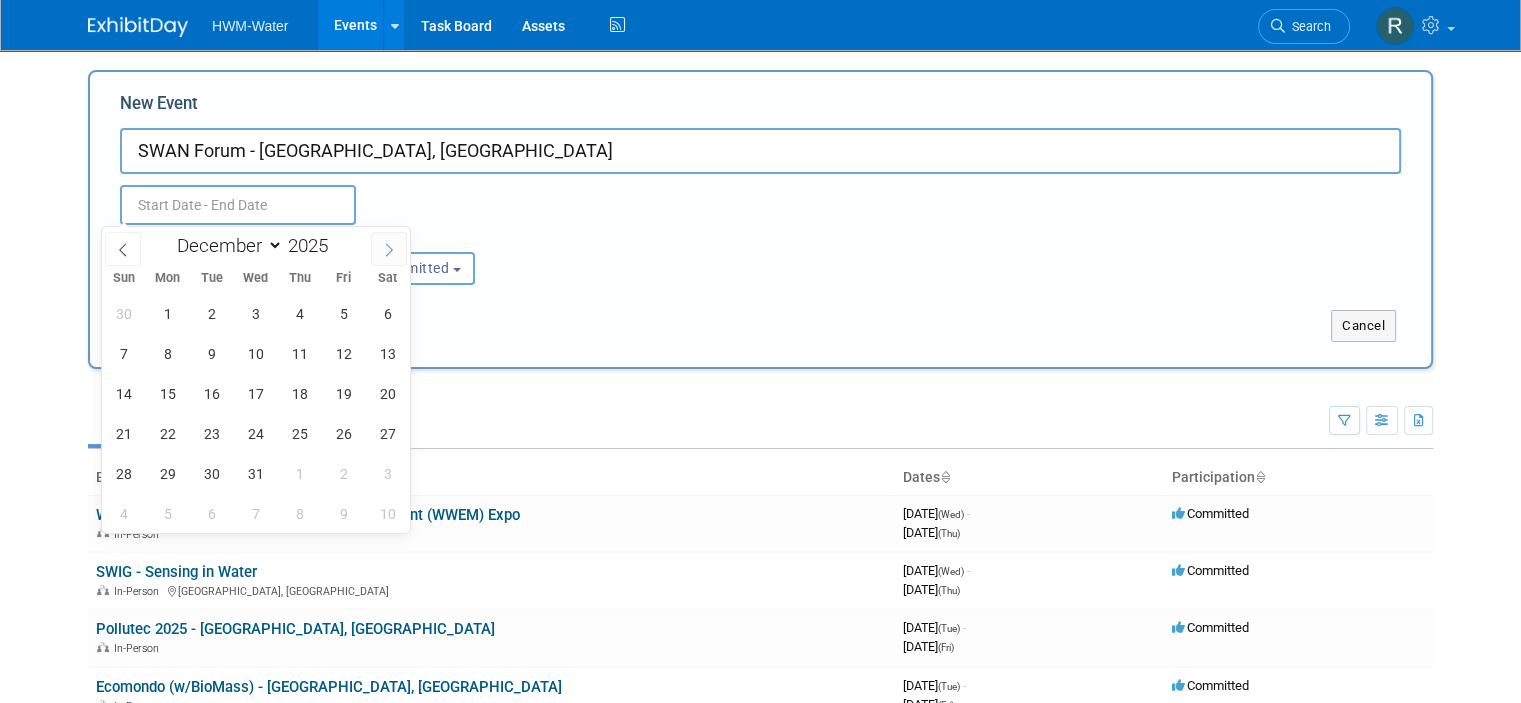 click at bounding box center (389, 249) 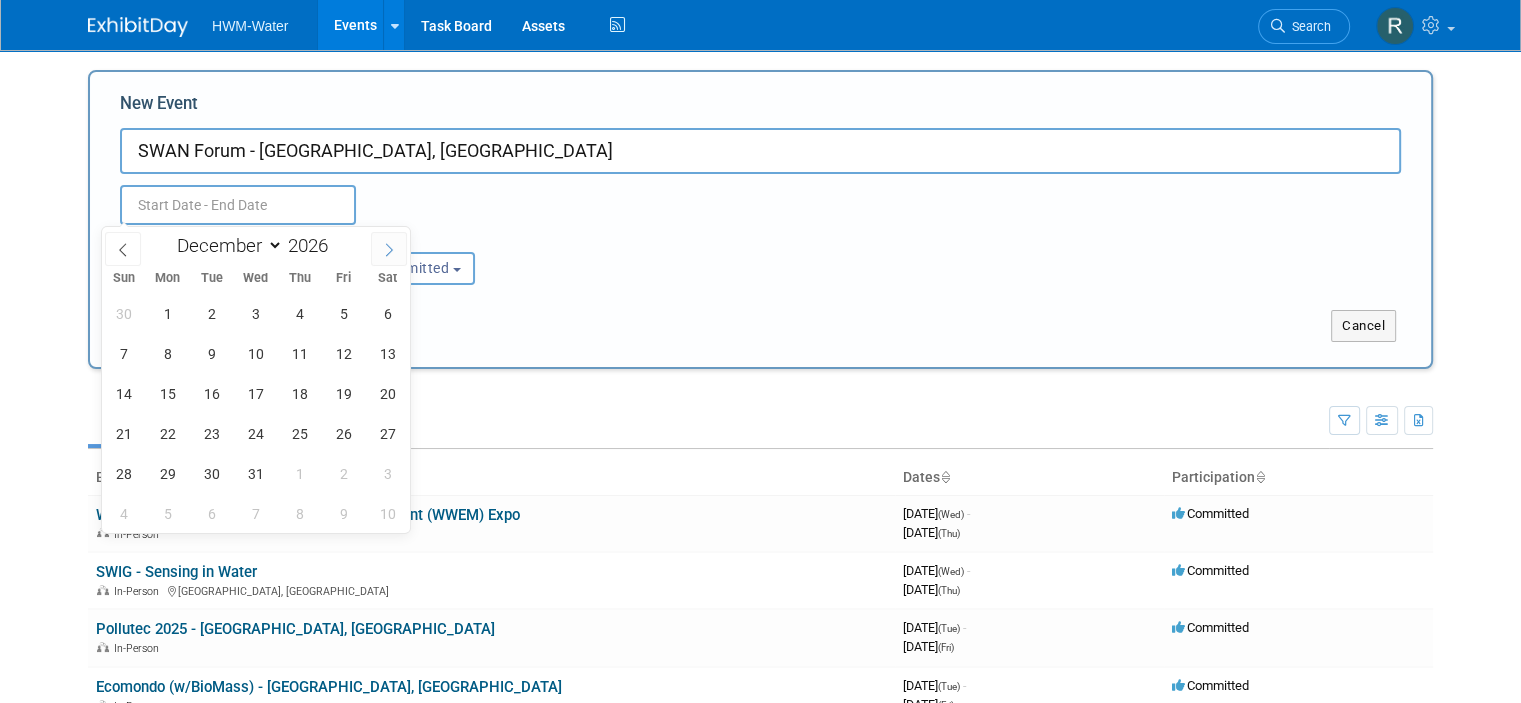 click at bounding box center [389, 249] 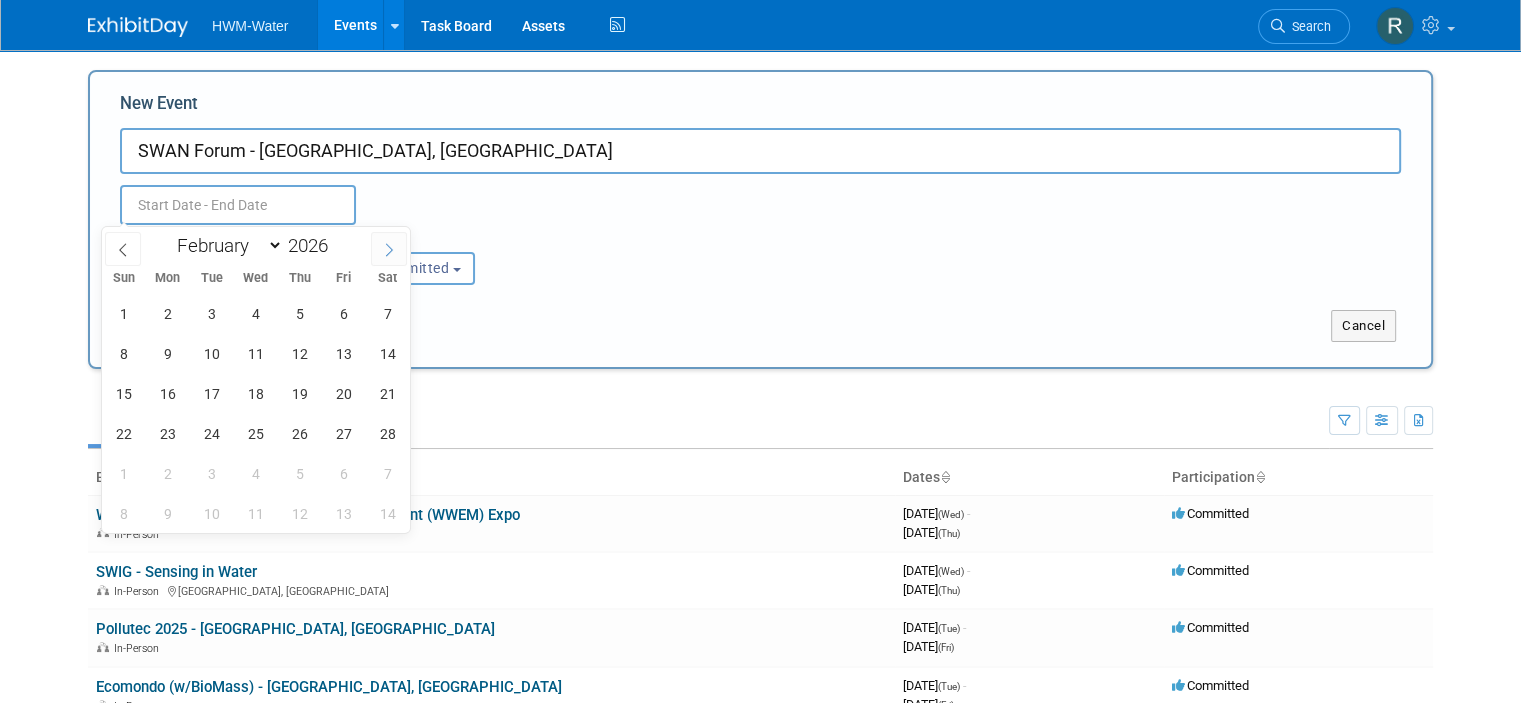 click at bounding box center (389, 249) 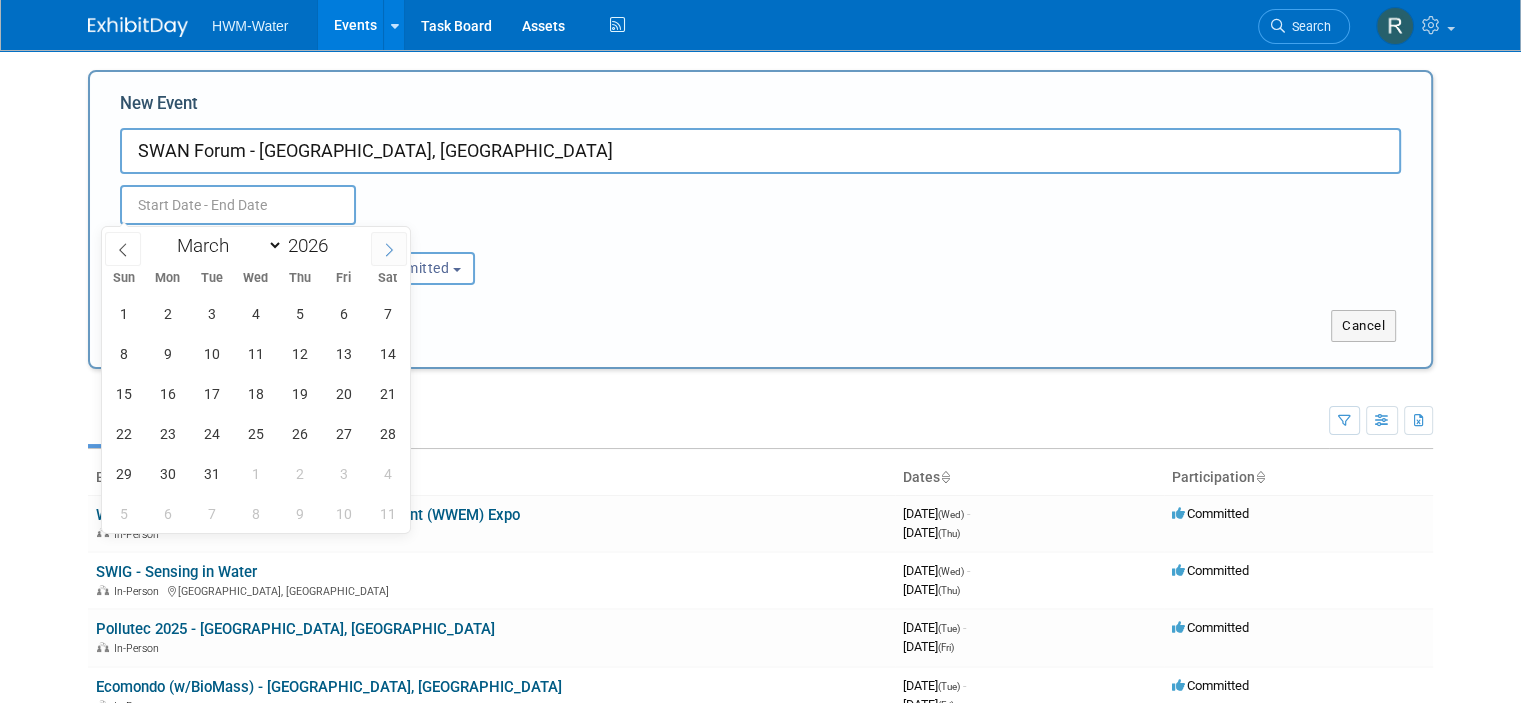 click at bounding box center (389, 249) 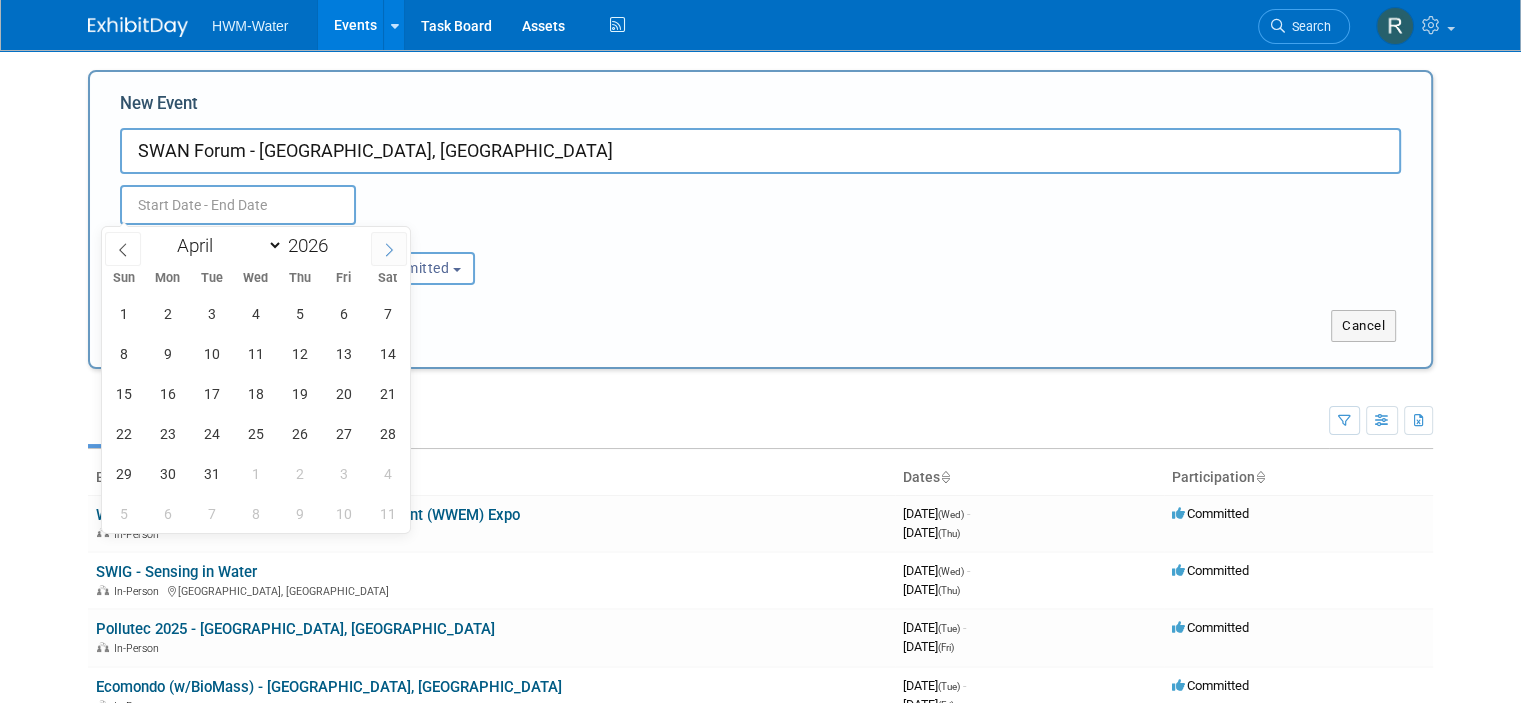 click at bounding box center [389, 249] 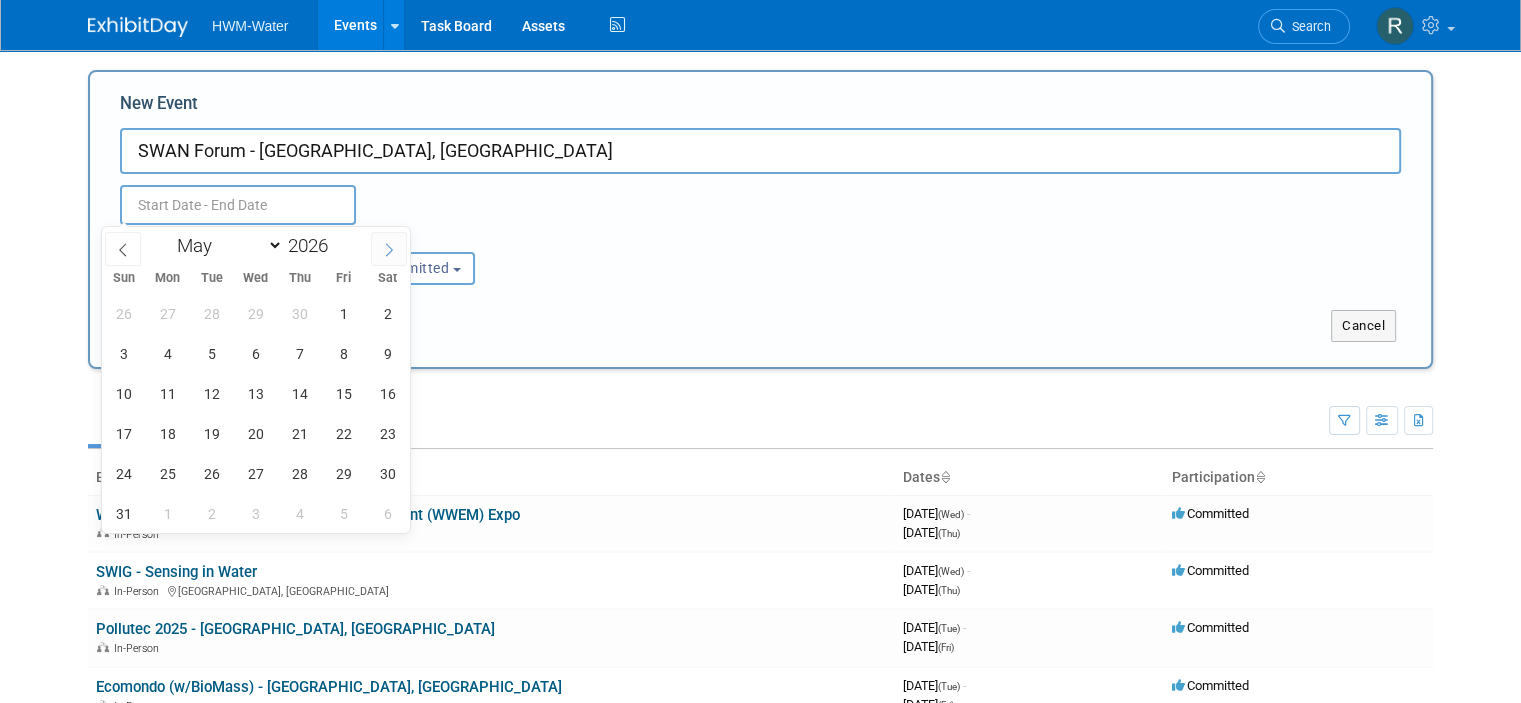 click at bounding box center [389, 249] 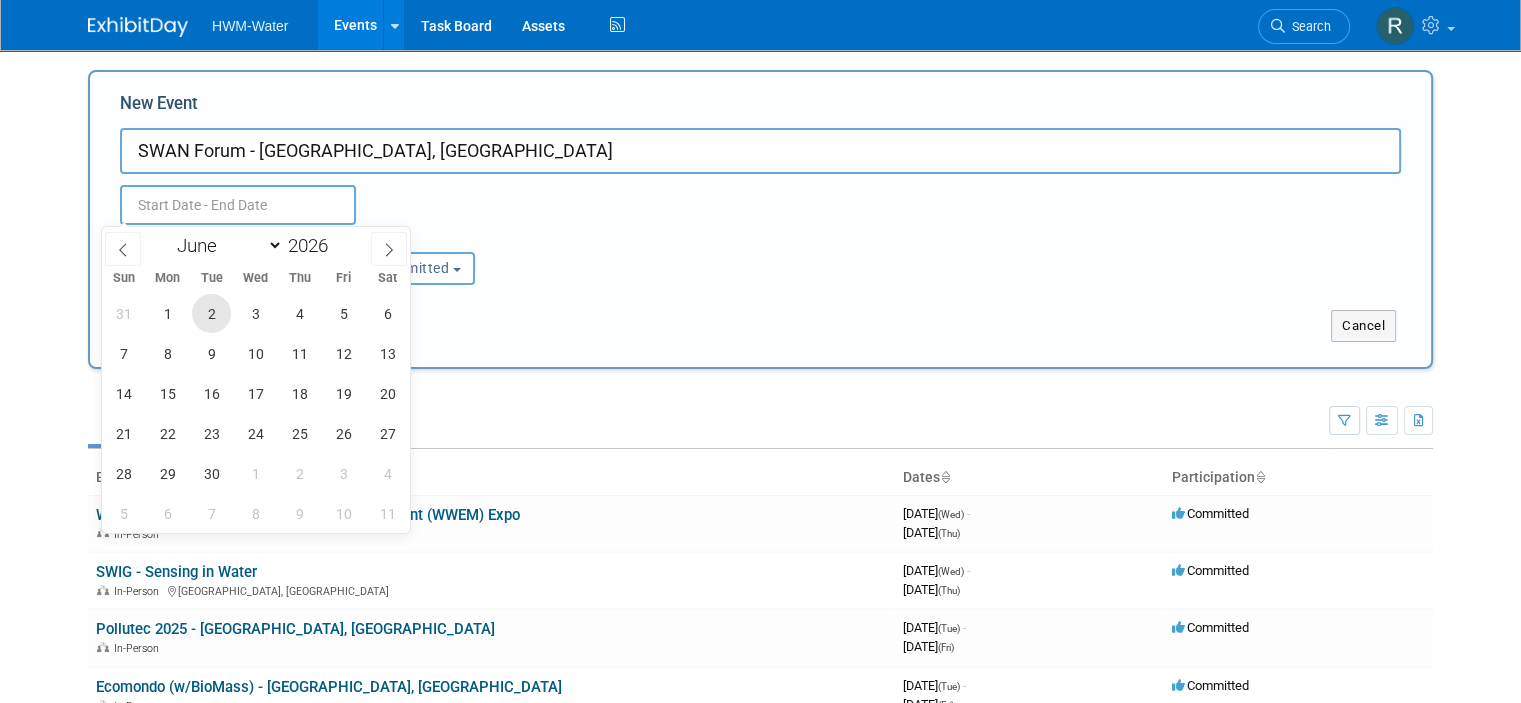 click on "2" at bounding box center (211, 313) 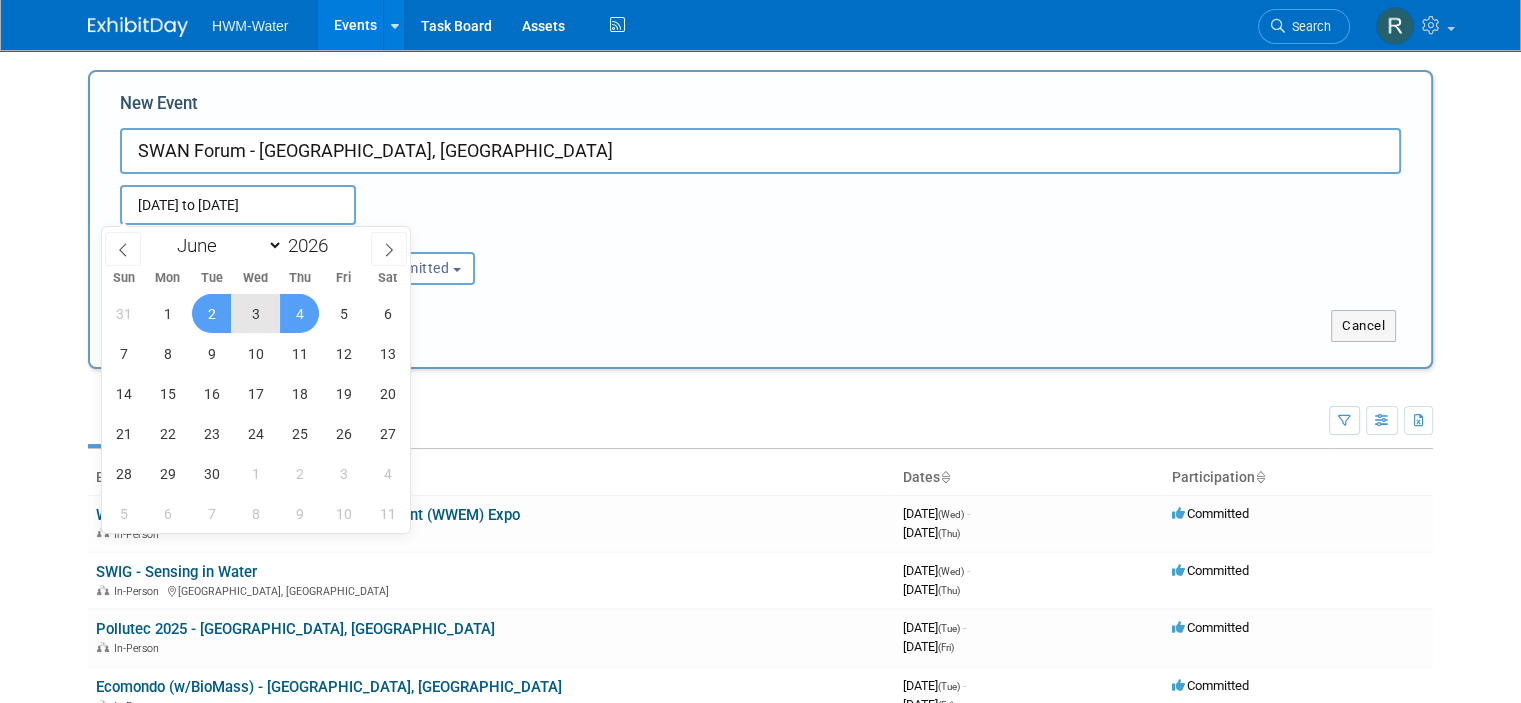 click on "4" at bounding box center [299, 313] 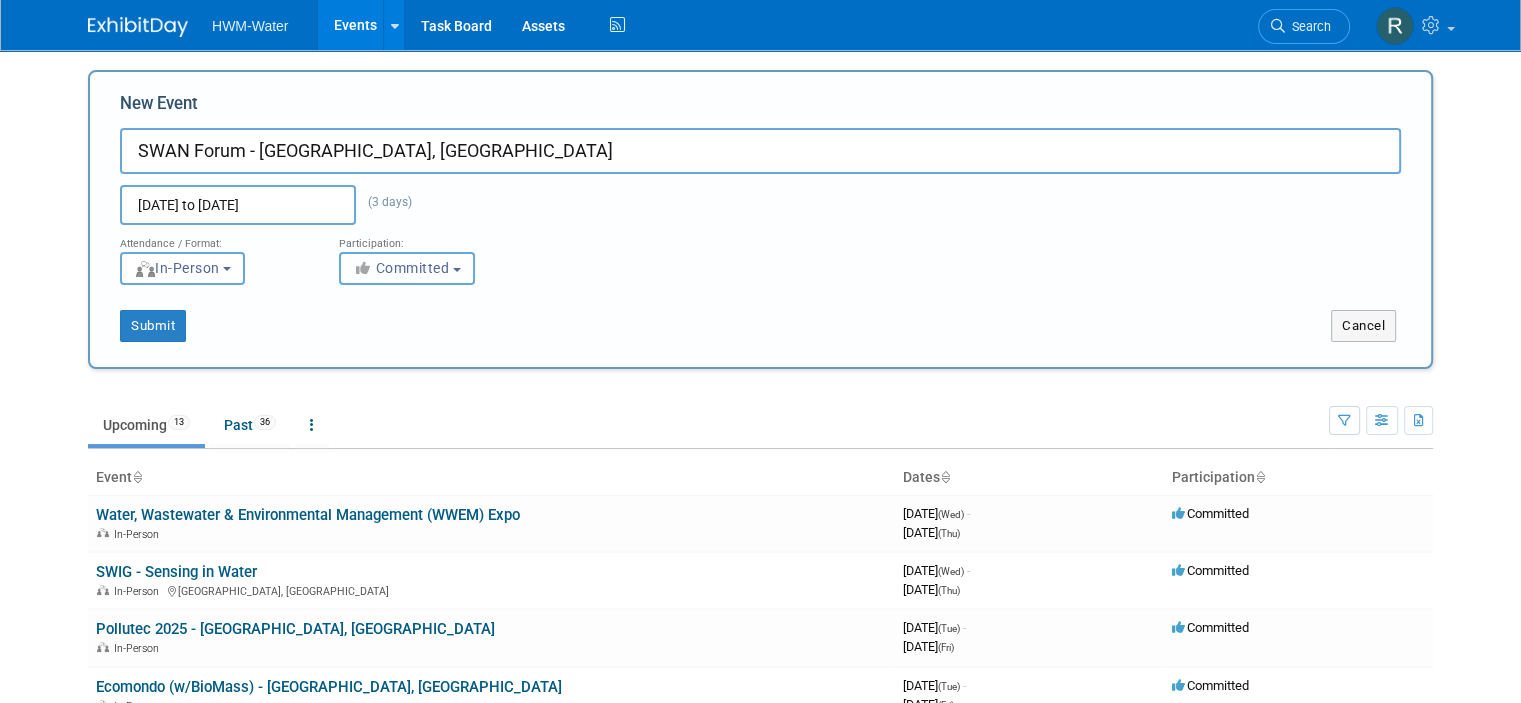 click on "Committed" at bounding box center (401, 268) 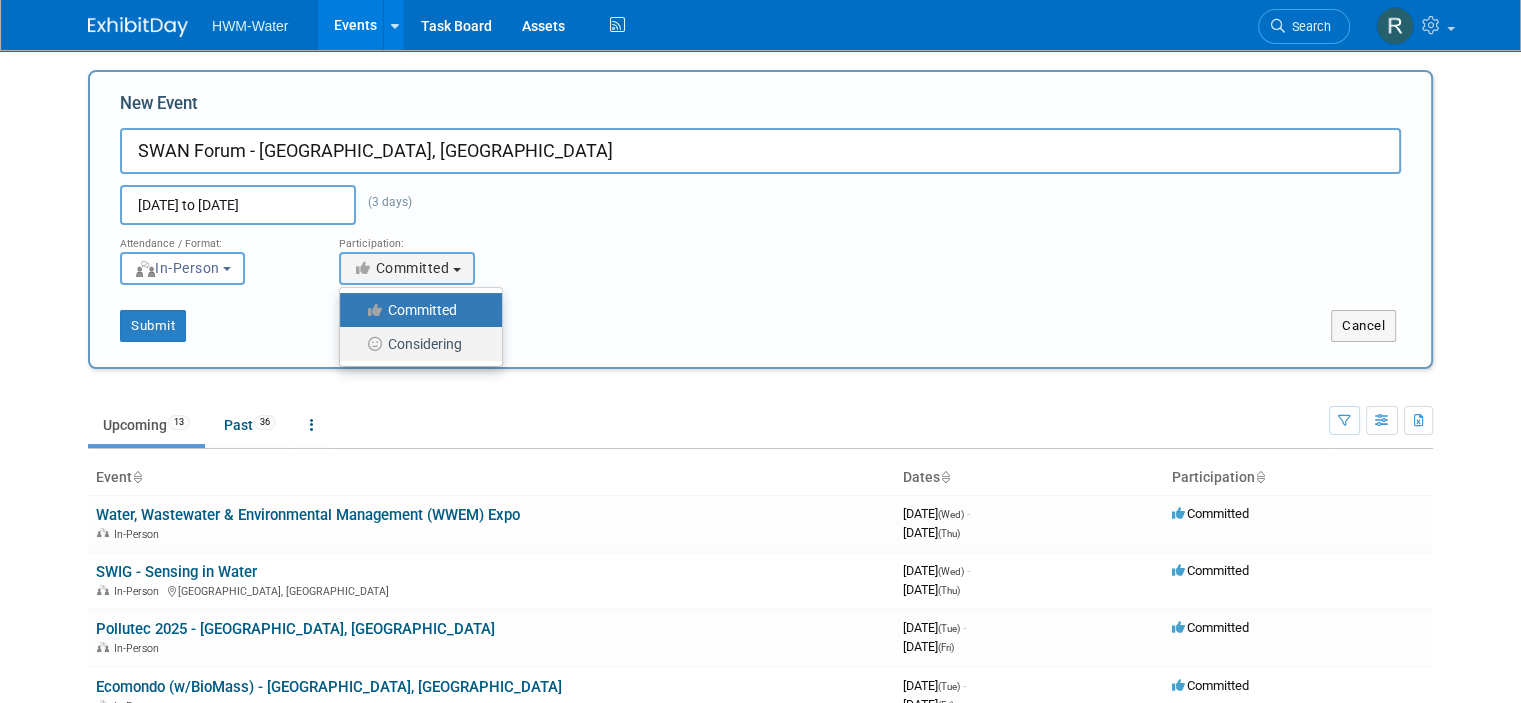 click on "Considering" at bounding box center [416, 344] 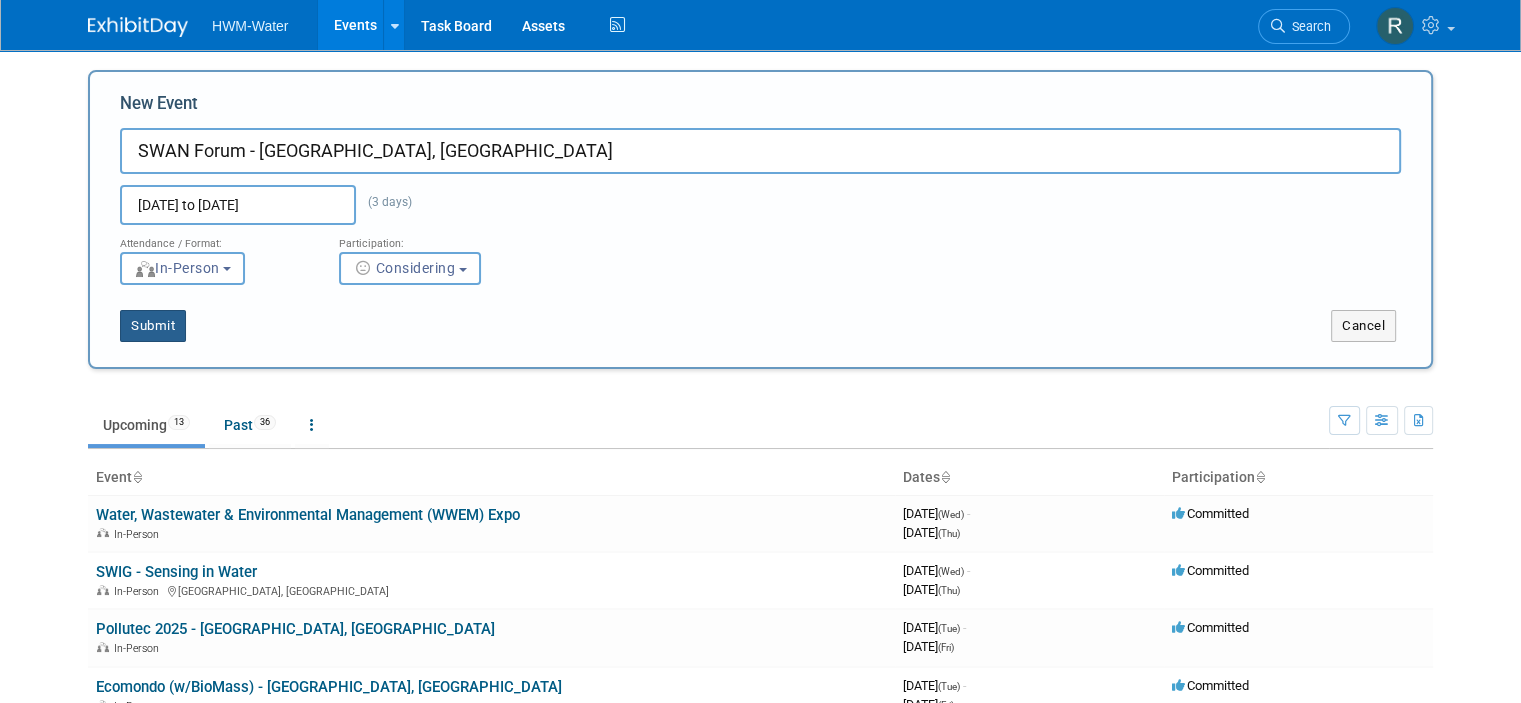 click on "Submit" at bounding box center (153, 326) 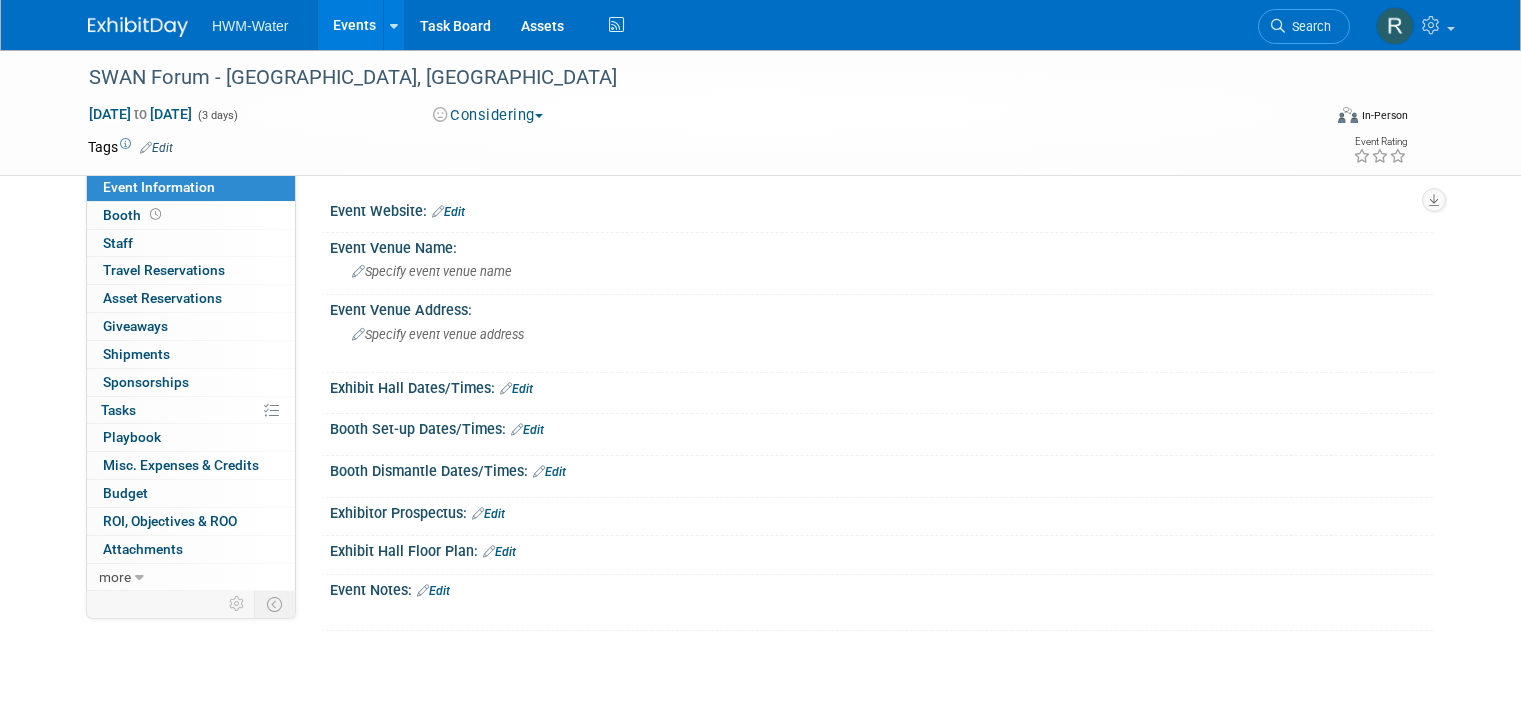 scroll, scrollTop: 0, scrollLeft: 0, axis: both 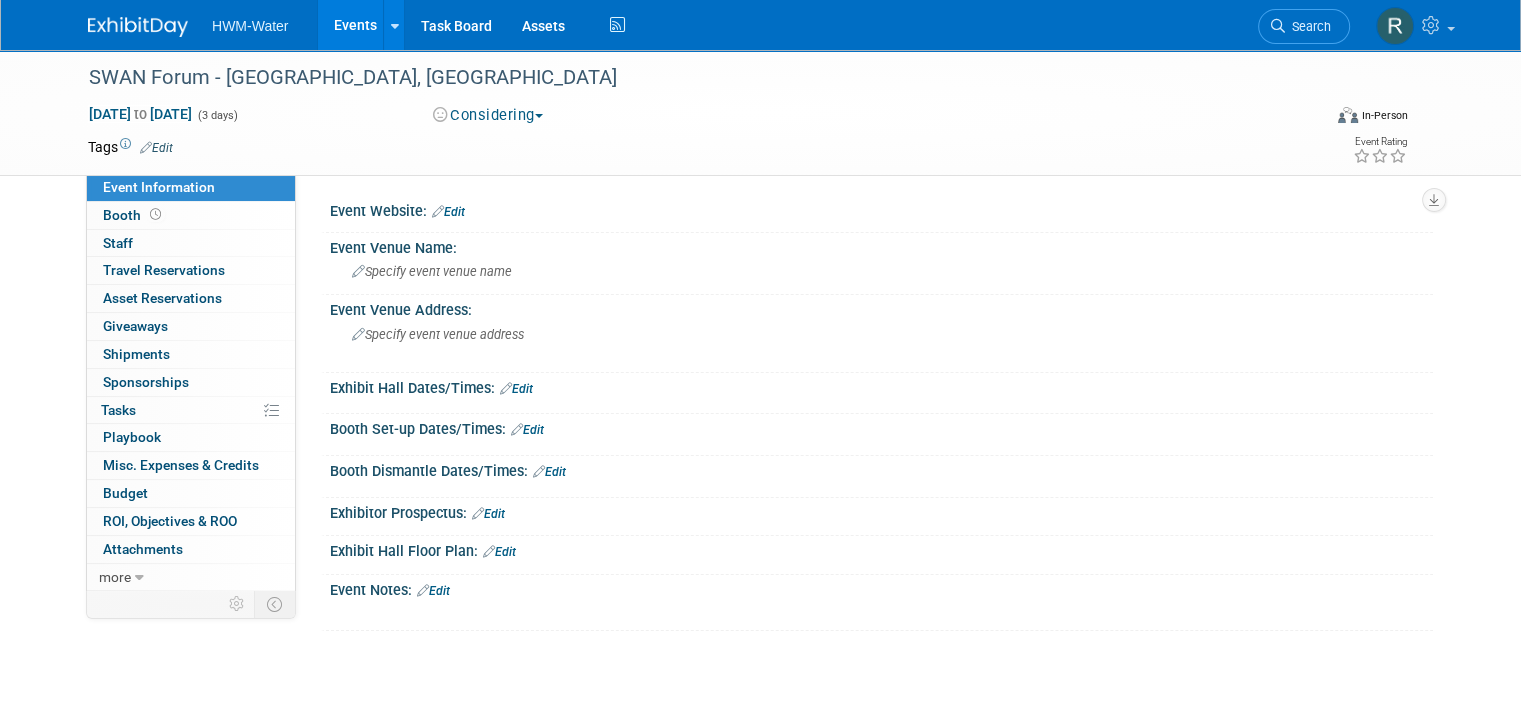 click on "Event Website:
Edit" at bounding box center [881, 209] 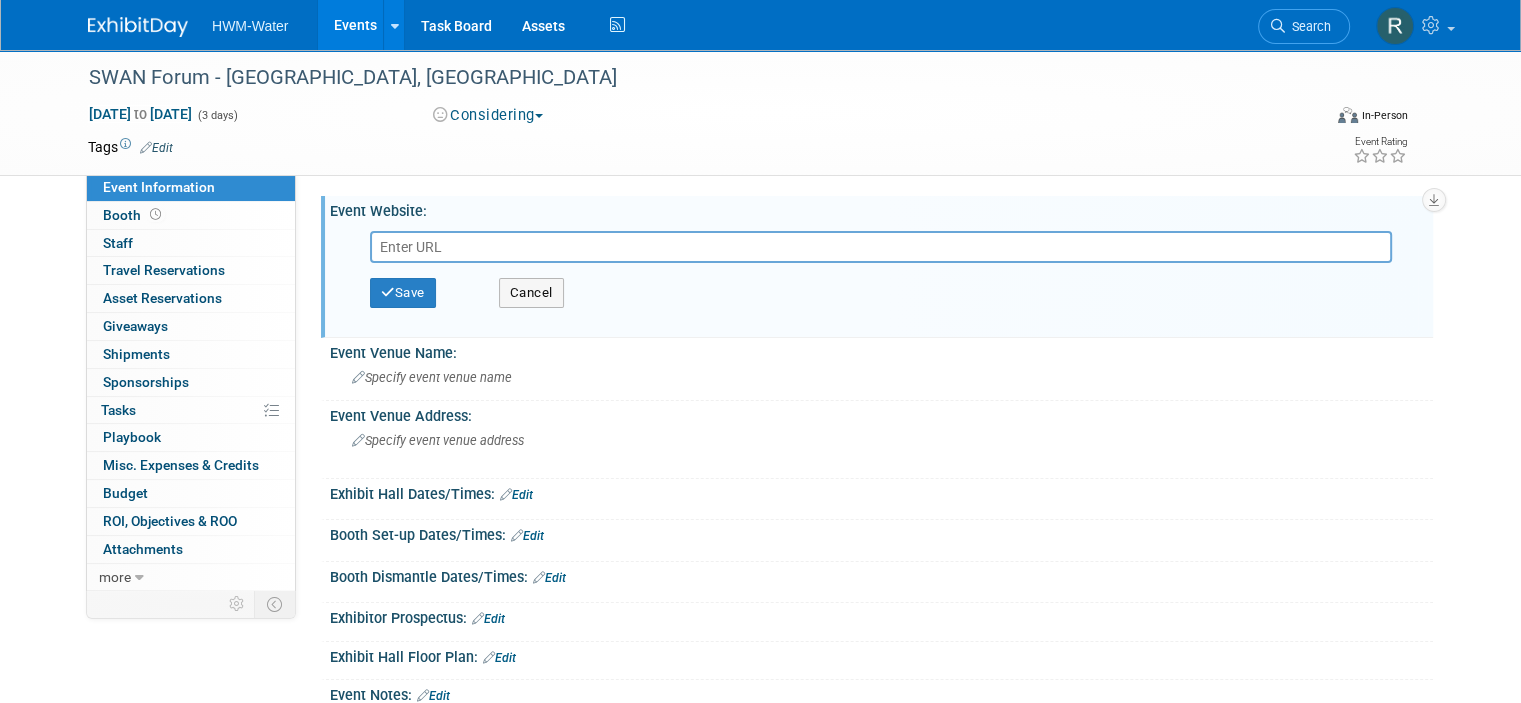 paste on "[URL][DOMAIN_NAME]" 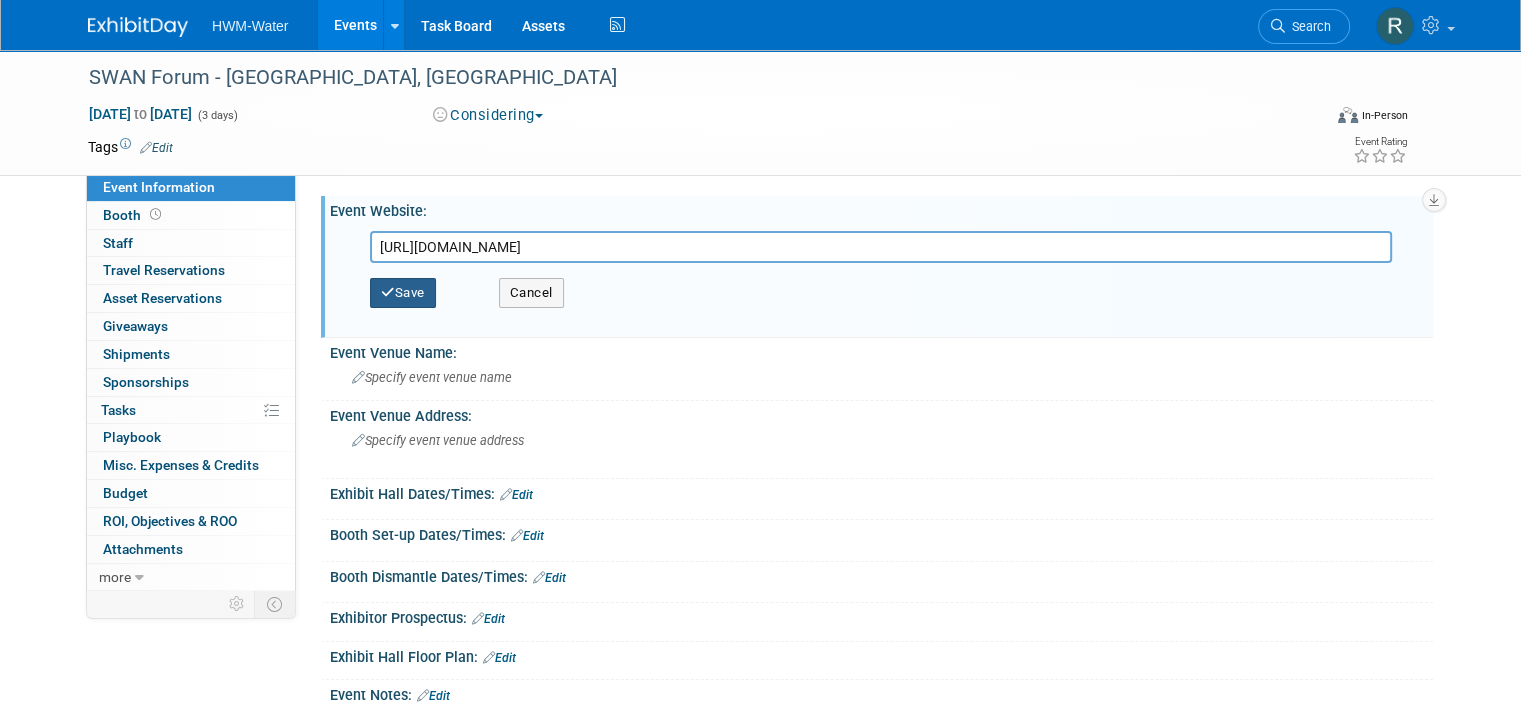 type on "https://swan-forum.com/events/swan-2026/" 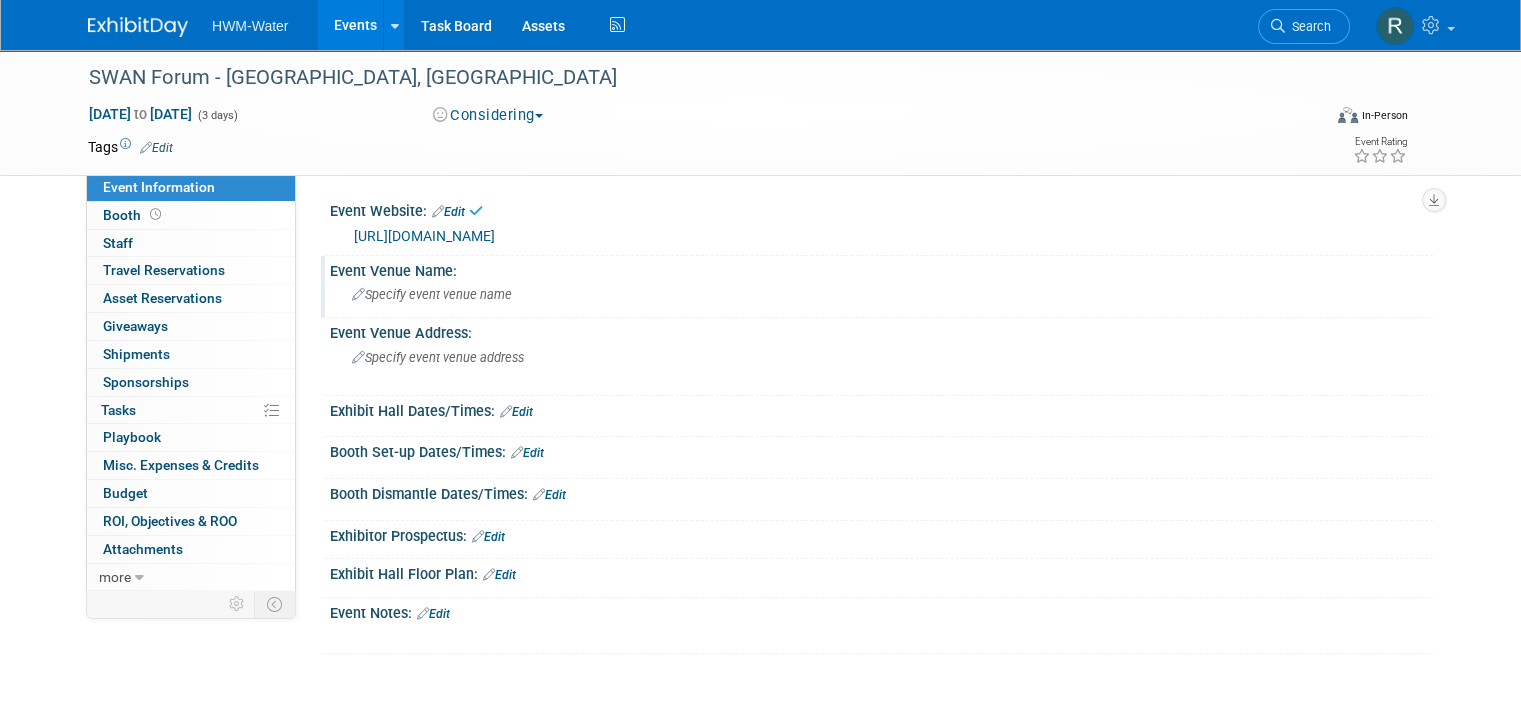 click on "Specify event venue name" at bounding box center [432, 294] 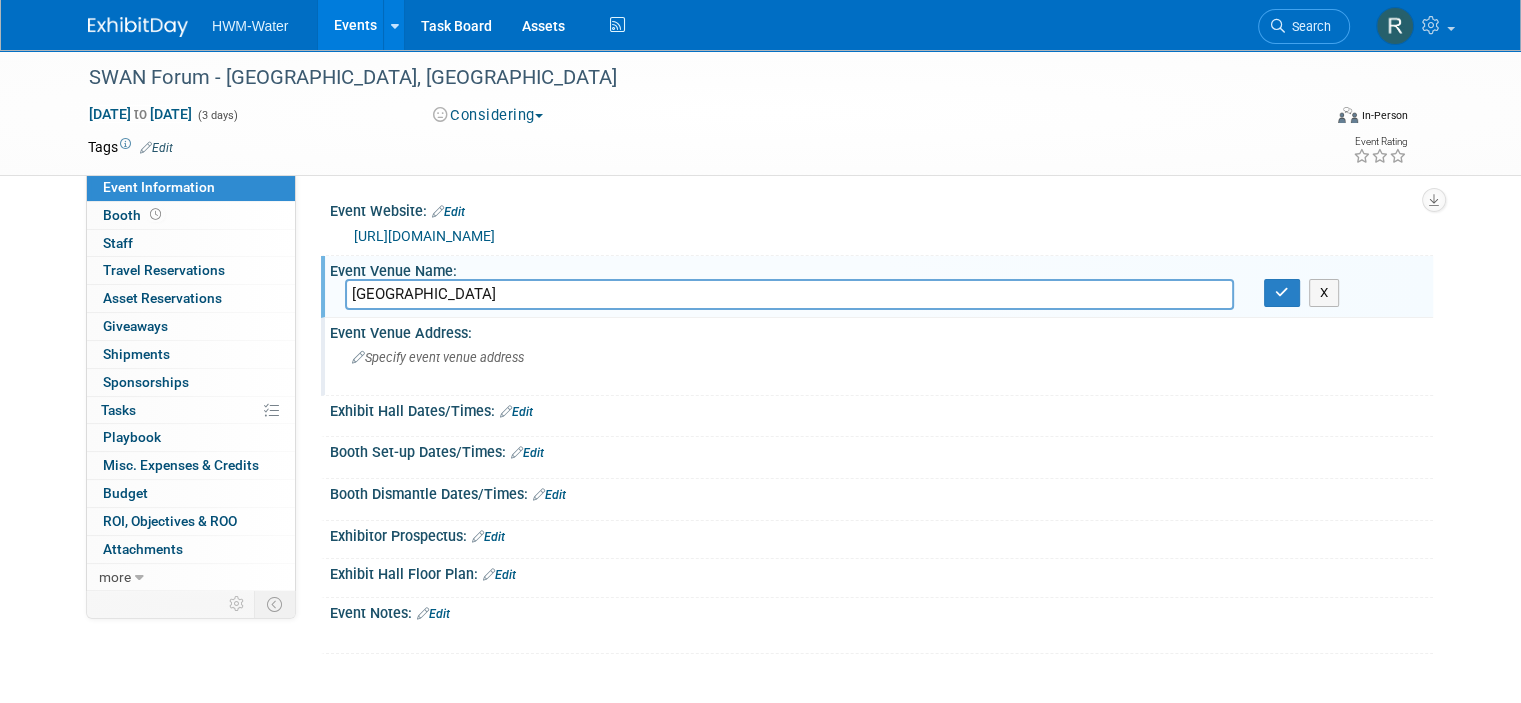 type on "JW Marriott Tampa Water Street" 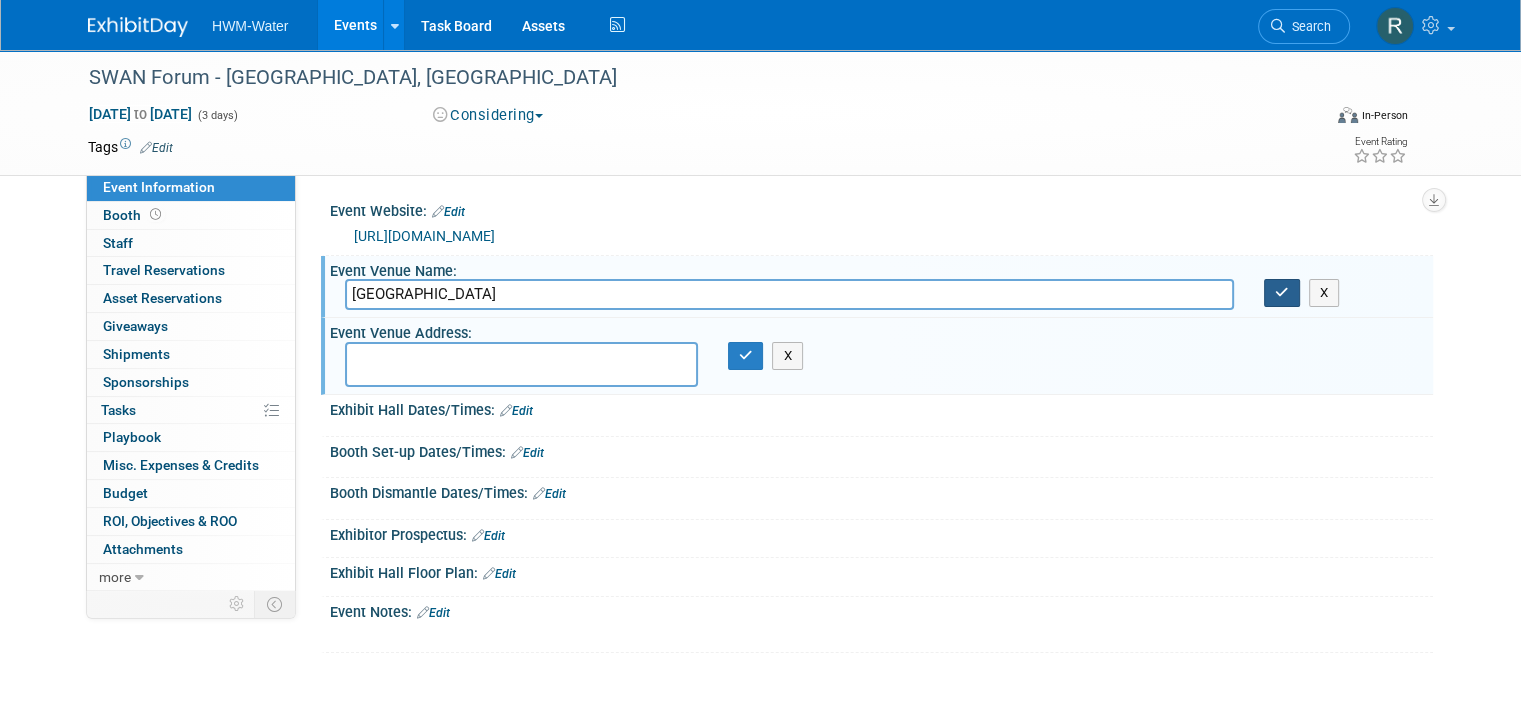 drag, startPoint x: 1293, startPoint y: 287, endPoint x: 1281, endPoint y: 287, distance: 12 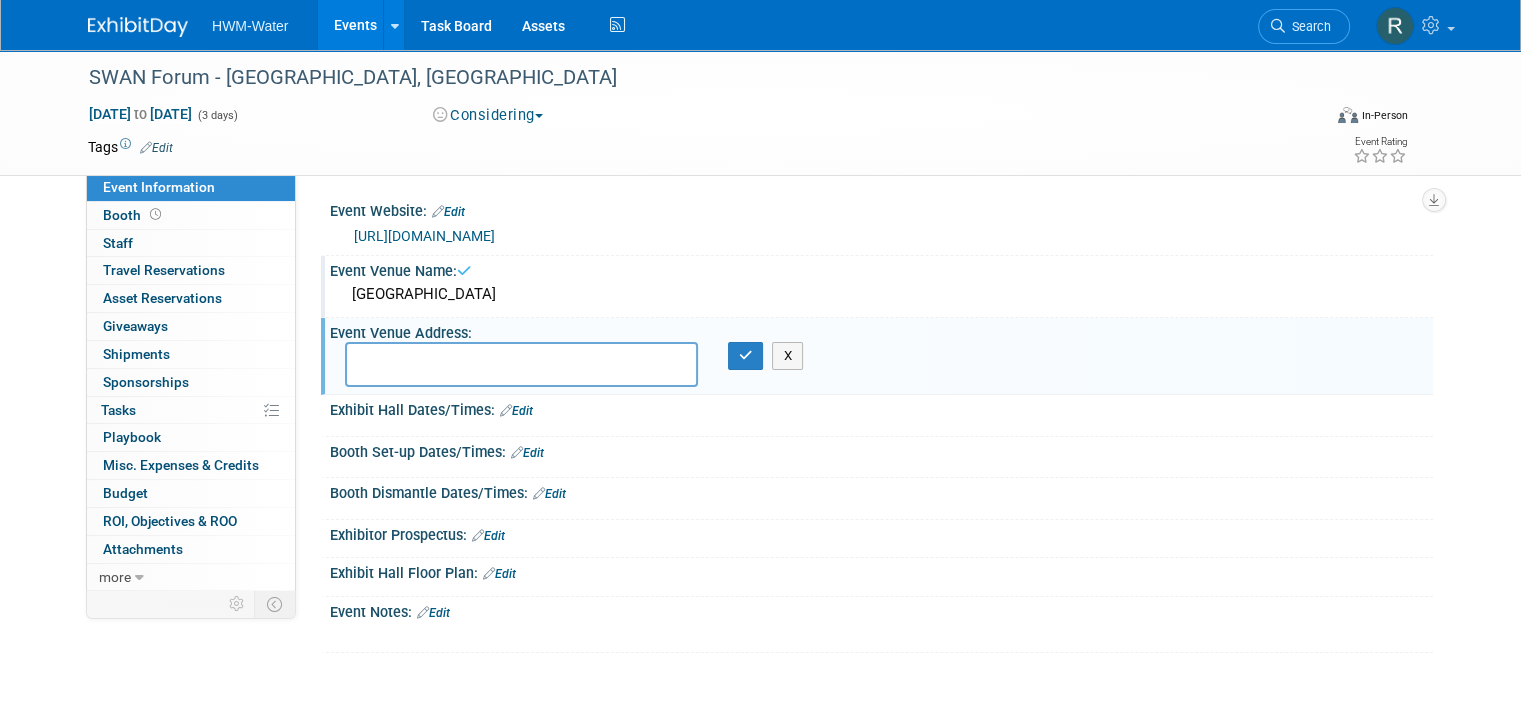 click at bounding box center [521, 364] 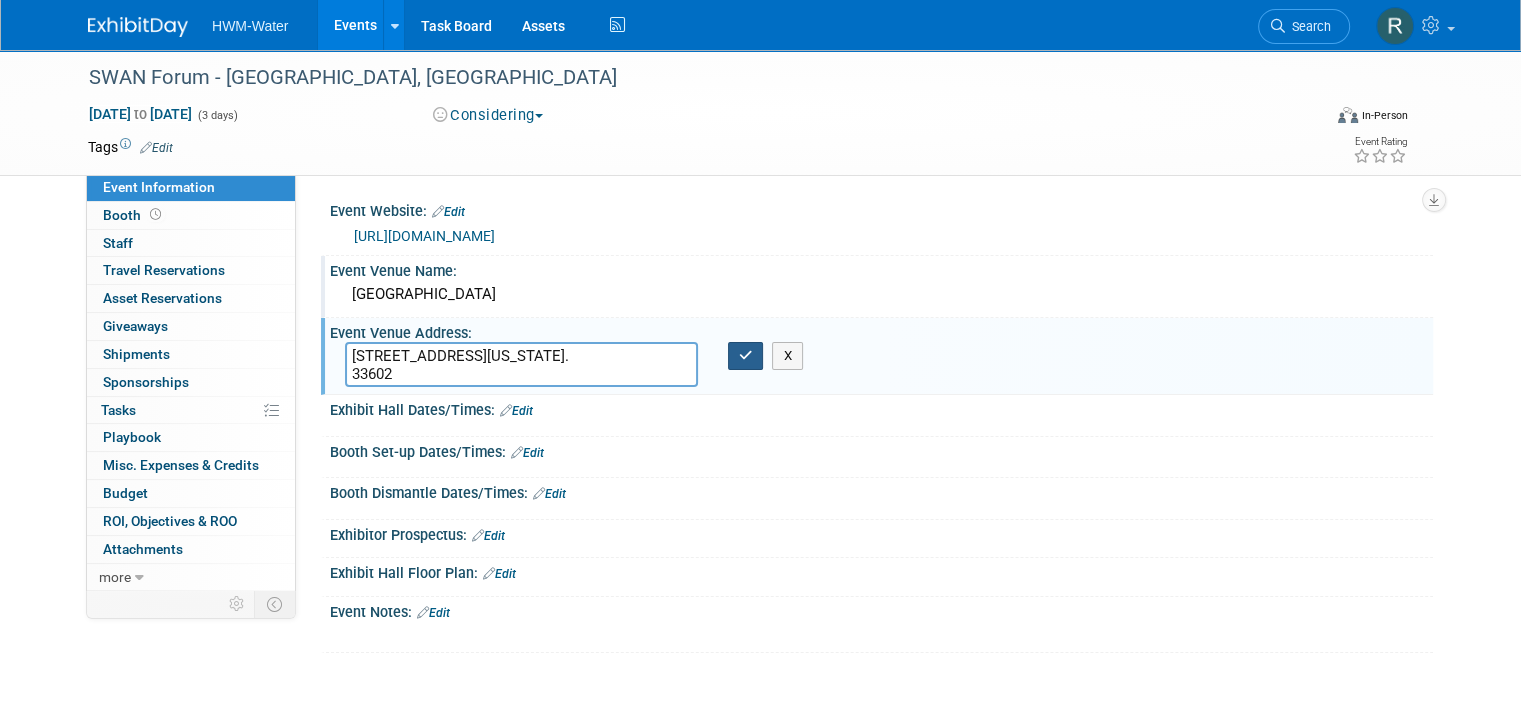 type on "510 Water Street, Tampa, Florida.
33602" 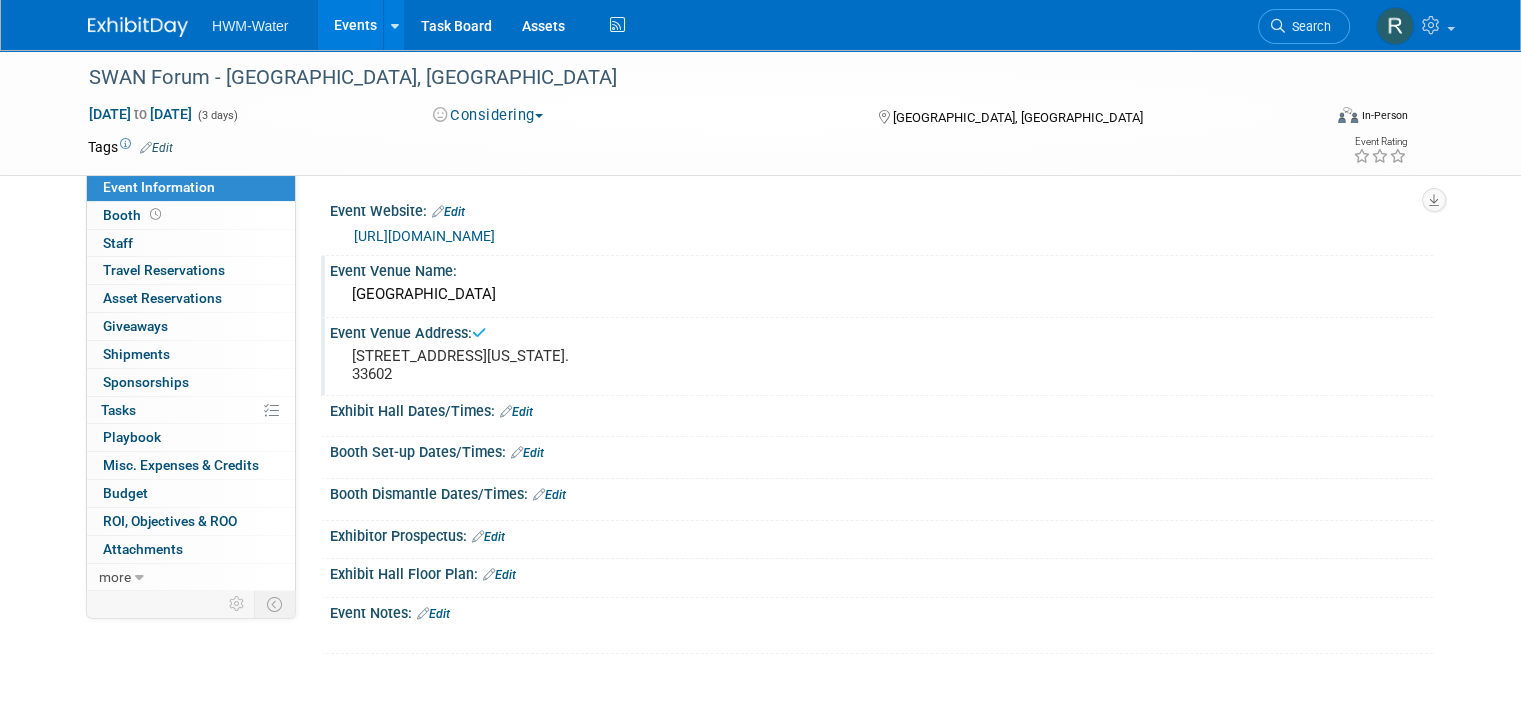 click on "Edit" at bounding box center (433, 614) 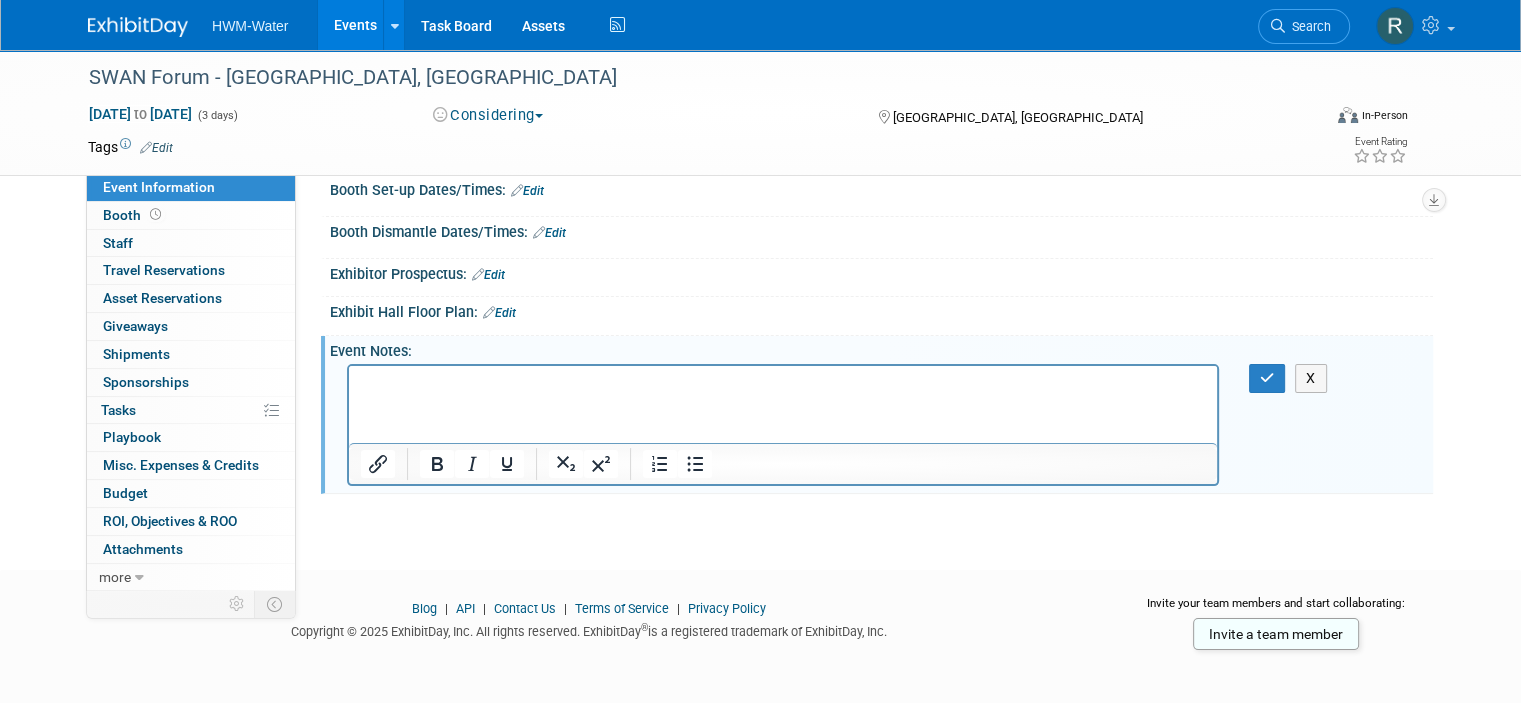 scroll, scrollTop: 265, scrollLeft: 0, axis: vertical 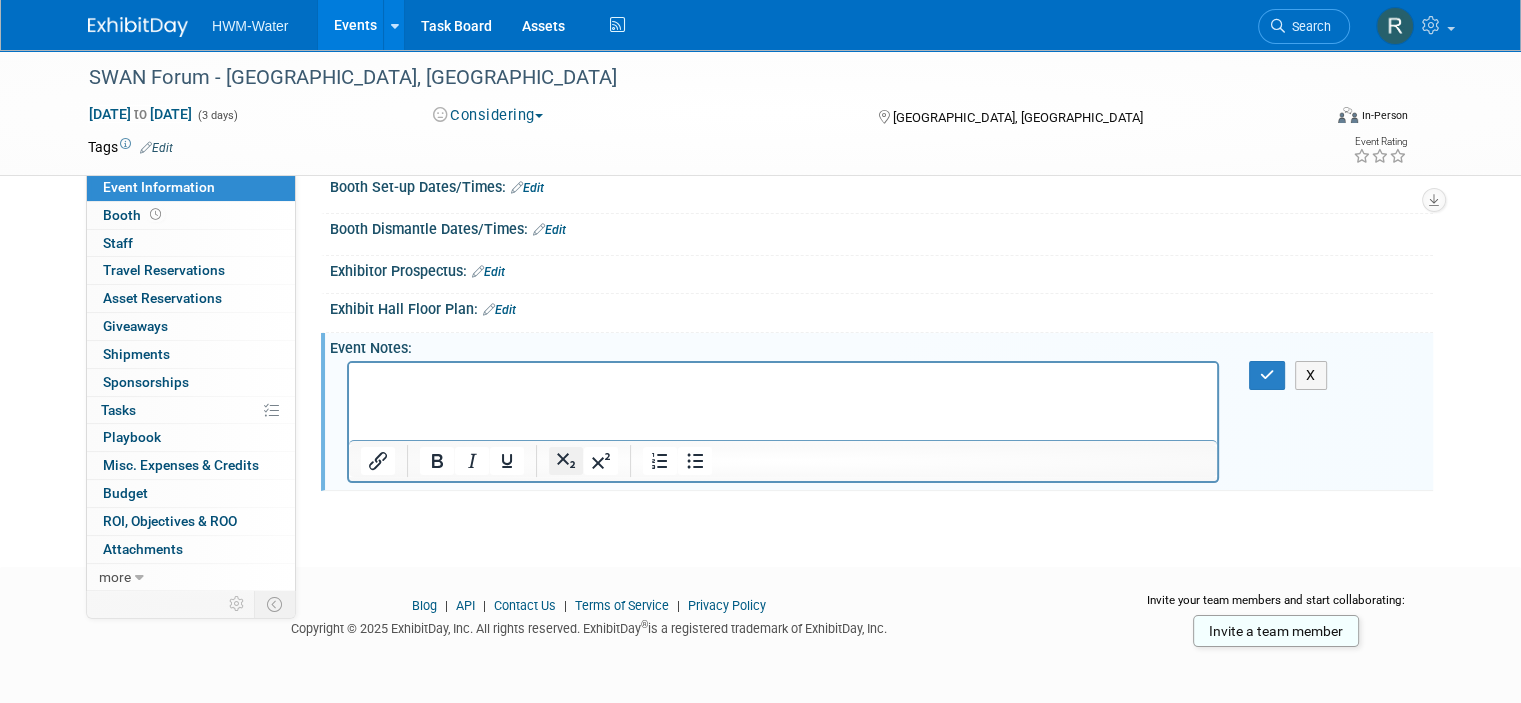 type 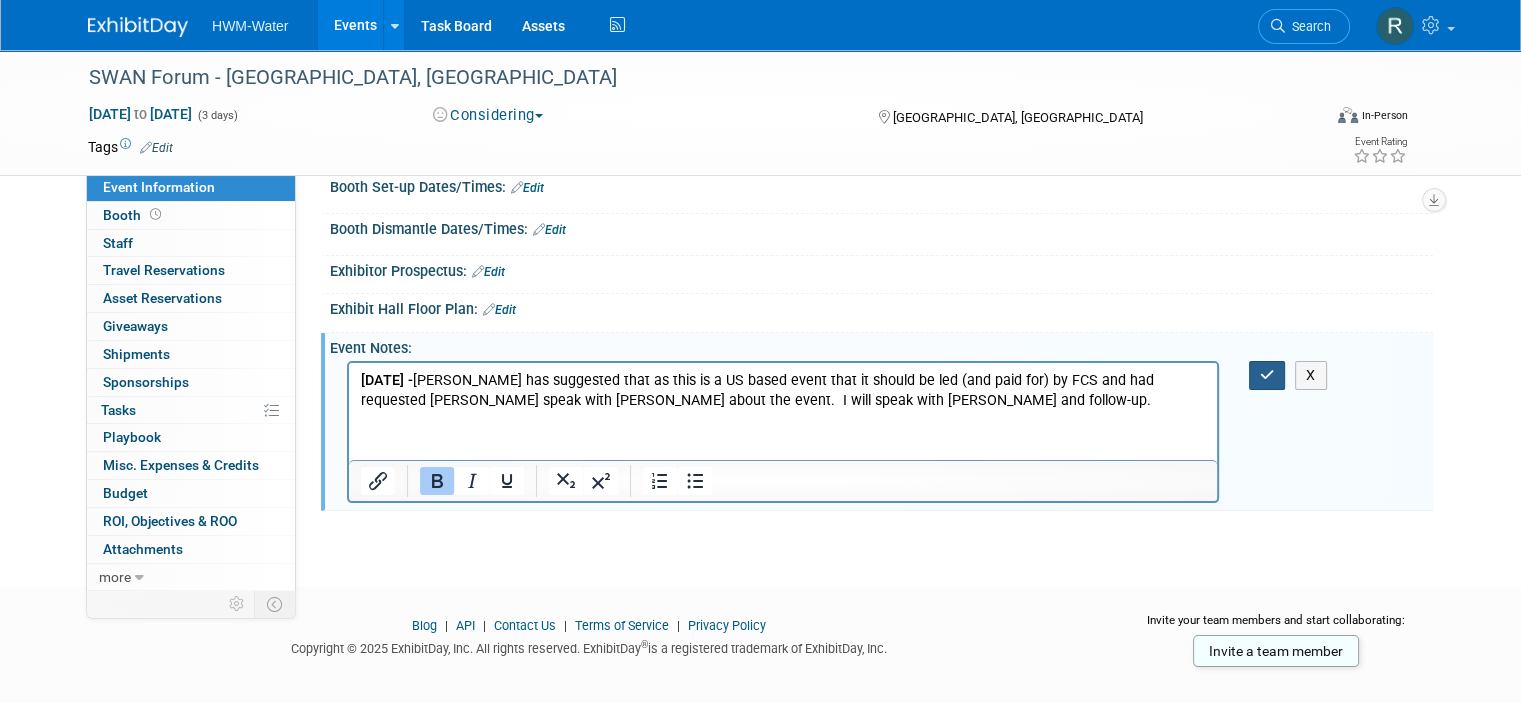 click at bounding box center [1267, 375] 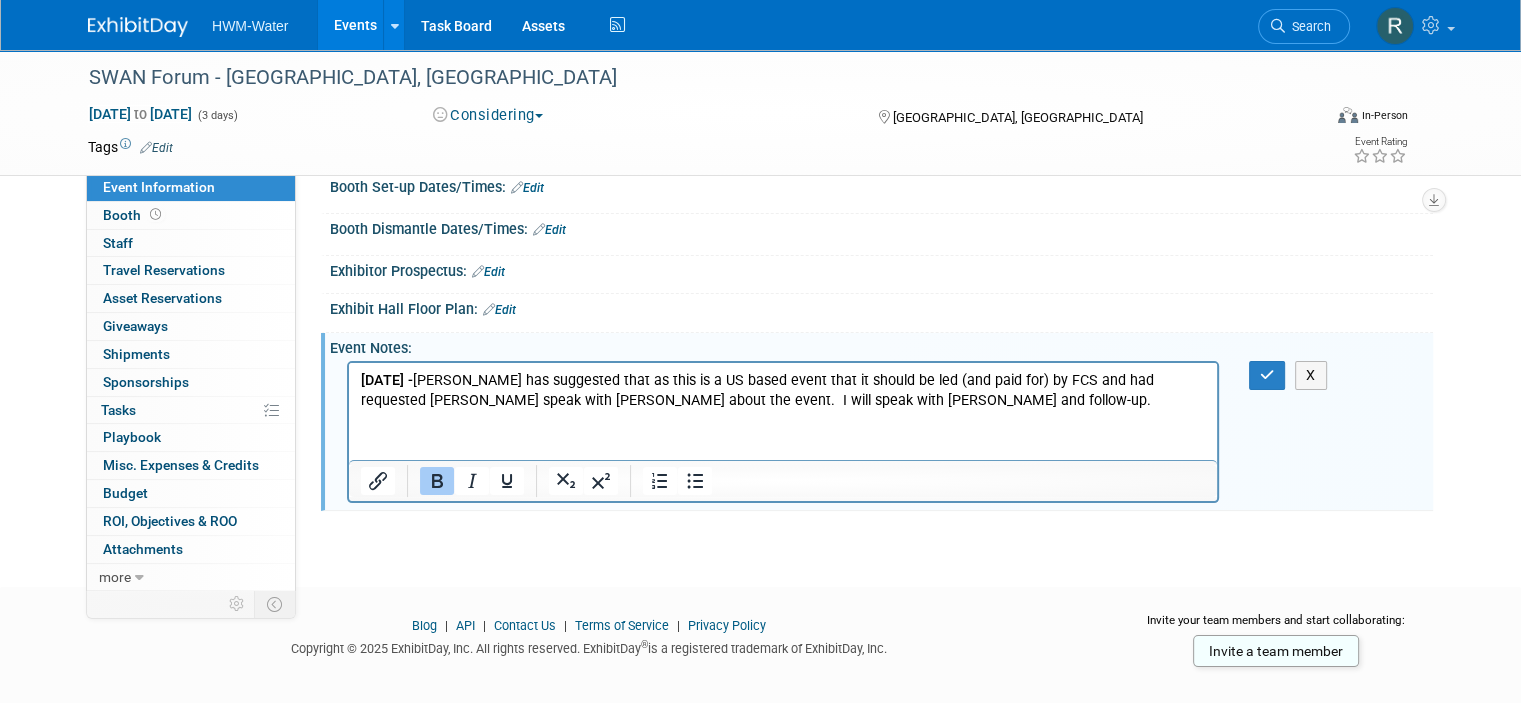 scroll, scrollTop: 204, scrollLeft: 0, axis: vertical 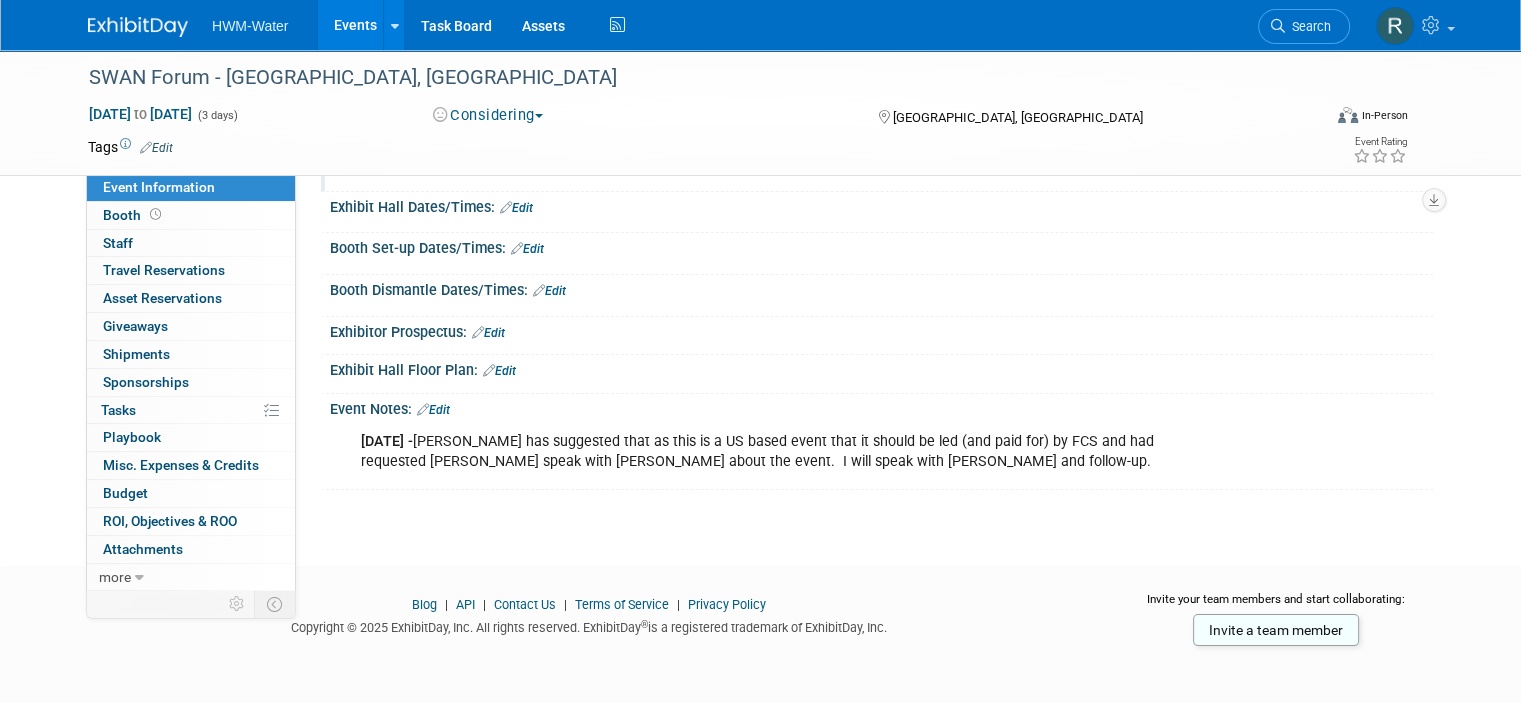 click at bounding box center (138, 27) 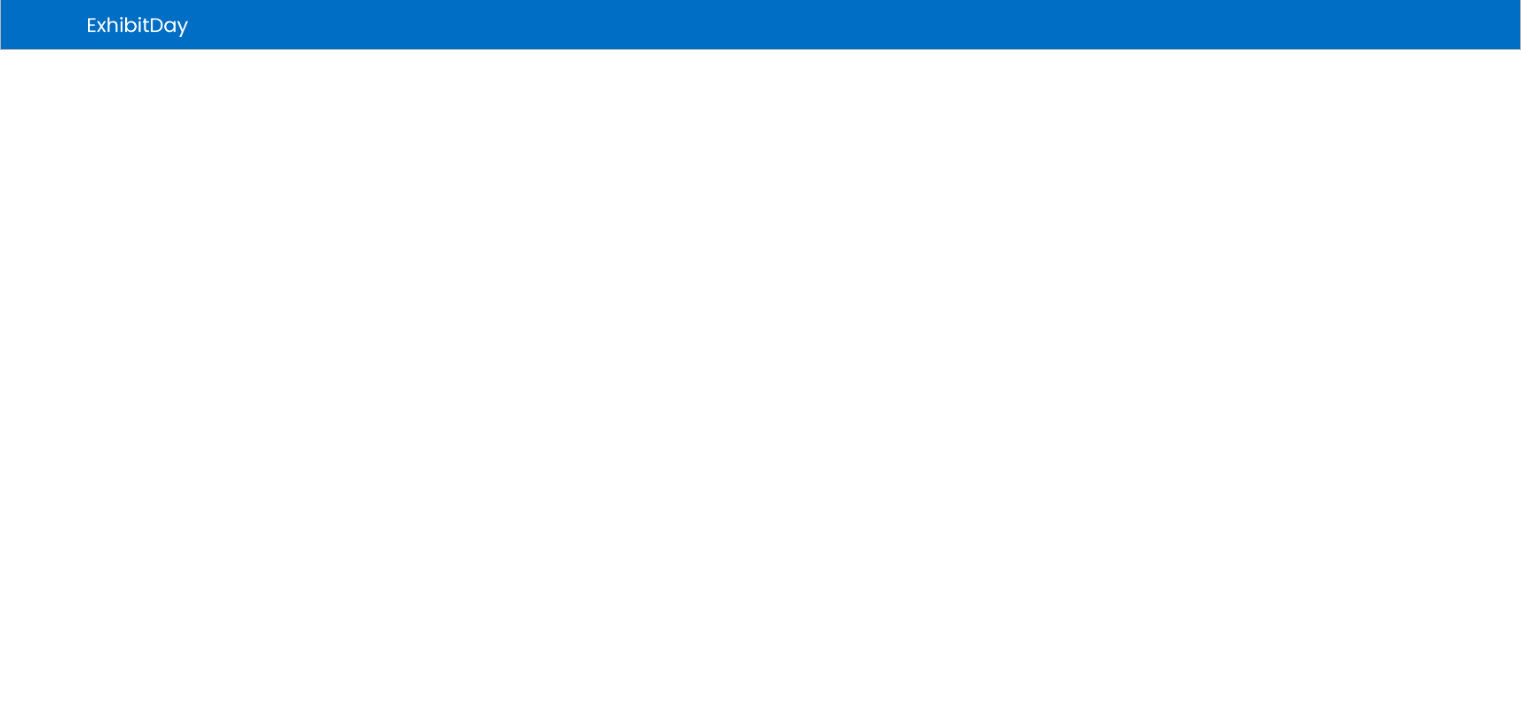 scroll, scrollTop: 0, scrollLeft: 0, axis: both 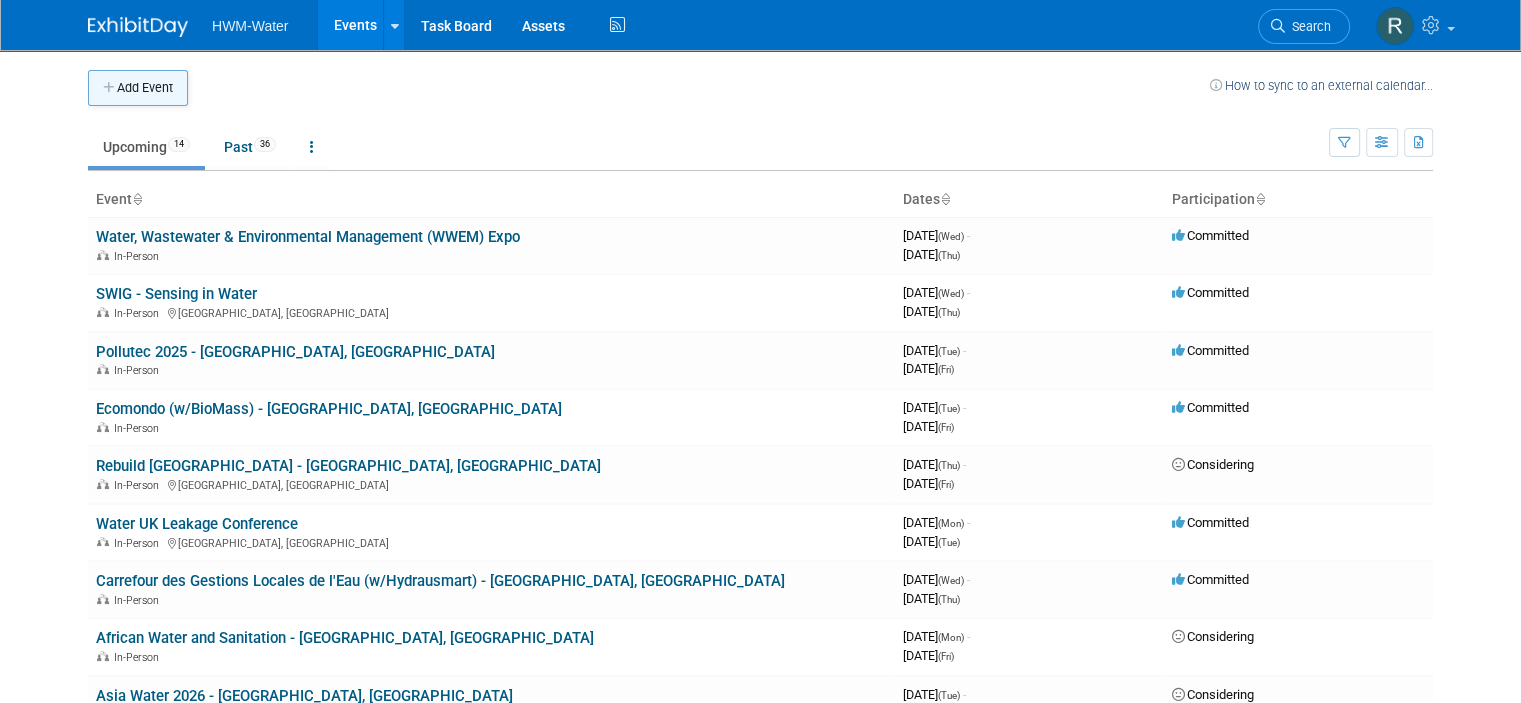 click on "Add Event" at bounding box center [138, 88] 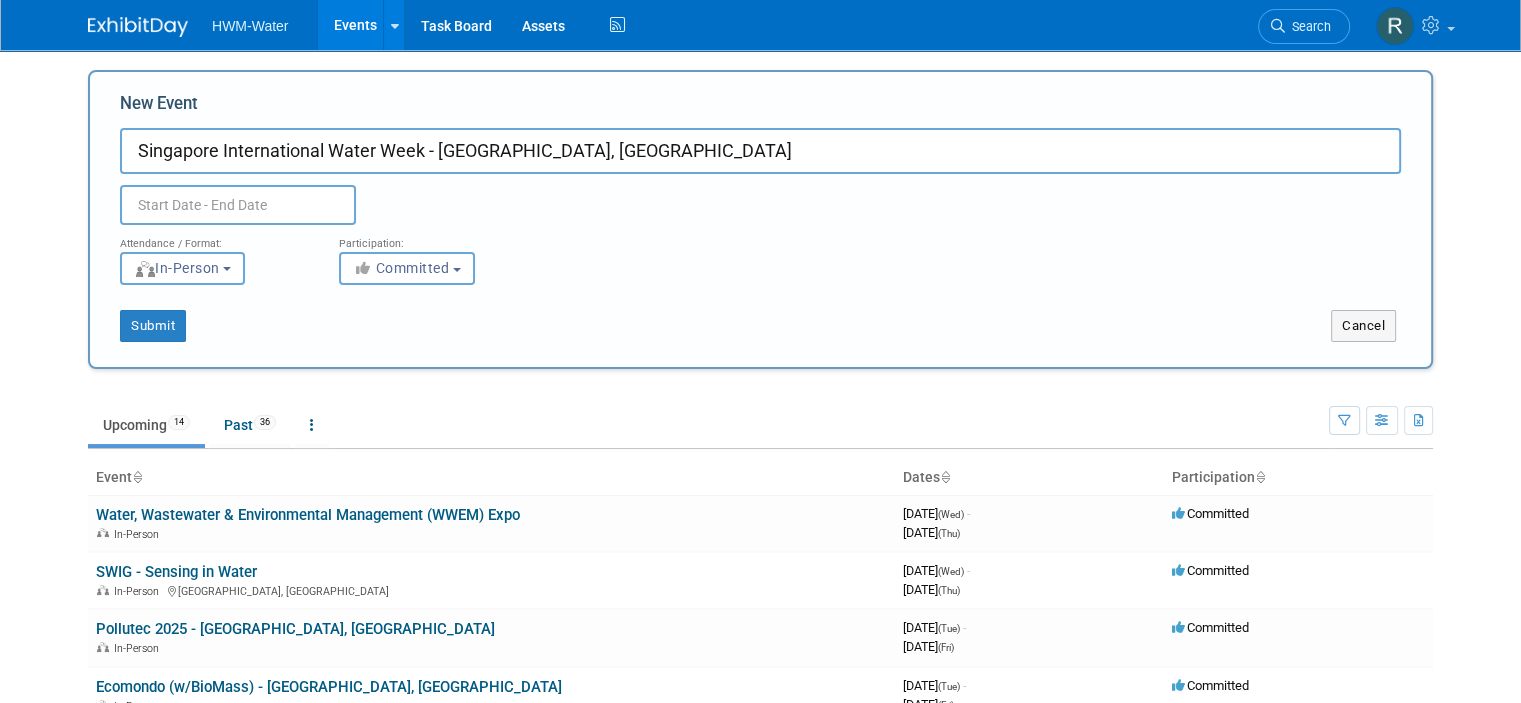 type on "Singapore International Water Week - [GEOGRAPHIC_DATA], [GEOGRAPHIC_DATA]" 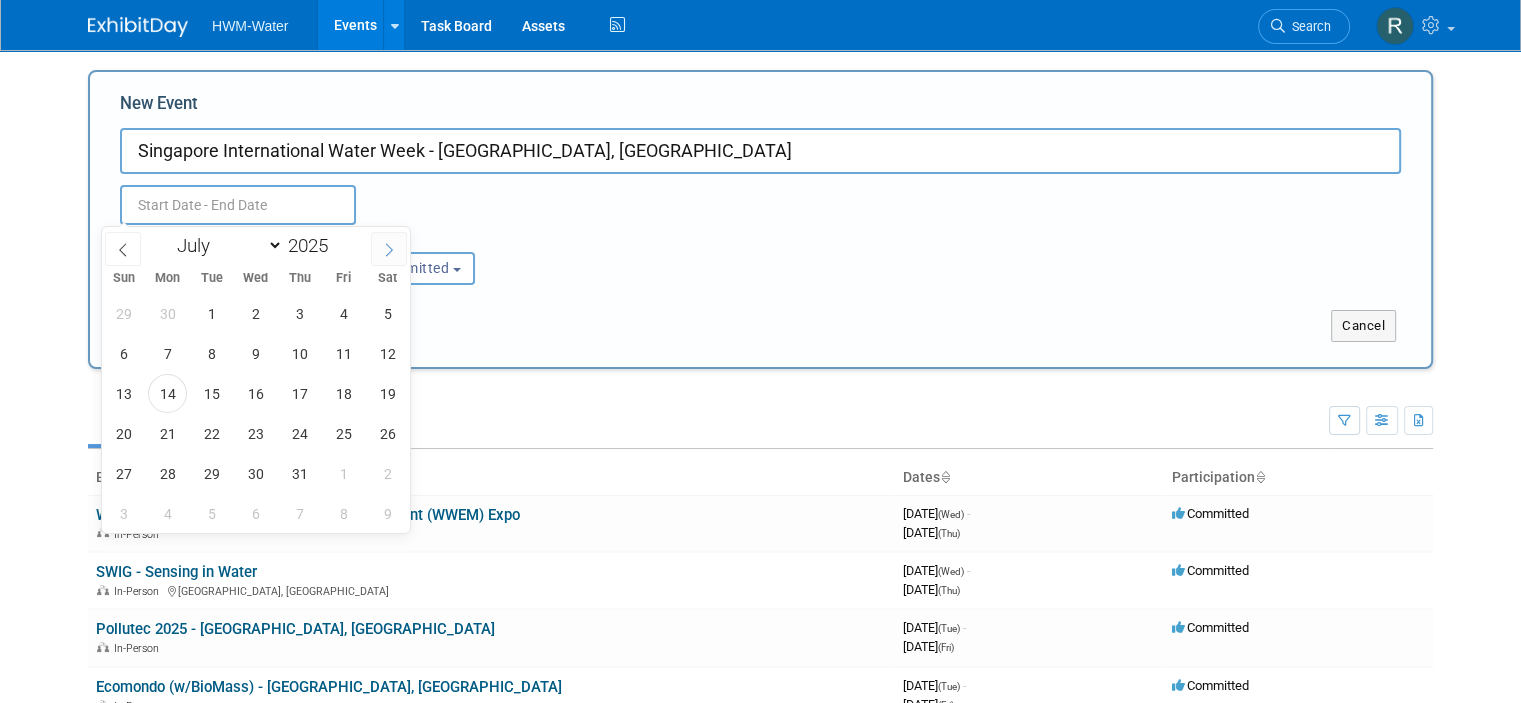 click at bounding box center (389, 249) 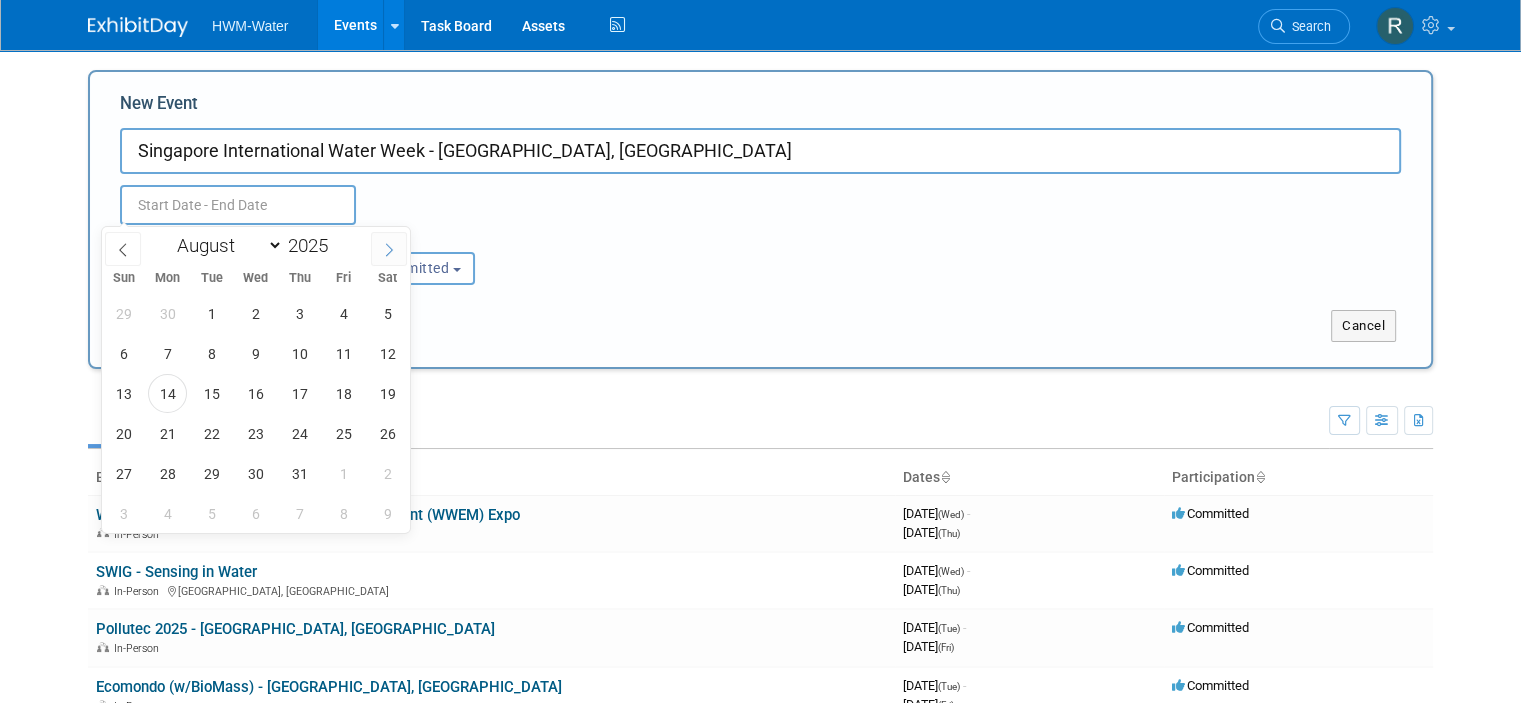 click at bounding box center [389, 249] 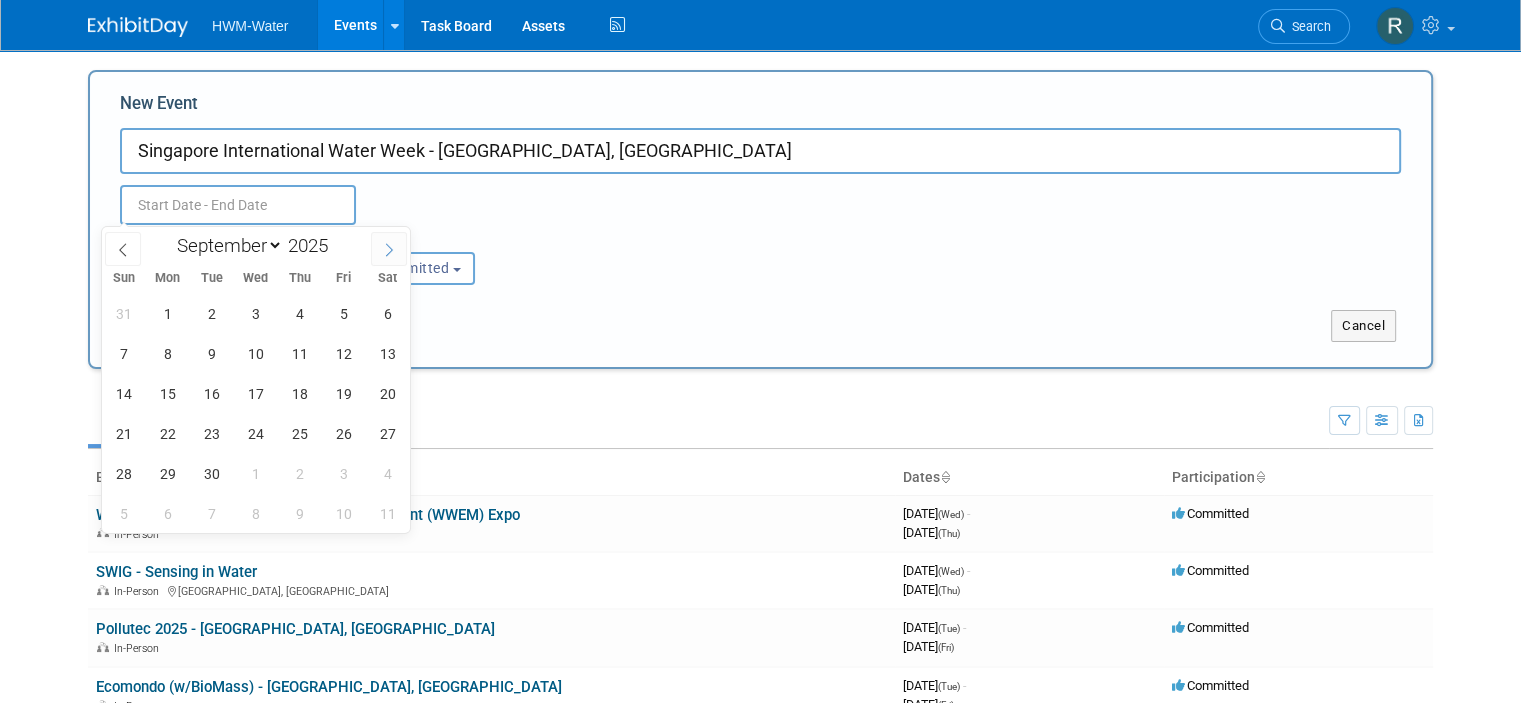 click at bounding box center [389, 249] 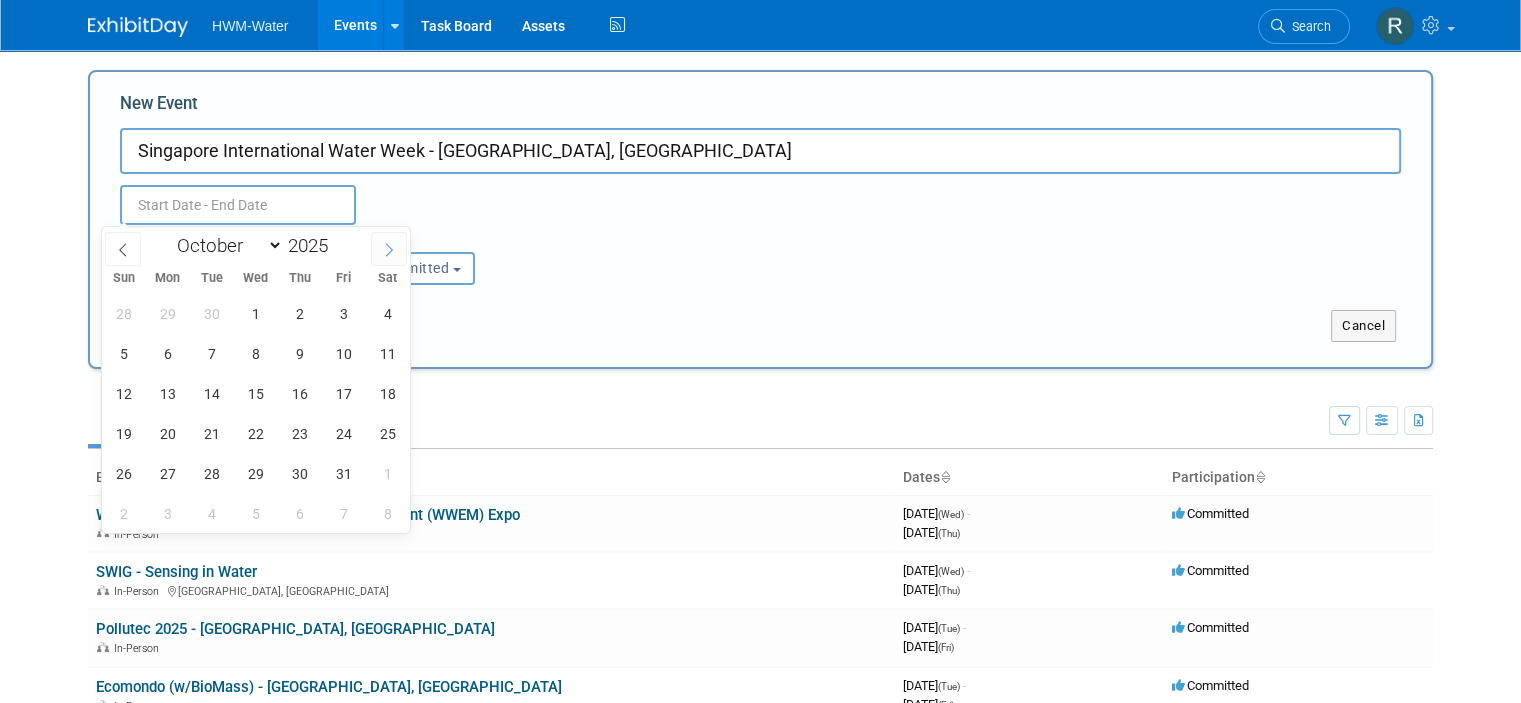 click at bounding box center (389, 249) 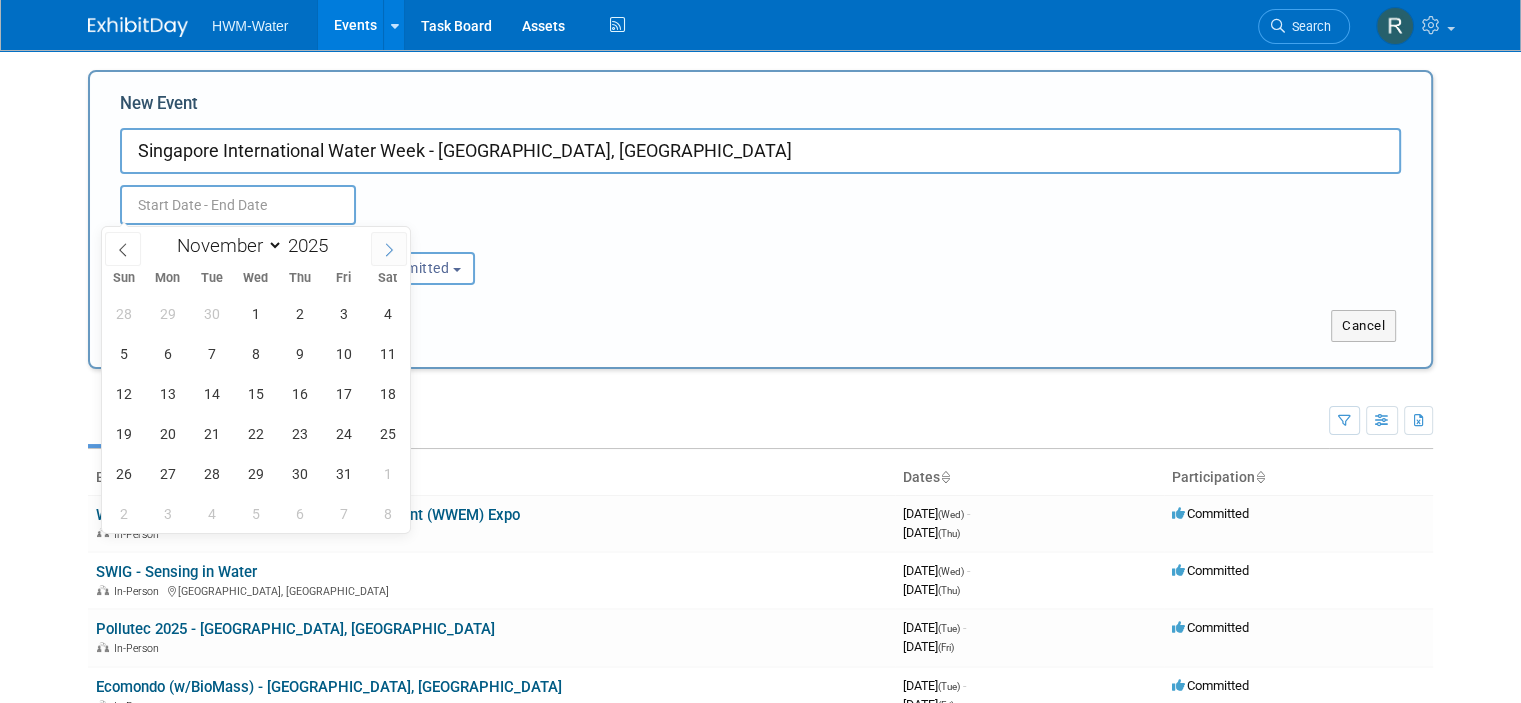 click at bounding box center (389, 249) 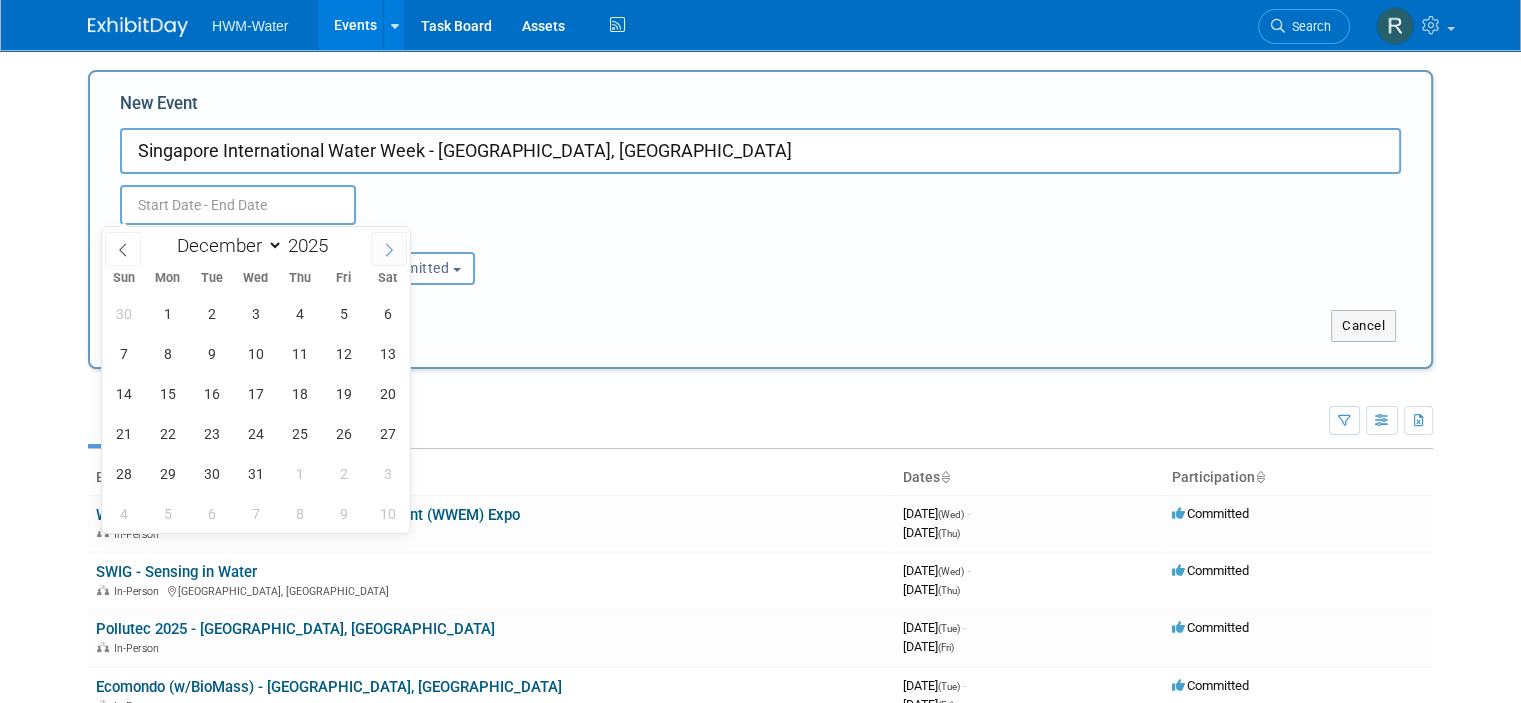 click at bounding box center (389, 249) 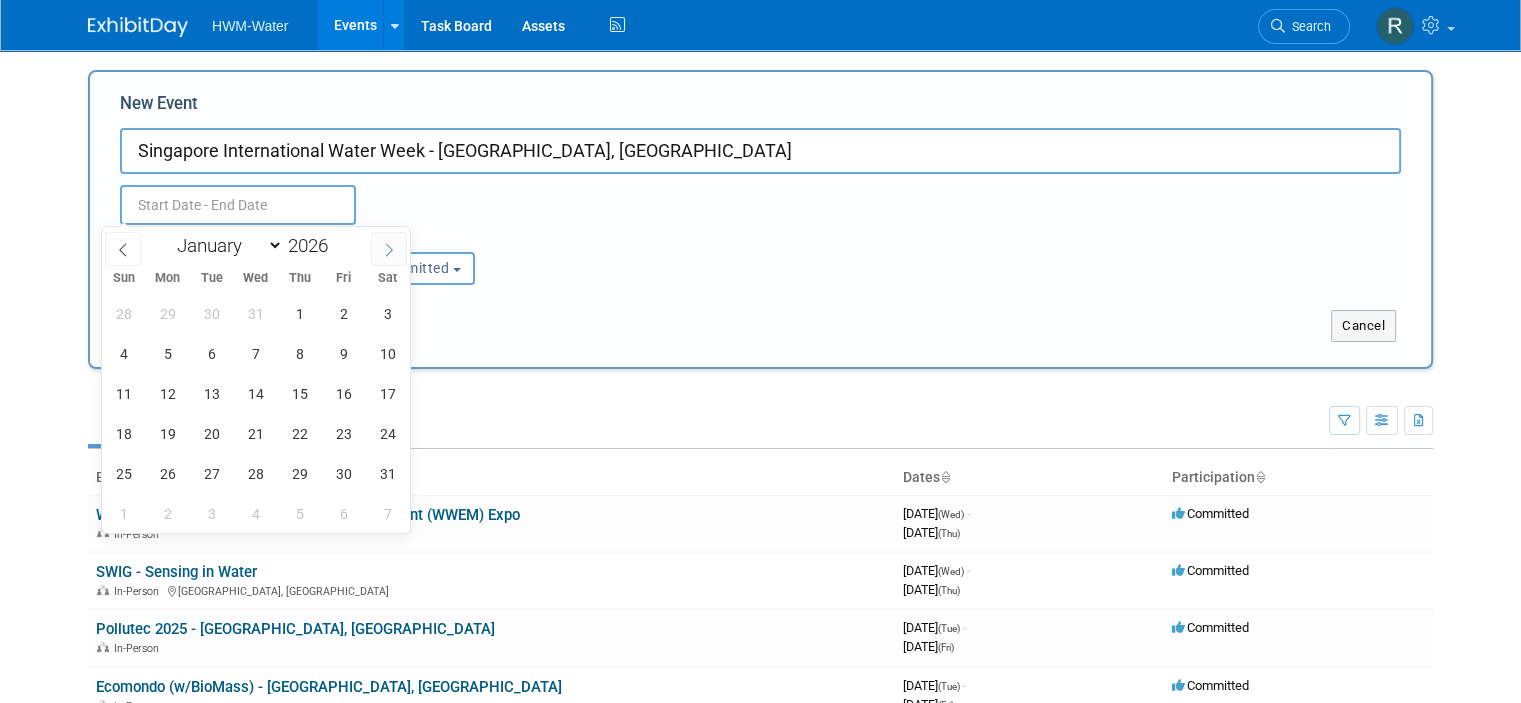 click at bounding box center (389, 249) 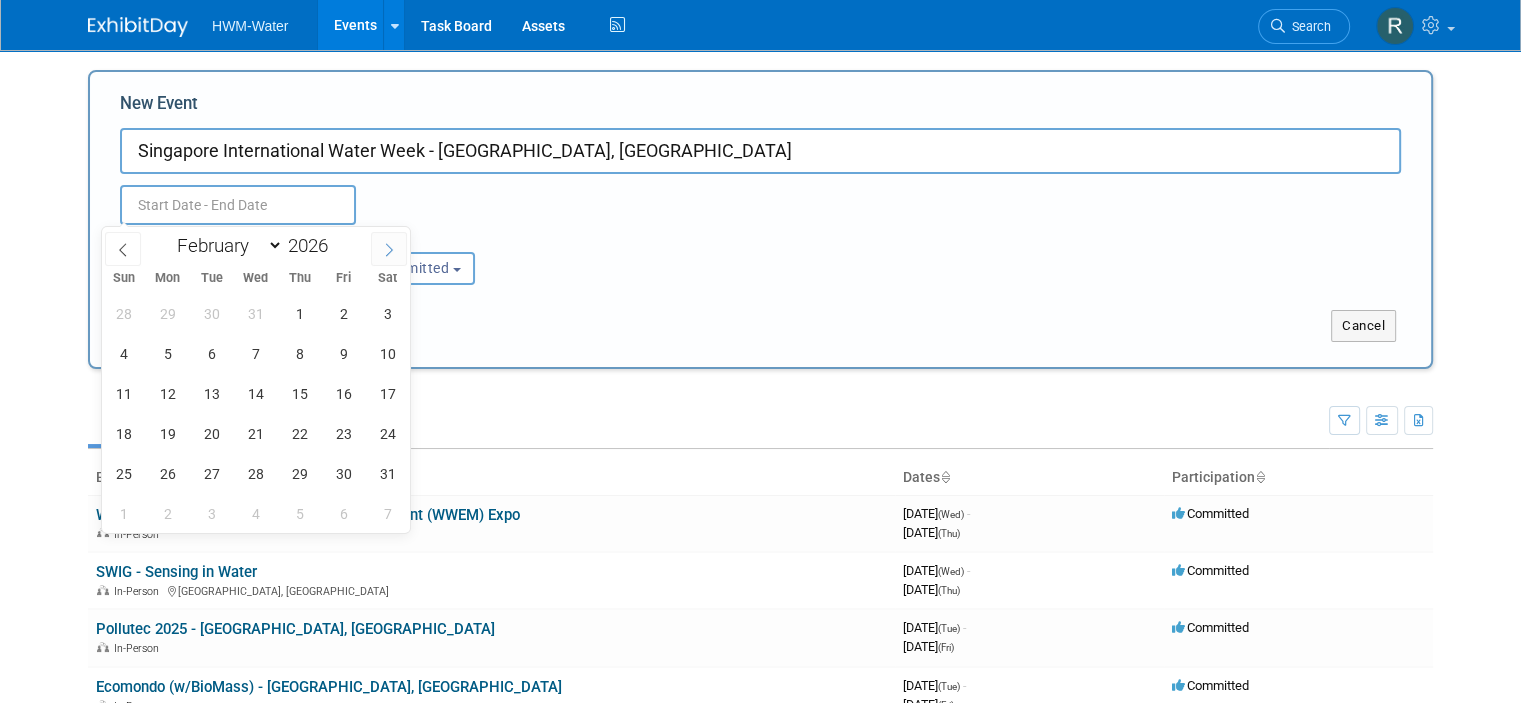 click at bounding box center [389, 249] 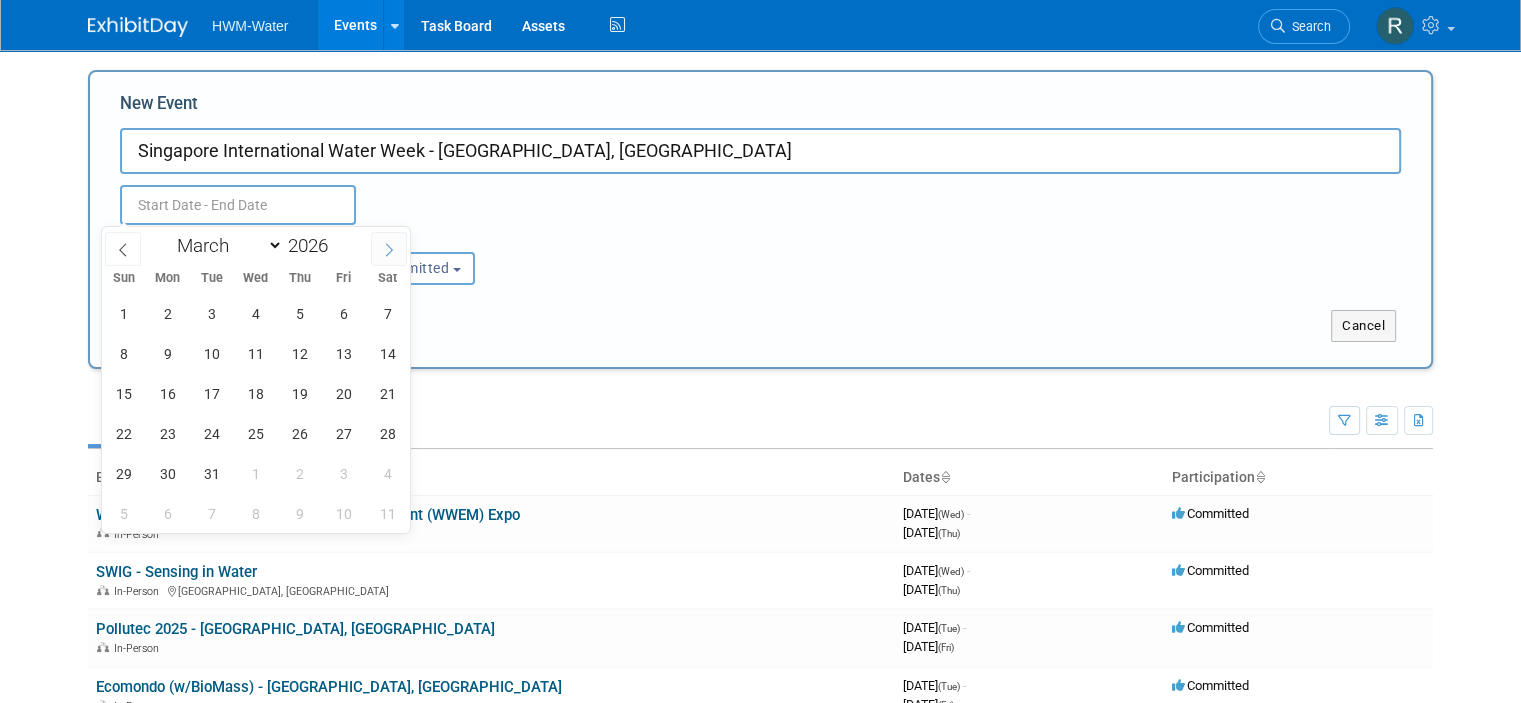 click at bounding box center [389, 249] 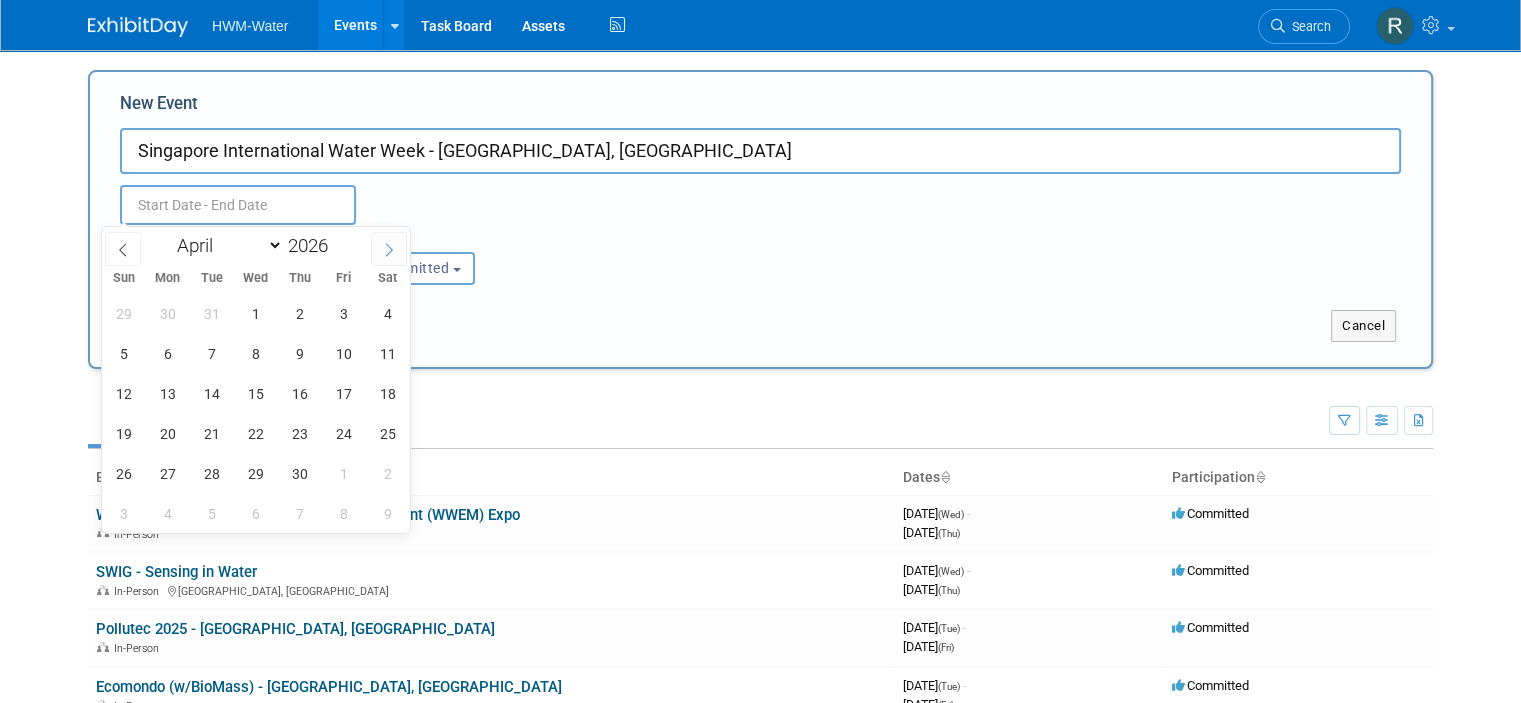 click at bounding box center [389, 249] 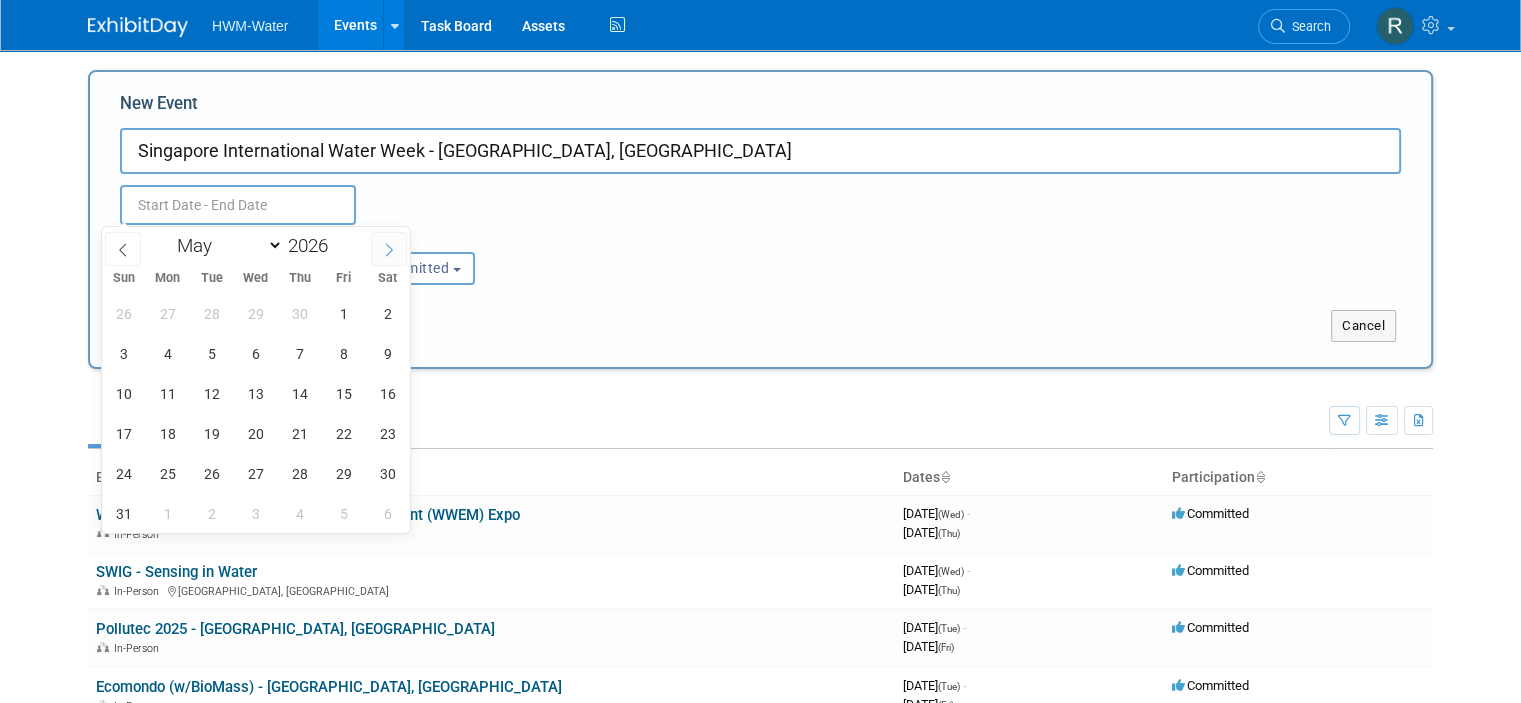 click at bounding box center (389, 249) 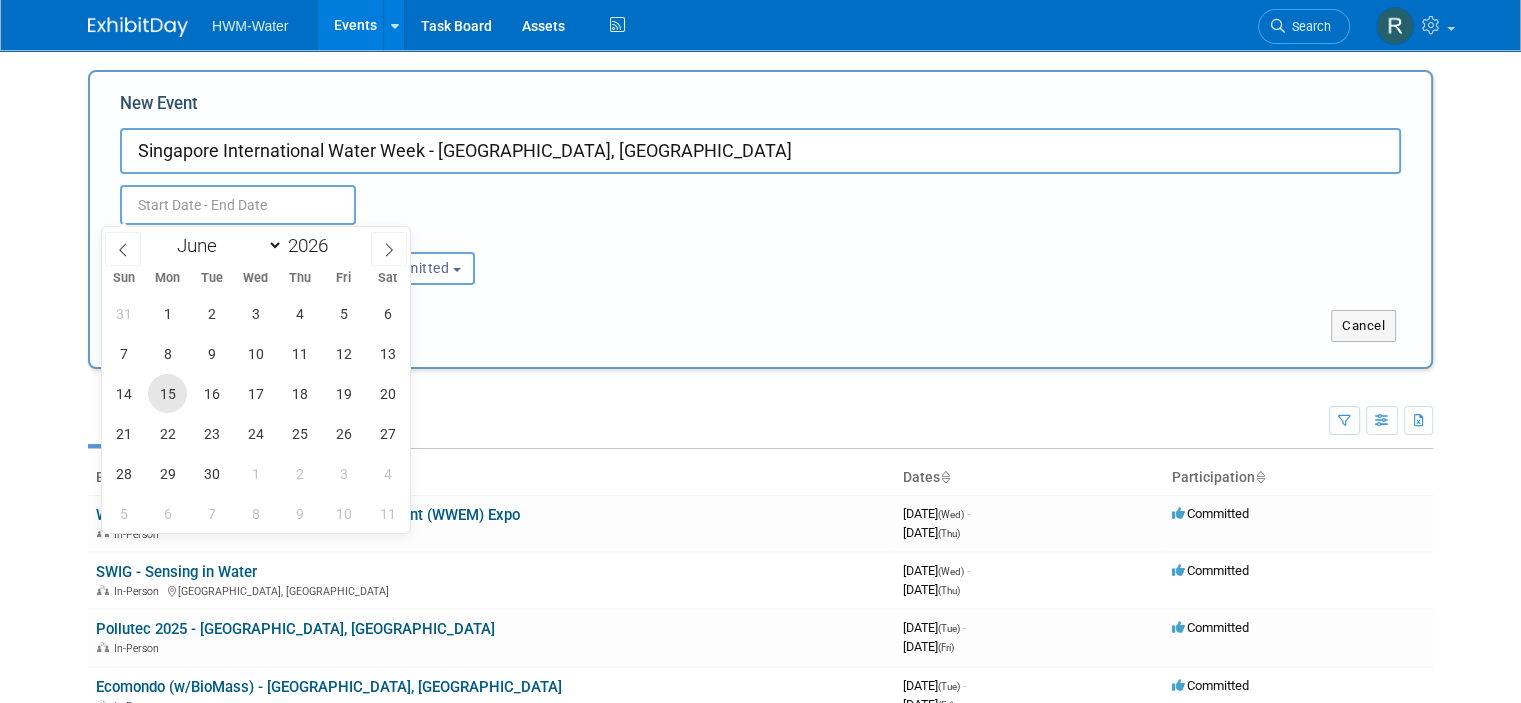 click on "15" at bounding box center [167, 393] 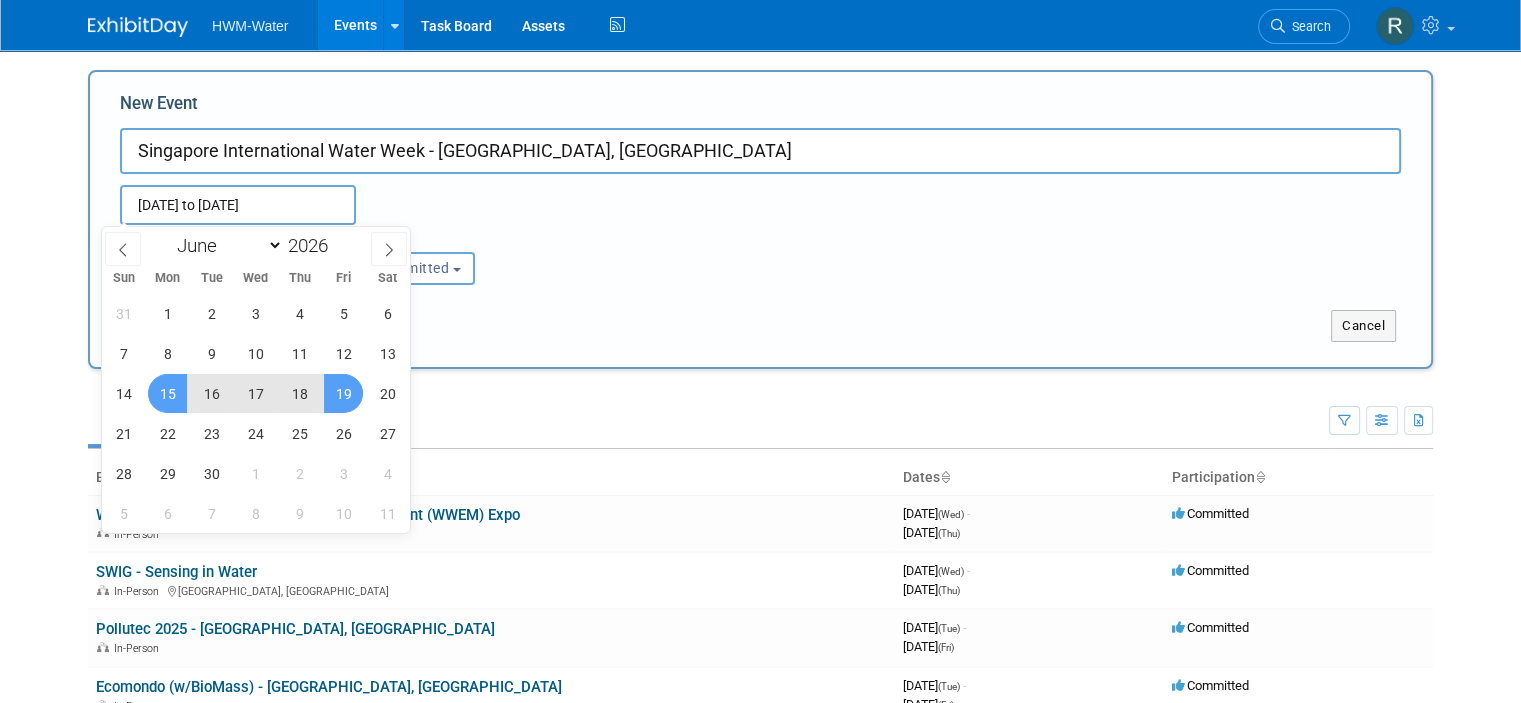 click on "19" at bounding box center (343, 393) 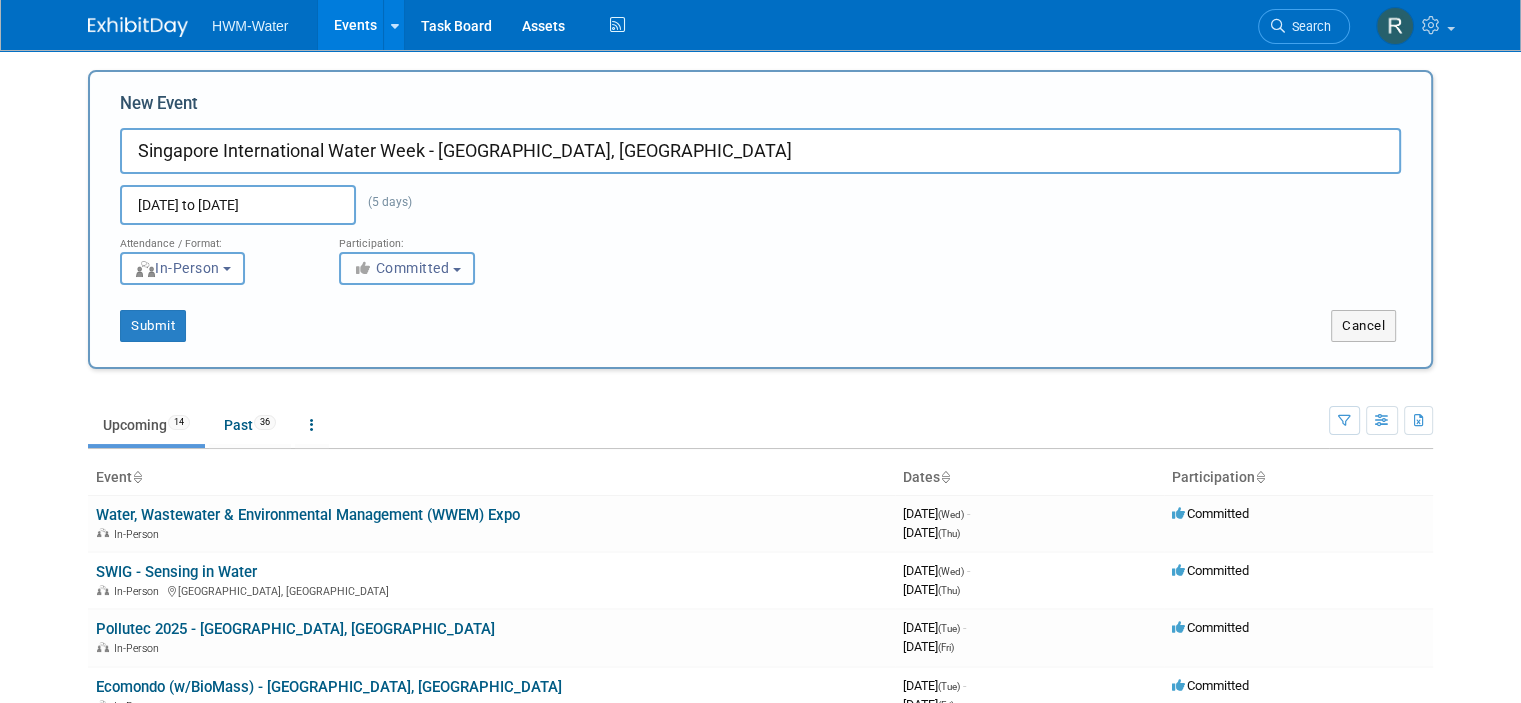click on "Committed" at bounding box center [401, 268] 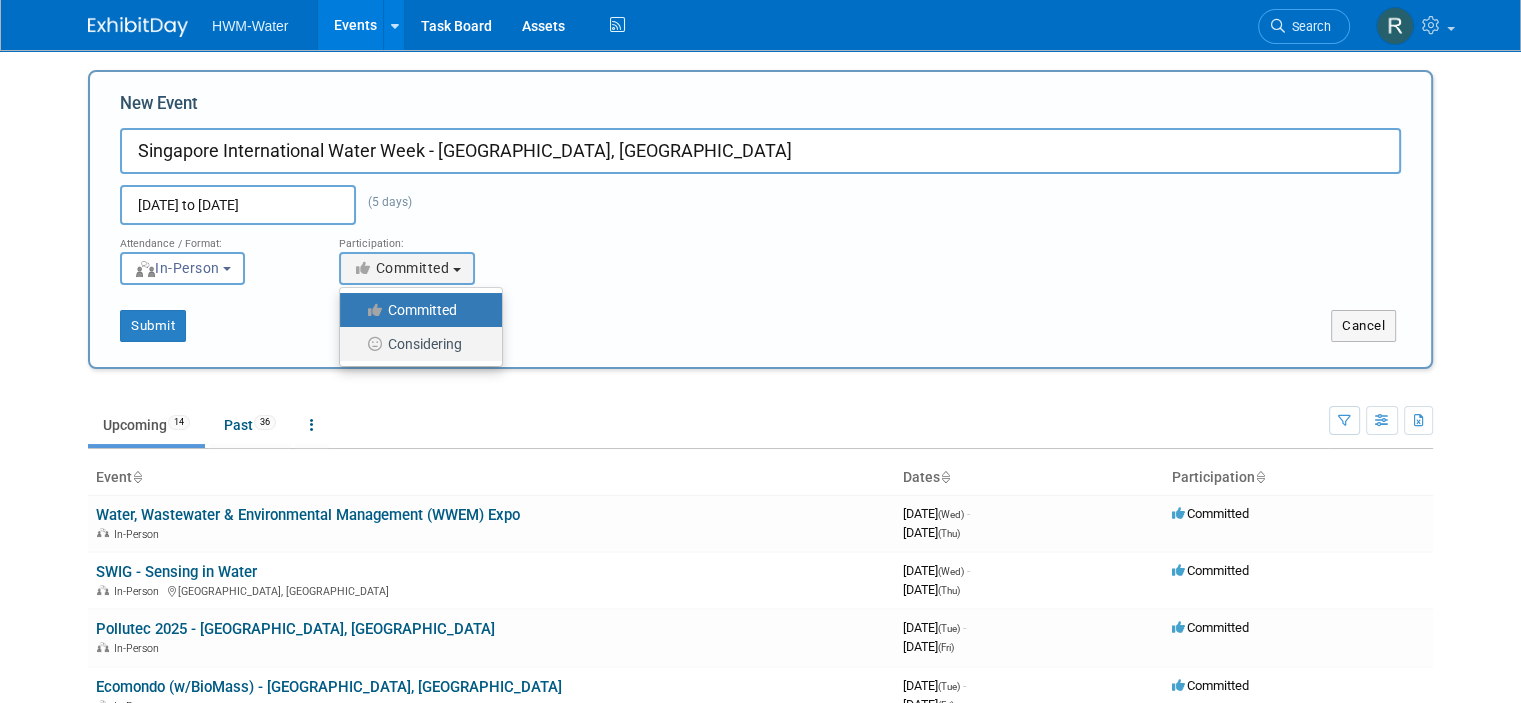 click on "Considering" at bounding box center (416, 344) 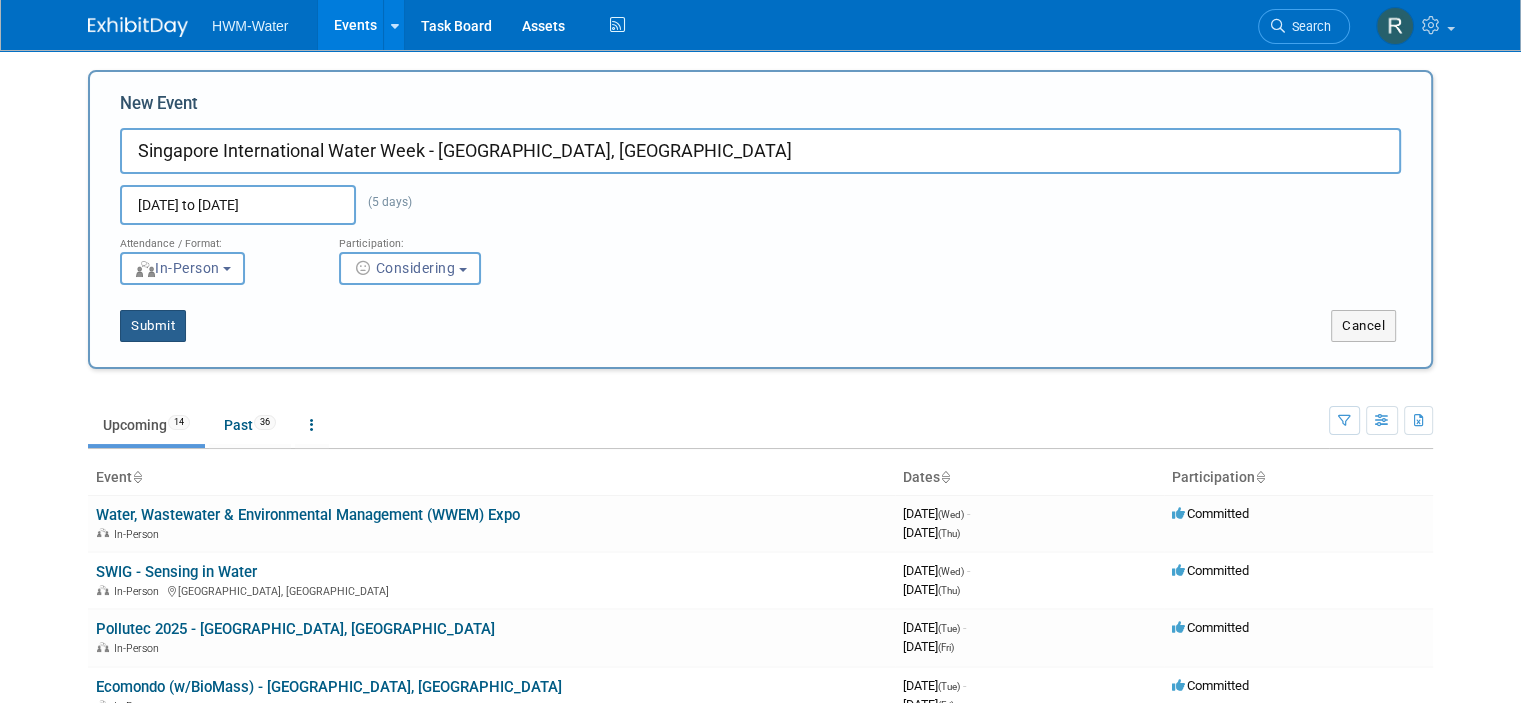 click on "Submit" at bounding box center [153, 326] 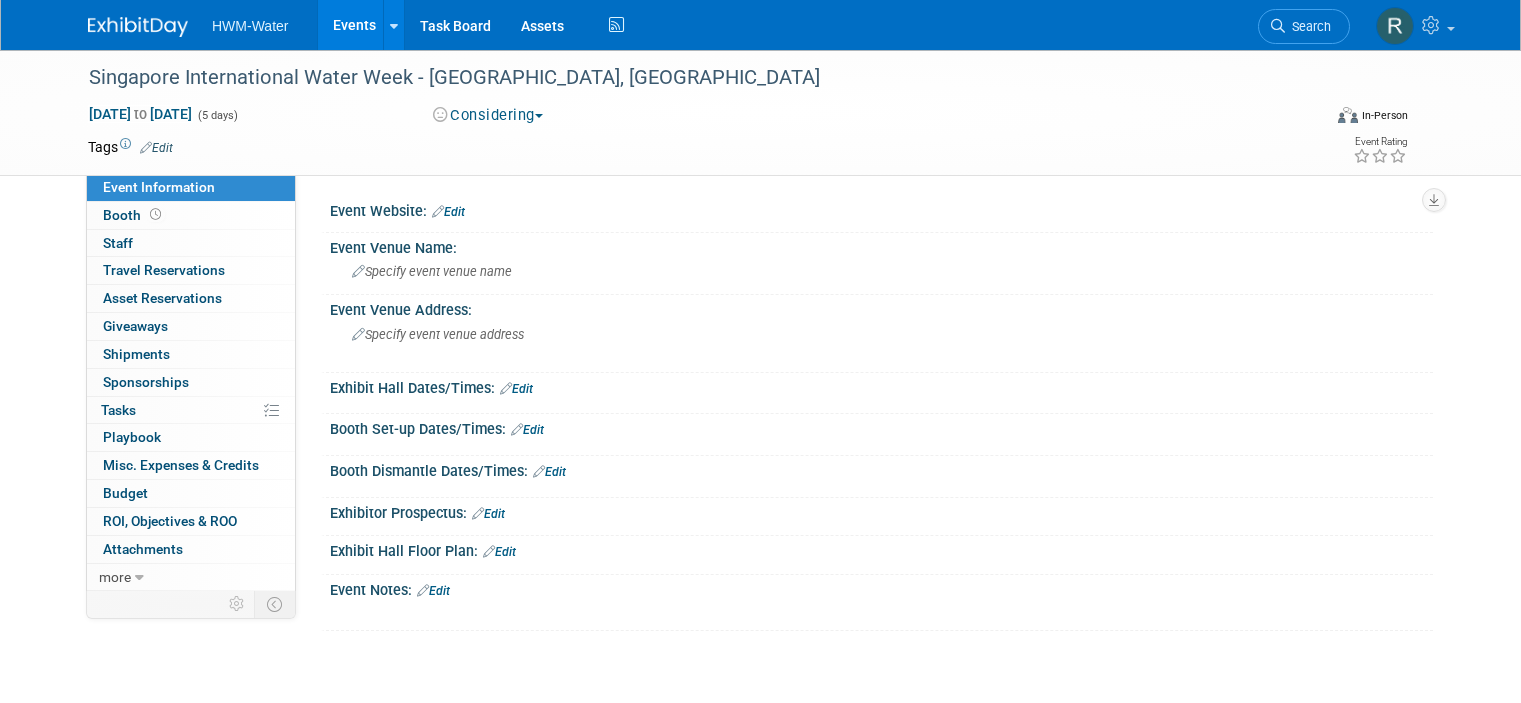 scroll, scrollTop: 0, scrollLeft: 0, axis: both 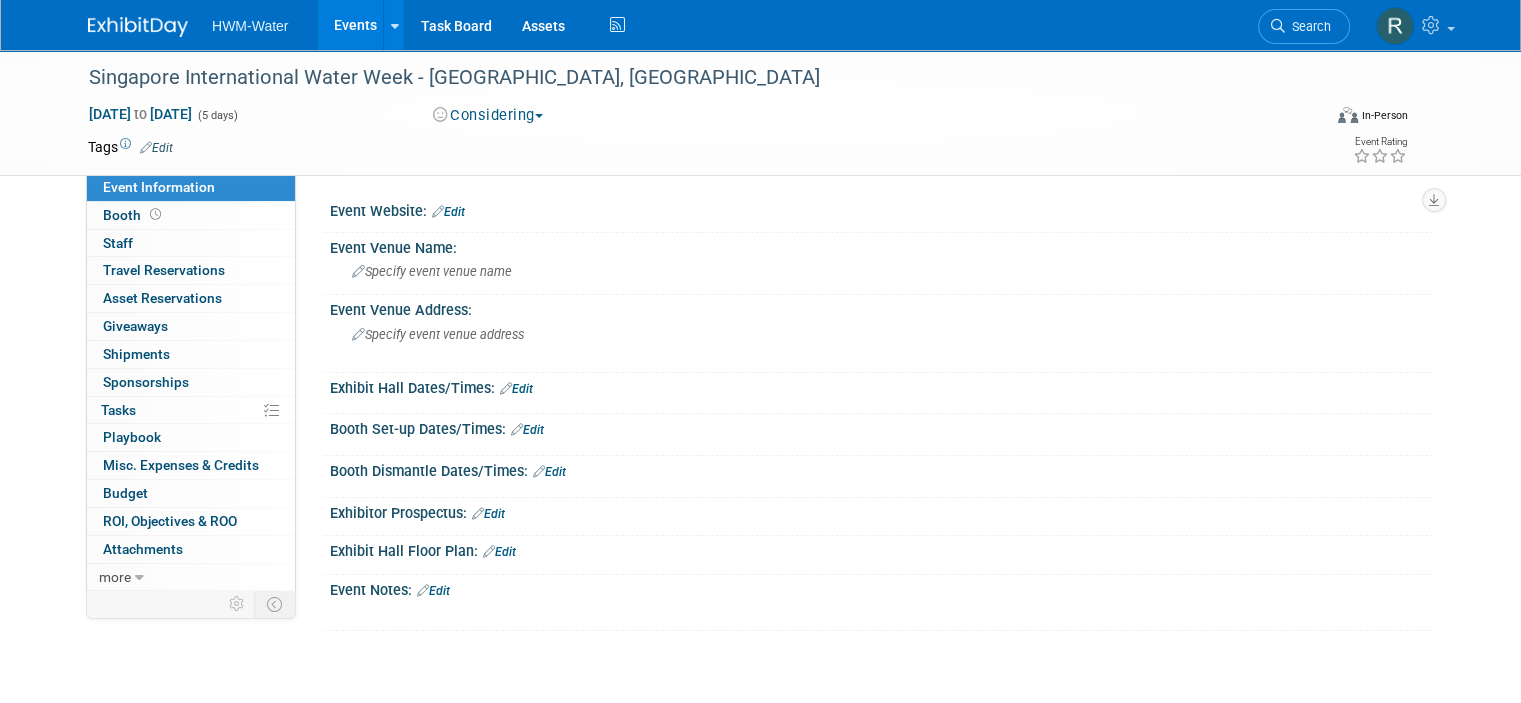 click on "Edit" at bounding box center [448, 212] 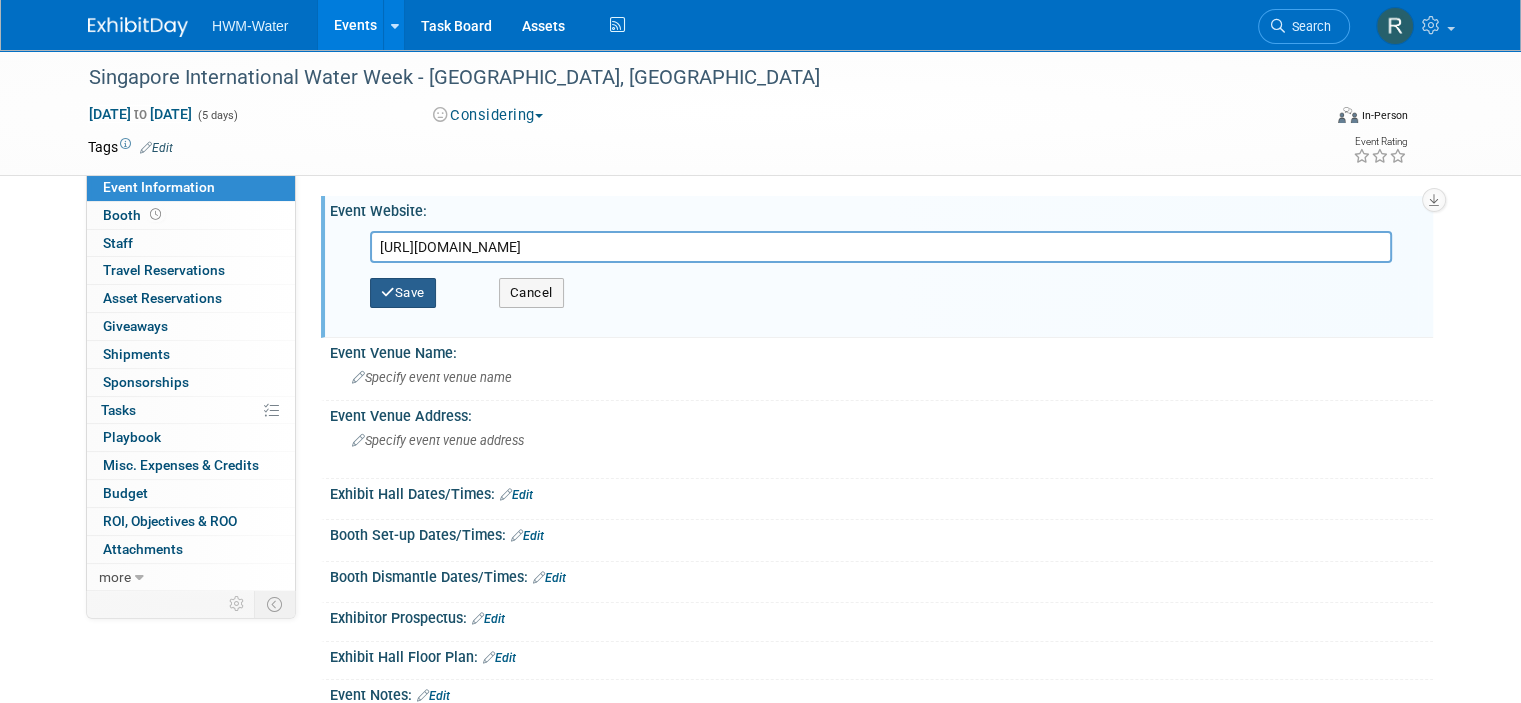 type on "[URL][DOMAIN_NAME]" 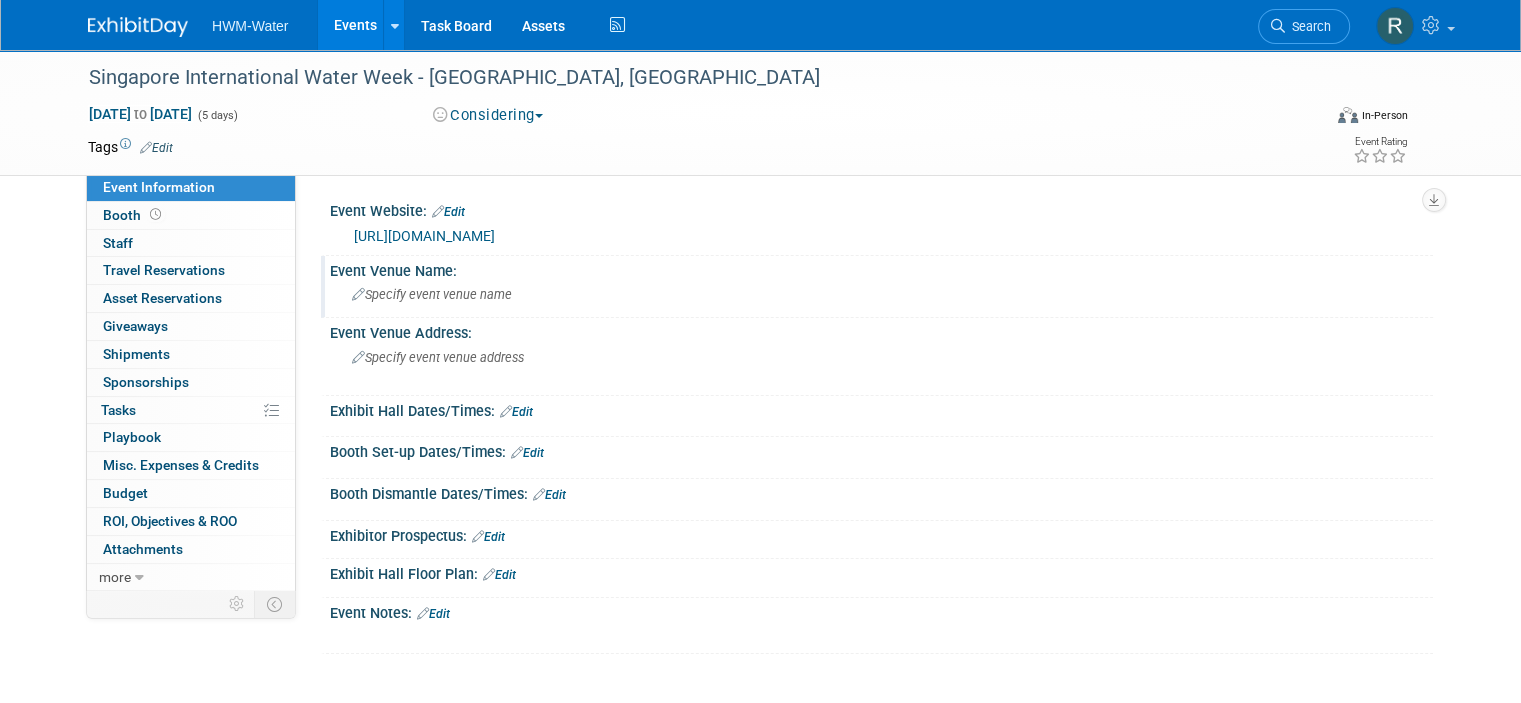 click on "Specify event venue name" at bounding box center (881, 294) 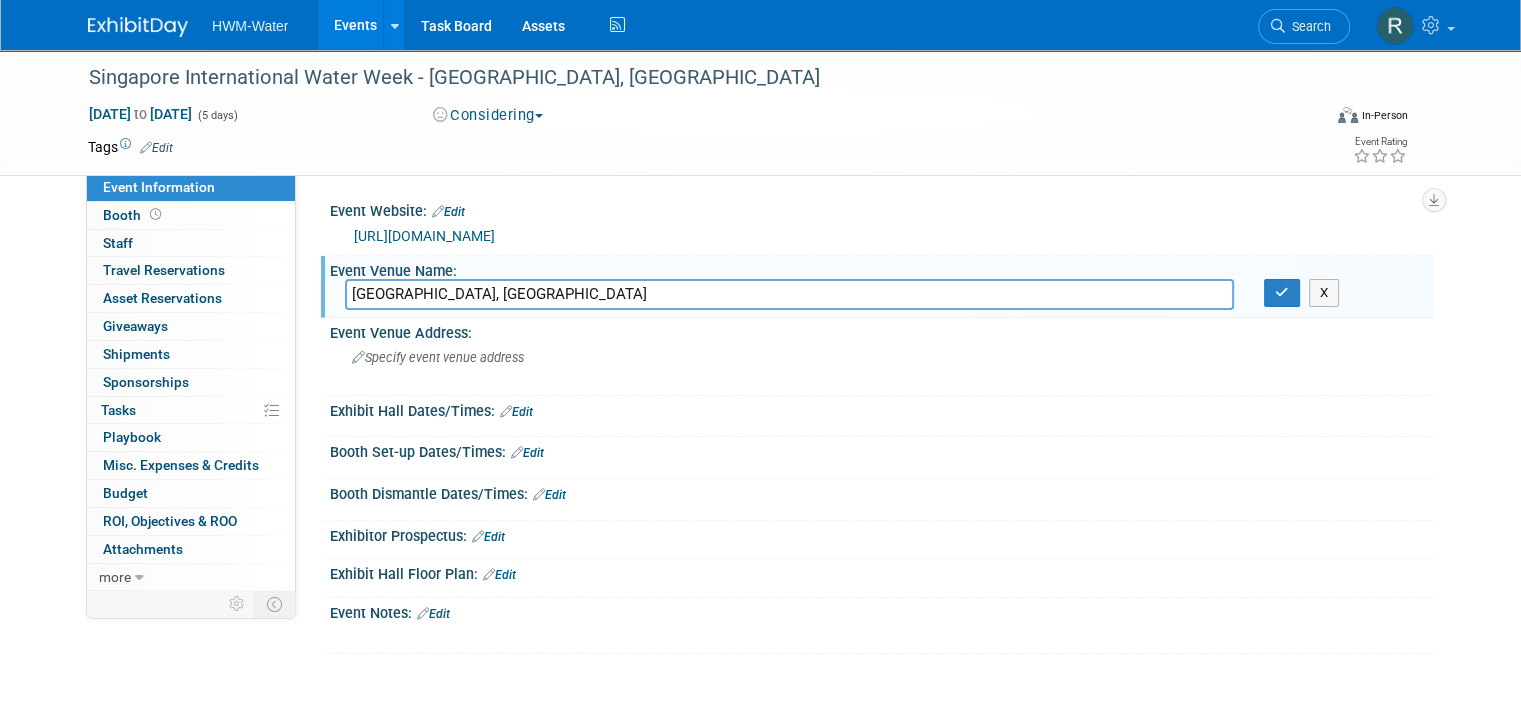 click on "Sands Expo & Convention Centre  Marina Bay Sands, Singapore" at bounding box center (789, 294) 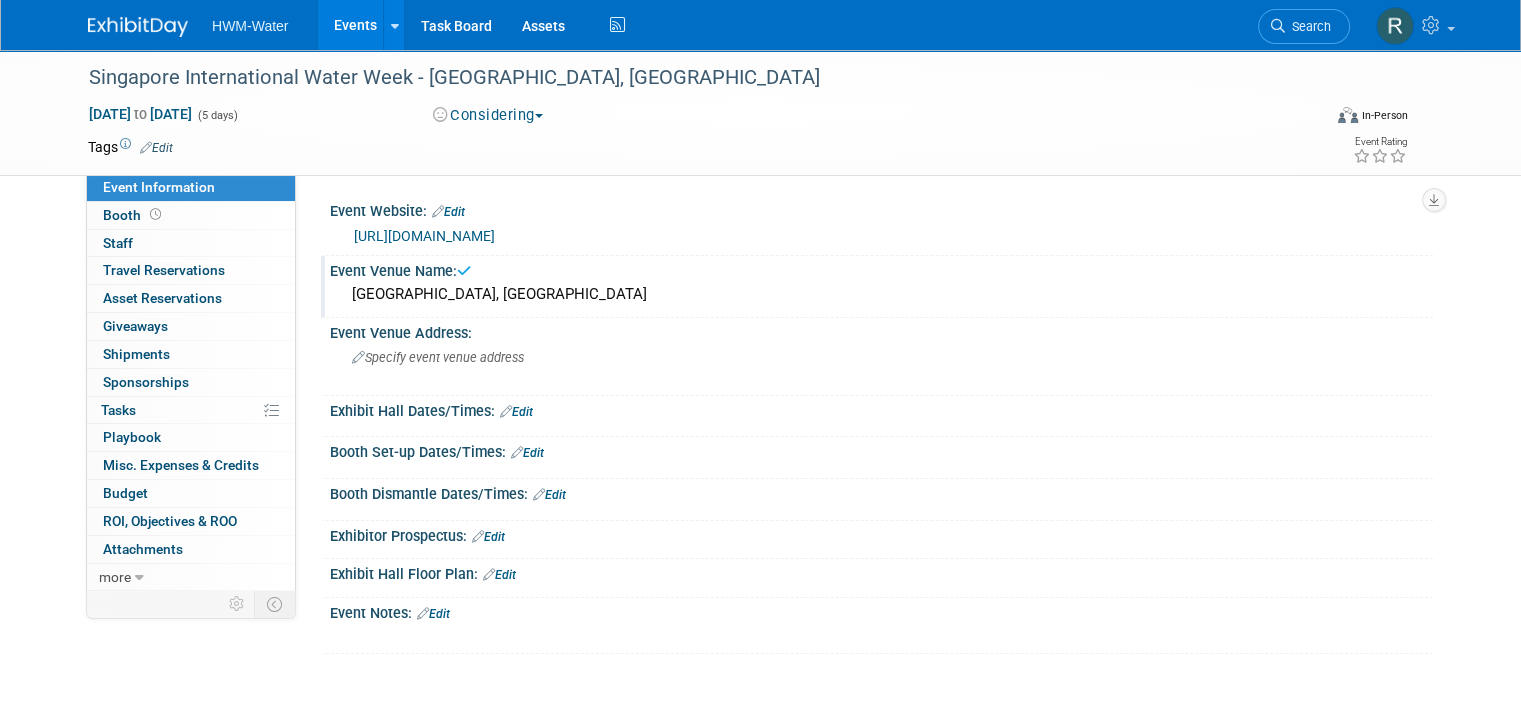 click on "Sands Expo & Convention Centre  Marina Bay Sands, Singapore" at bounding box center (881, 294) 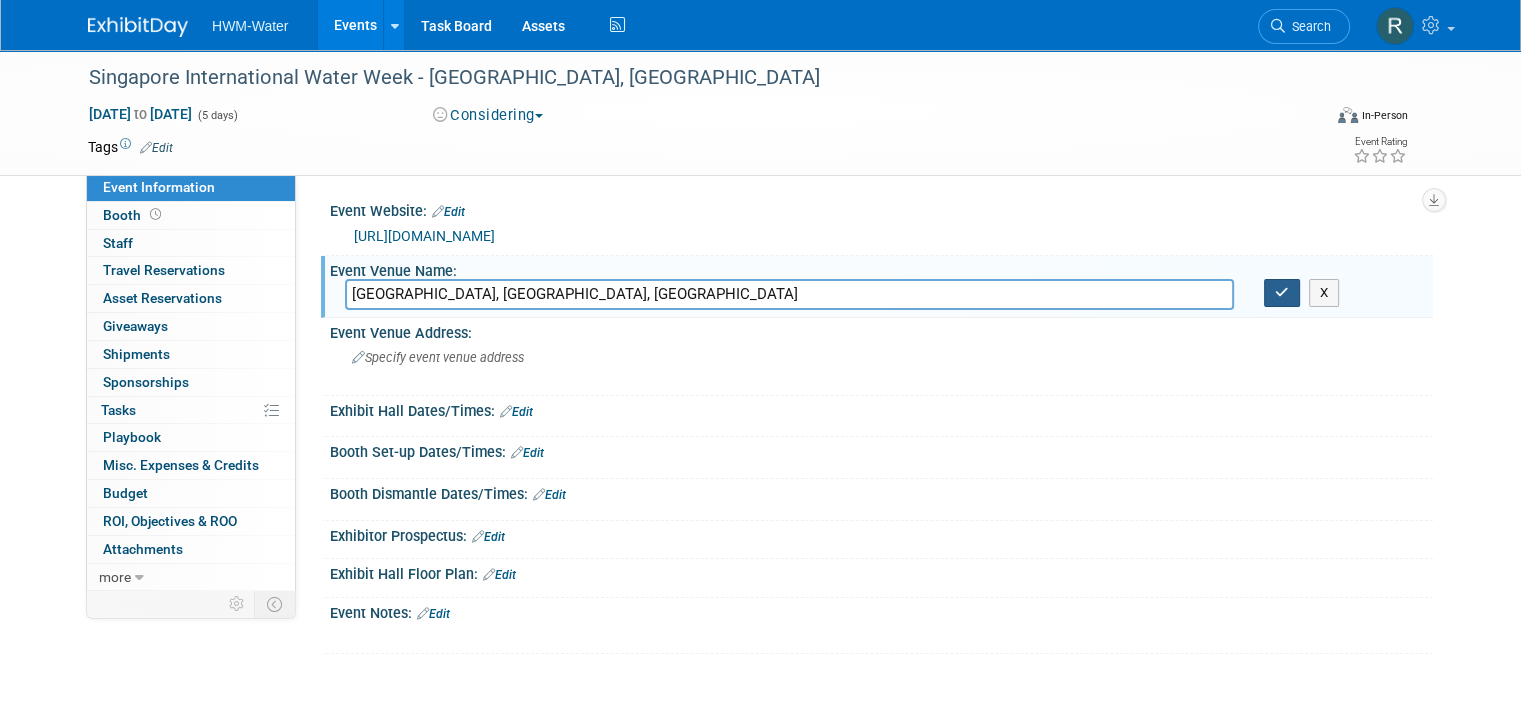type on "Sands Expo & Convention Centre, Marina Bay Sands, Singapore" 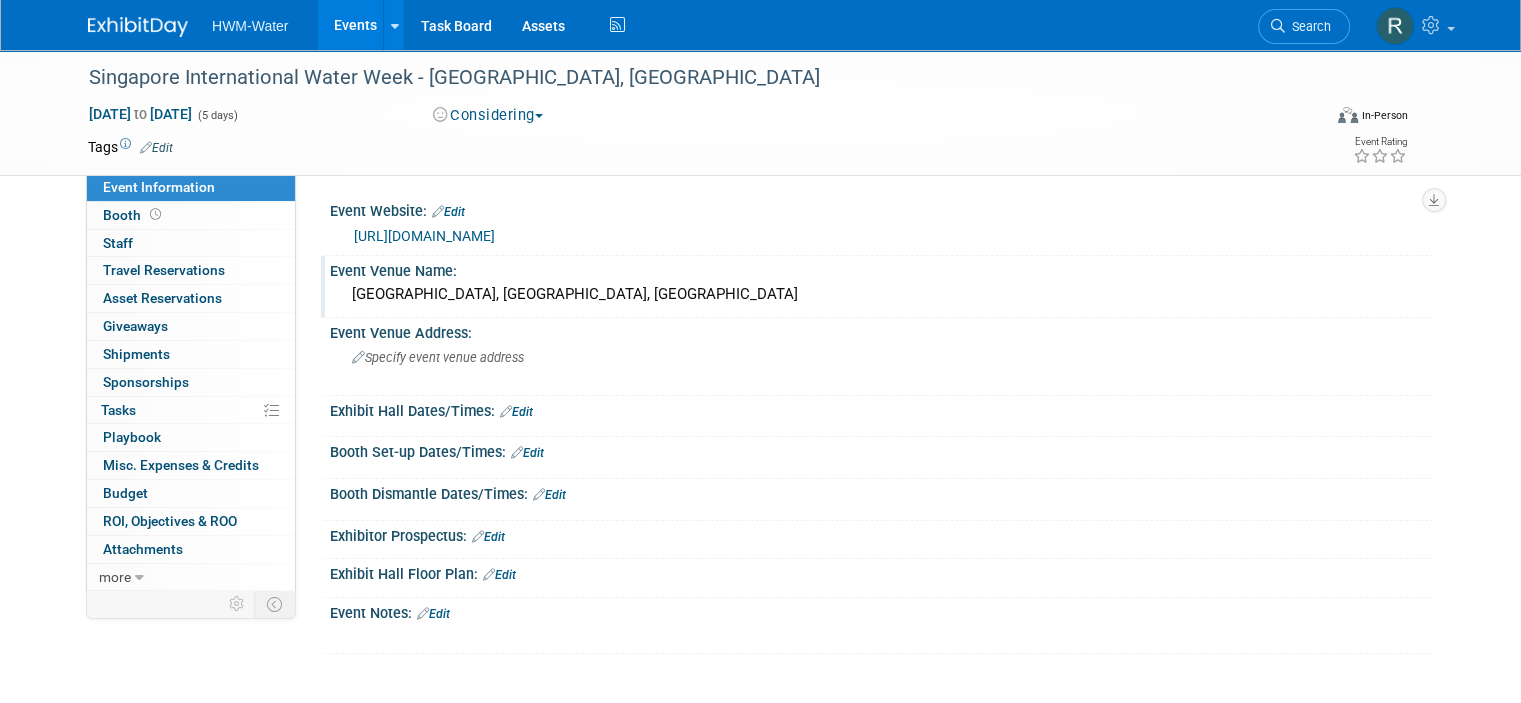 click on "Edit" at bounding box center (433, 614) 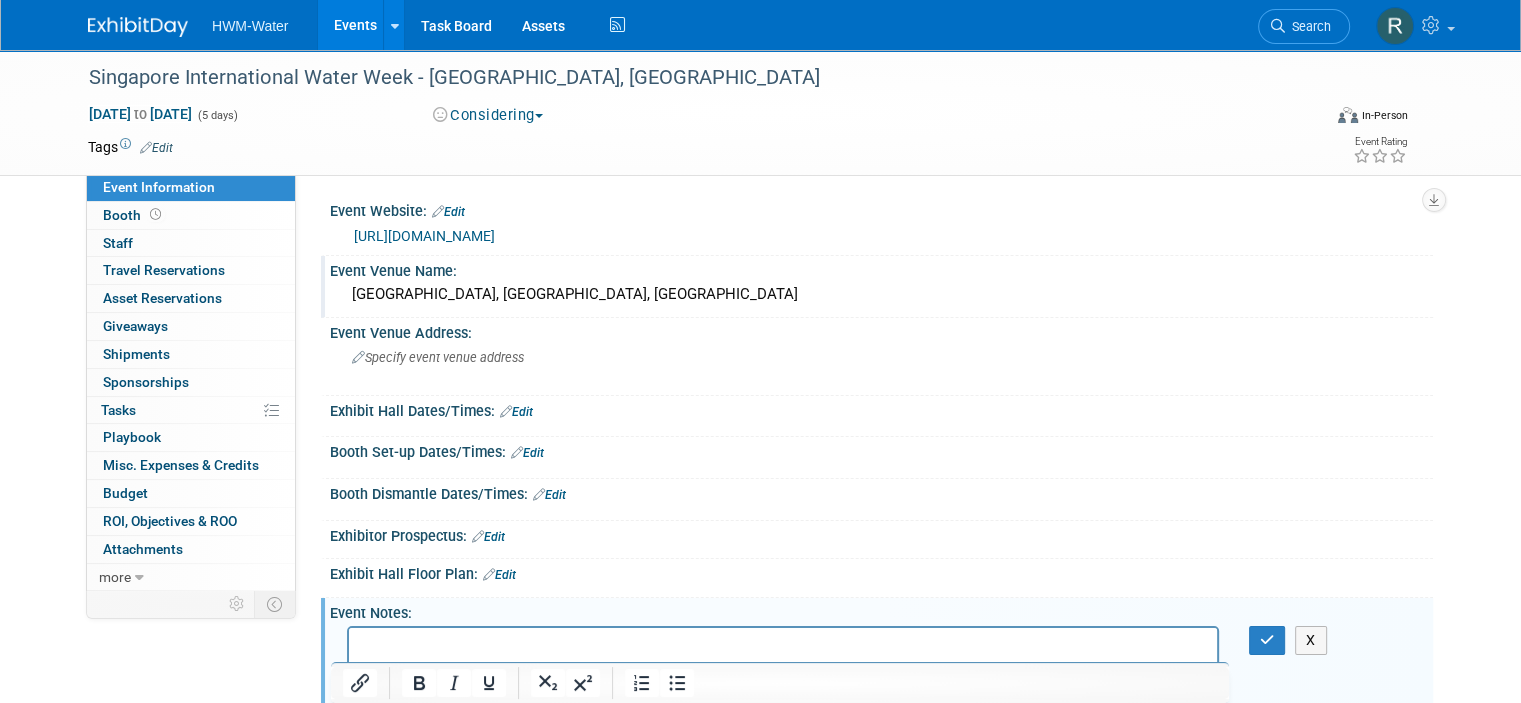 scroll, scrollTop: 200, scrollLeft: 0, axis: vertical 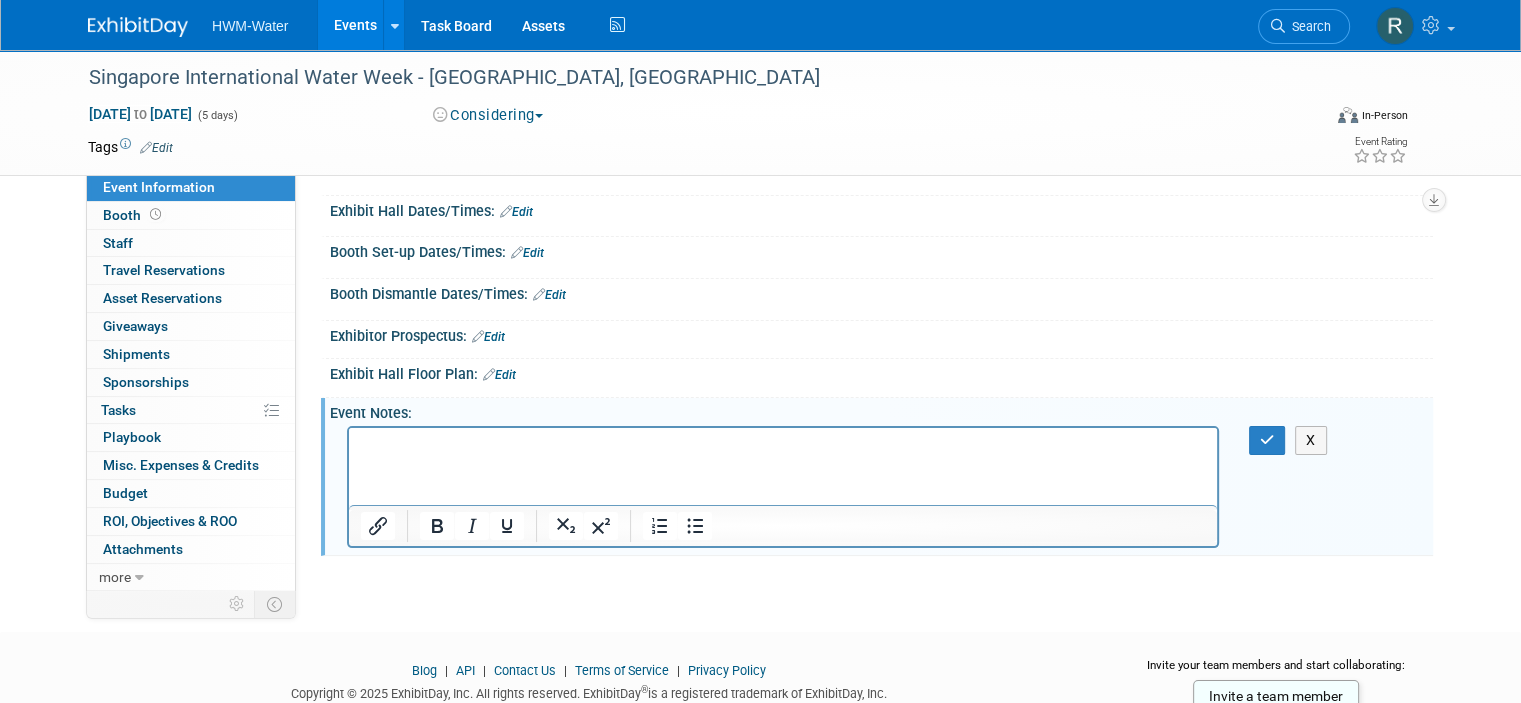 type 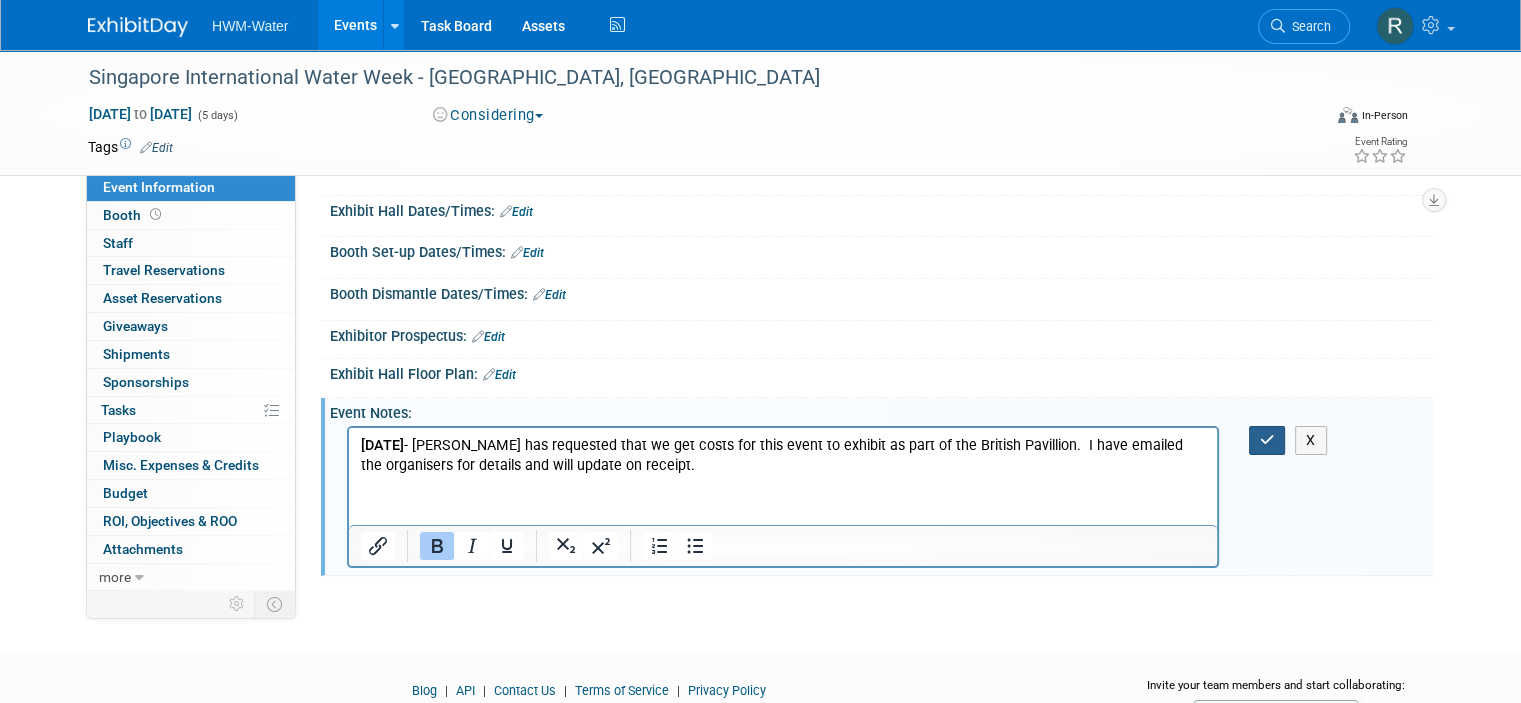 click at bounding box center (1267, 440) 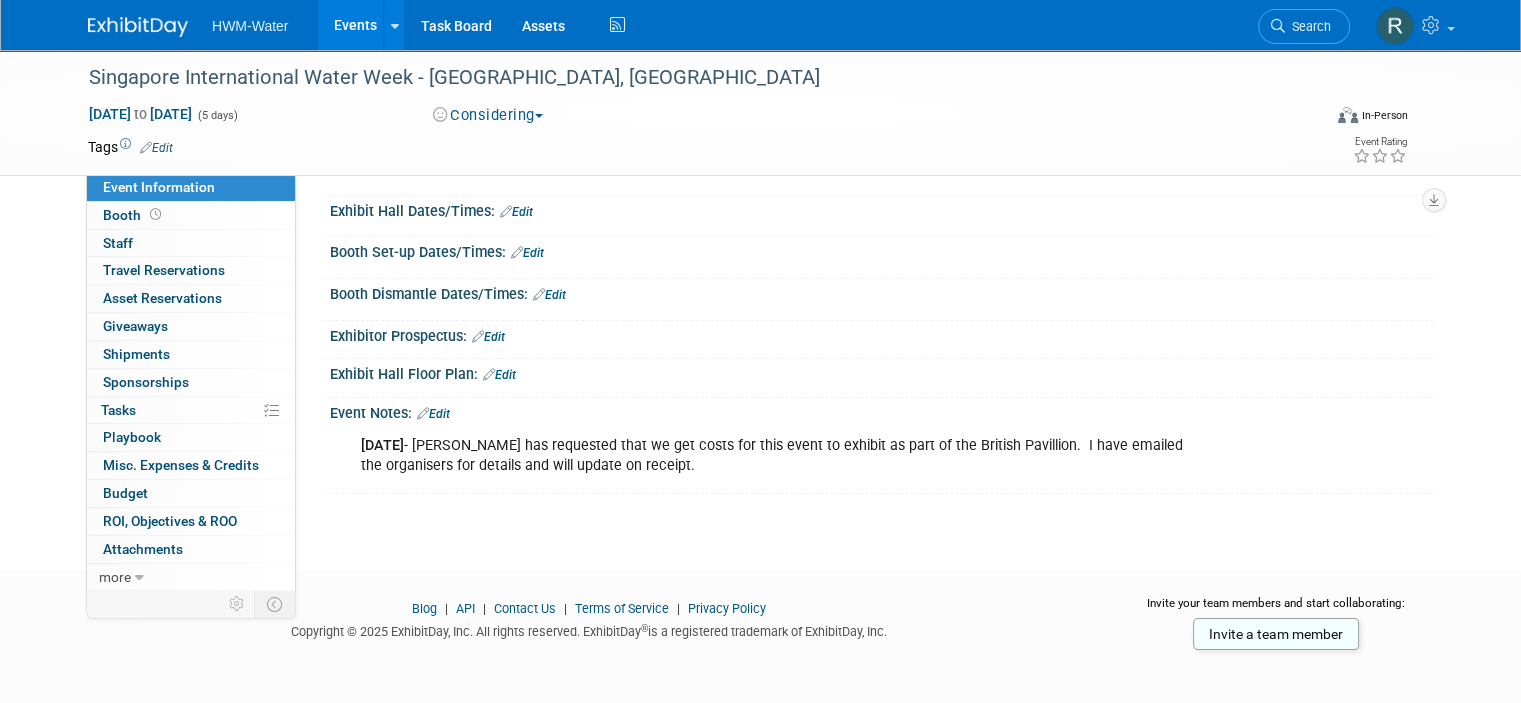 click at bounding box center [138, 27] 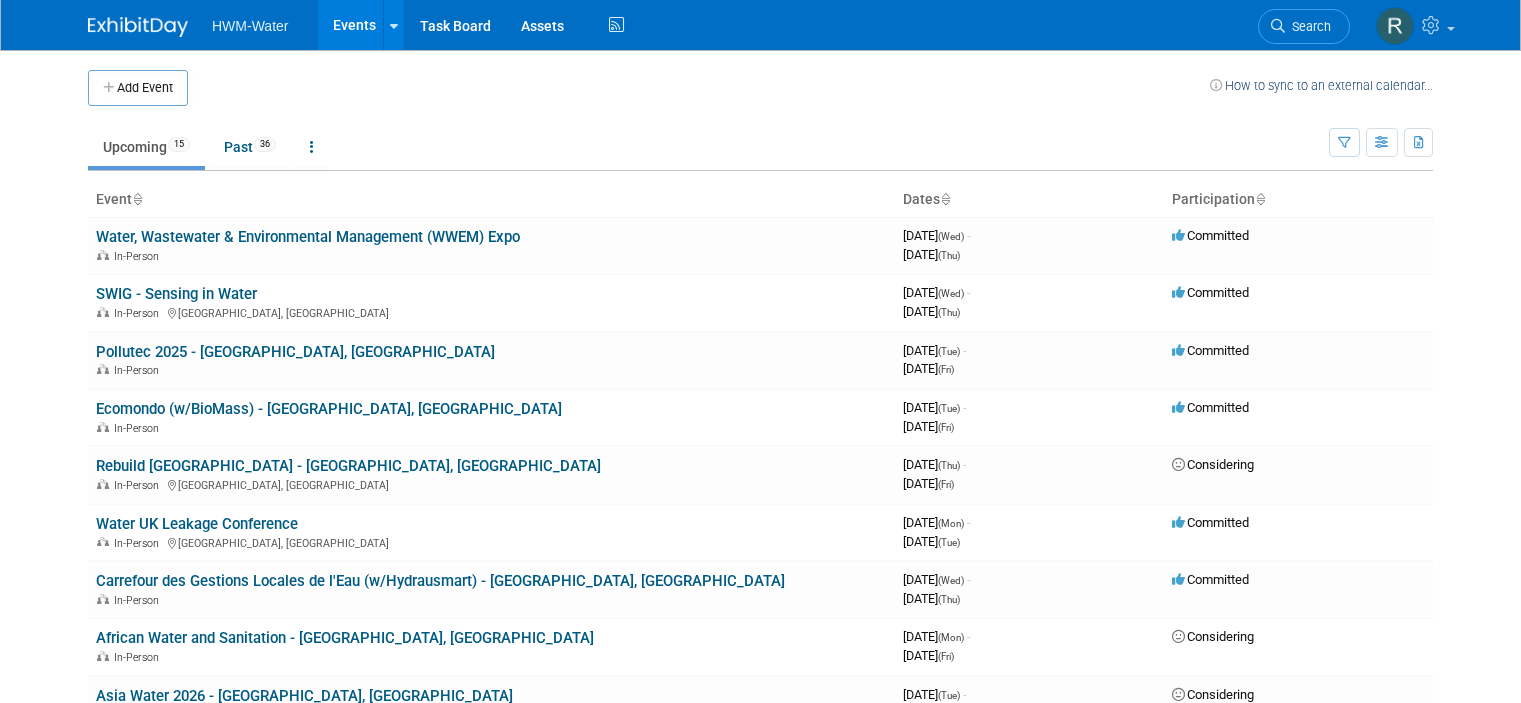 scroll, scrollTop: 0, scrollLeft: 0, axis: both 